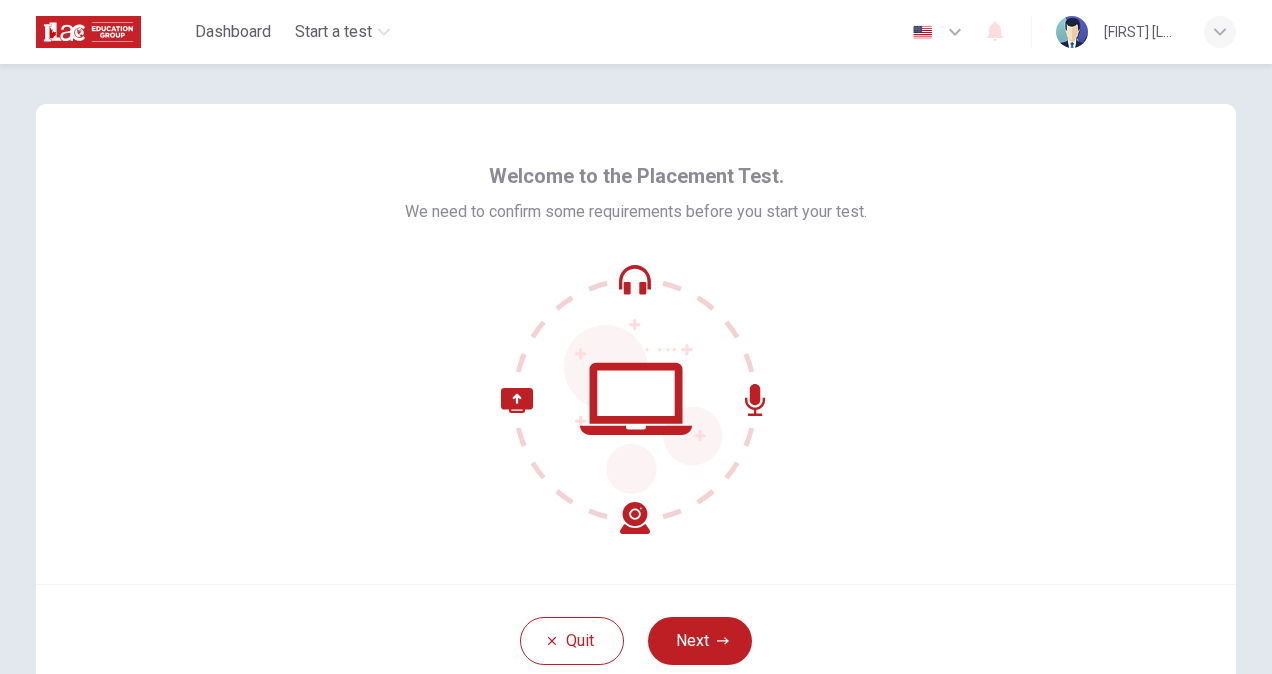 scroll, scrollTop: 0, scrollLeft: 0, axis: both 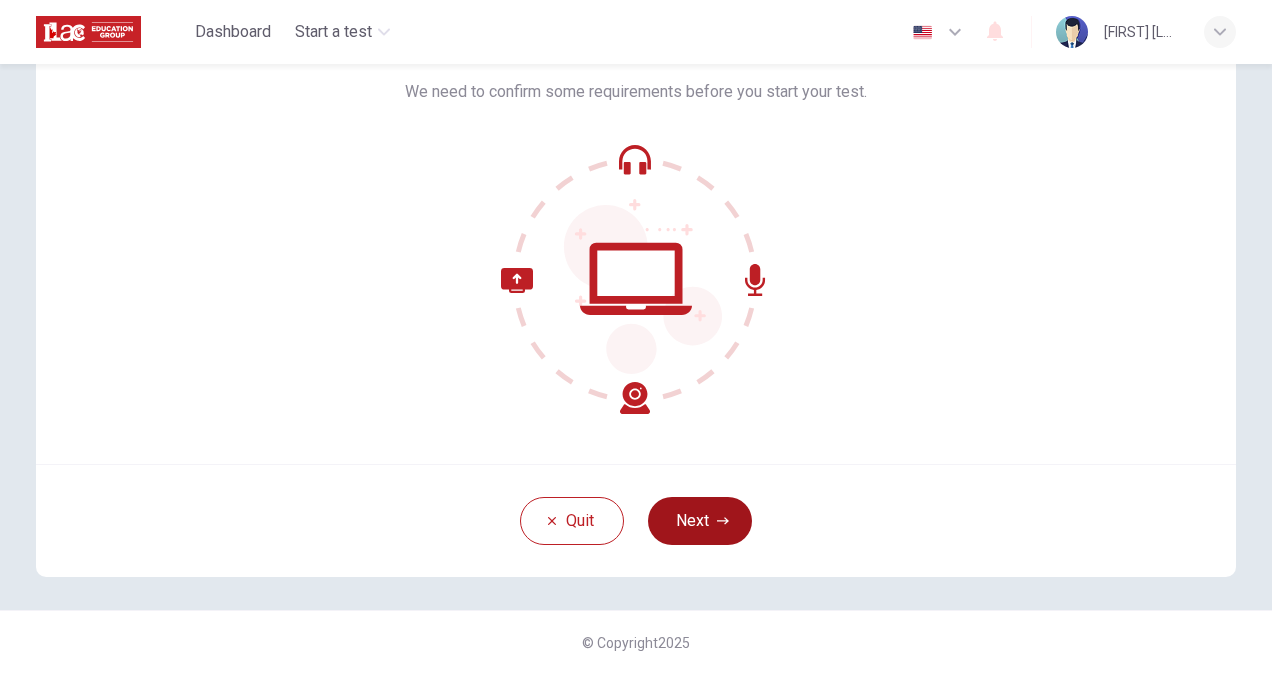 click on "Next" at bounding box center (700, 521) 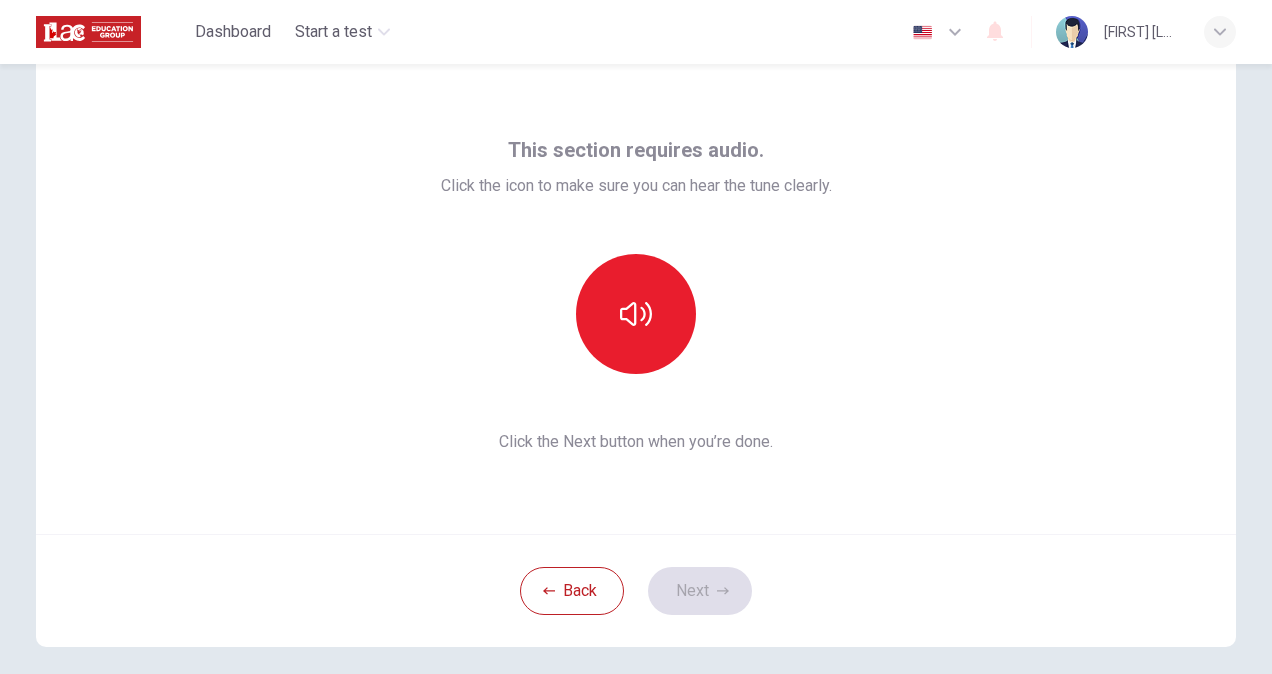 scroll, scrollTop: 20, scrollLeft: 0, axis: vertical 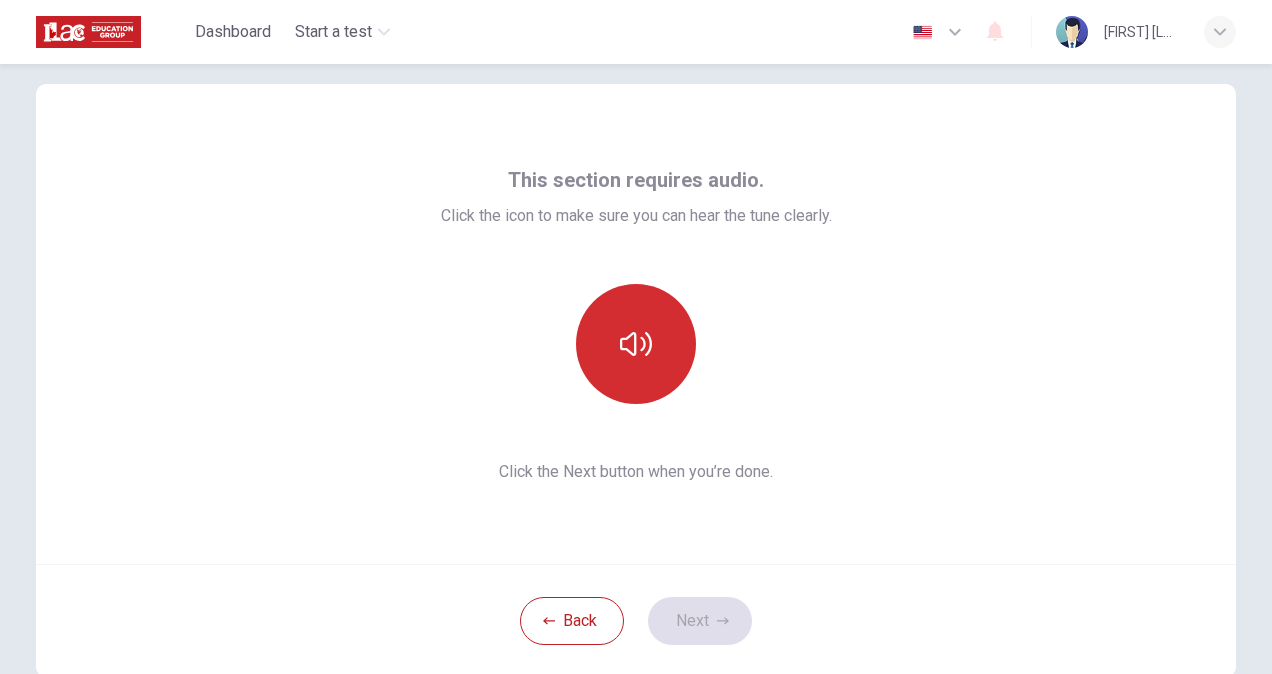 click at bounding box center (636, 344) 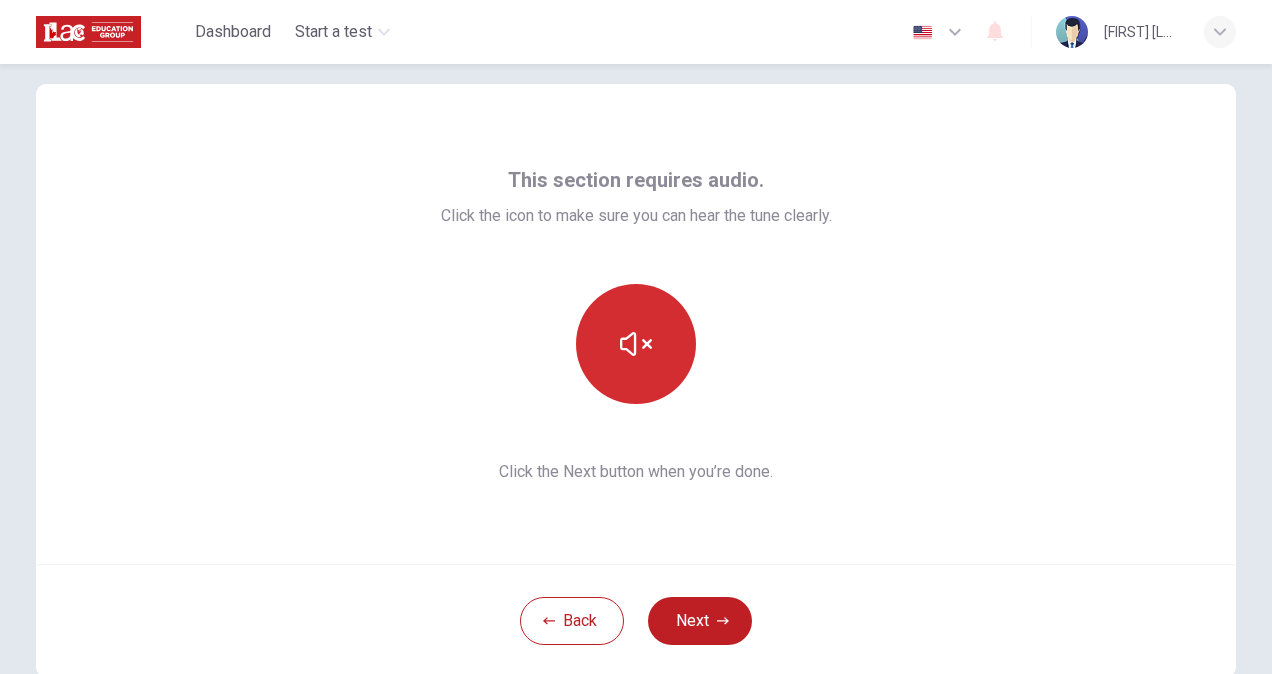 click at bounding box center (636, 344) 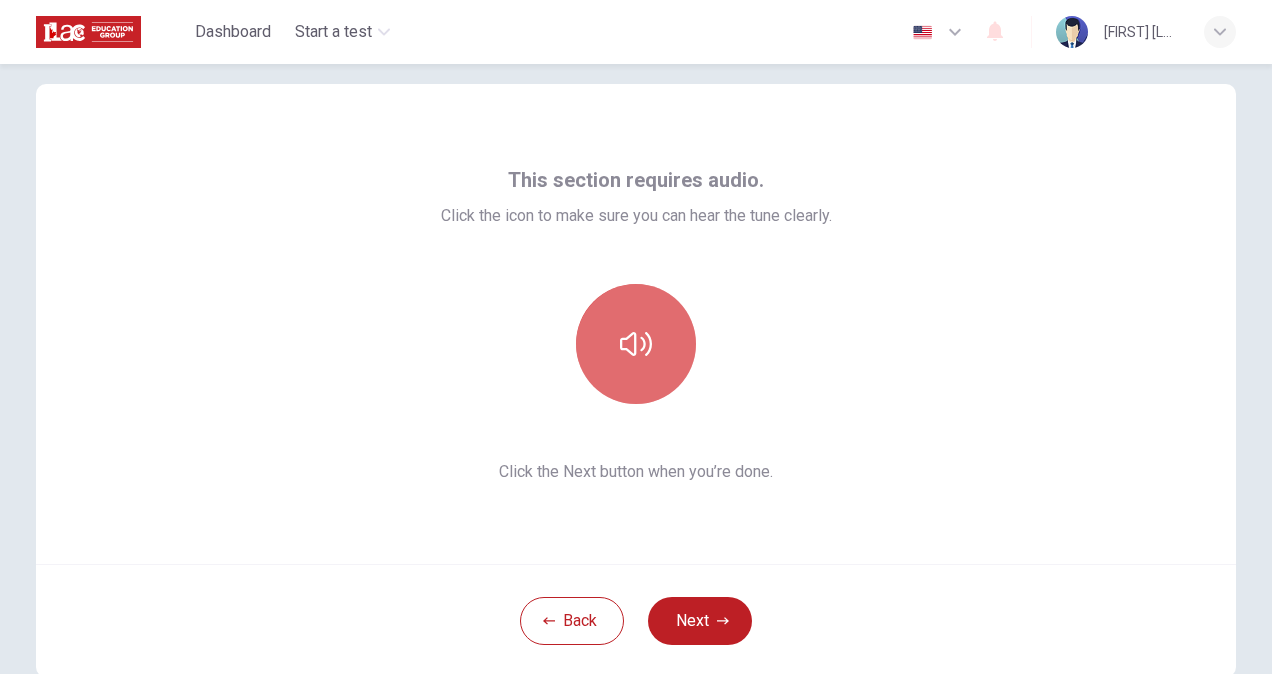 click at bounding box center (636, 344) 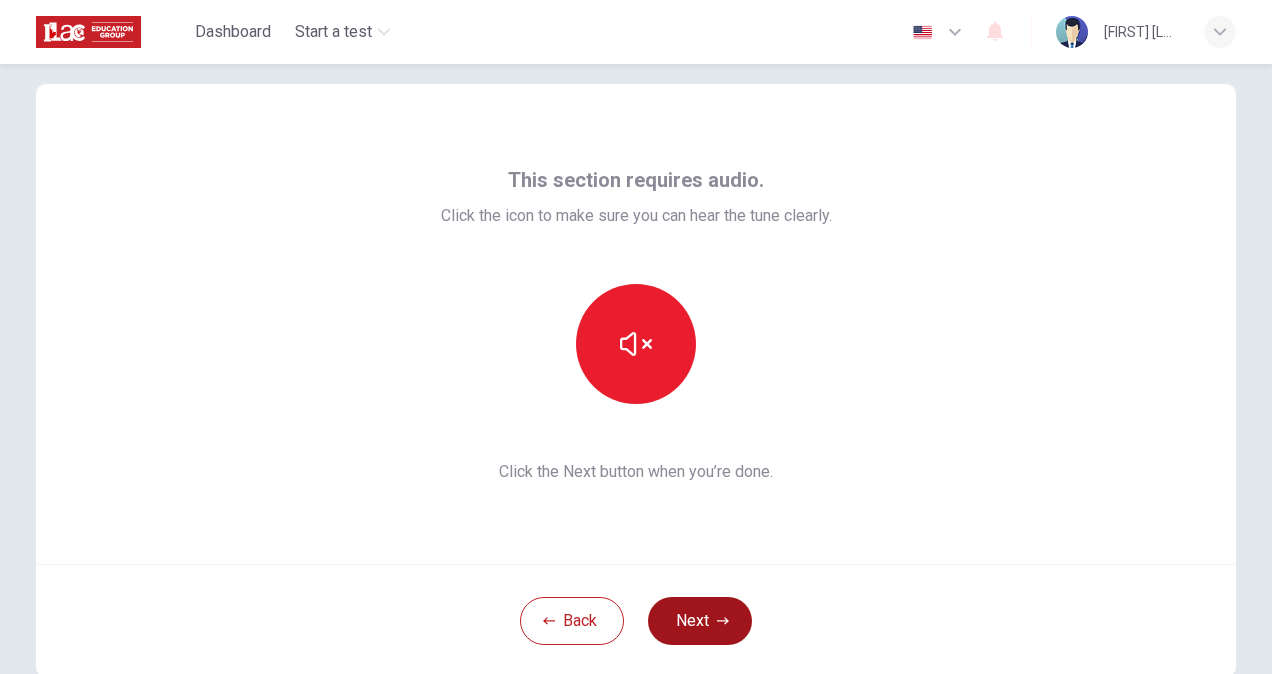 click on "Next" at bounding box center [700, 621] 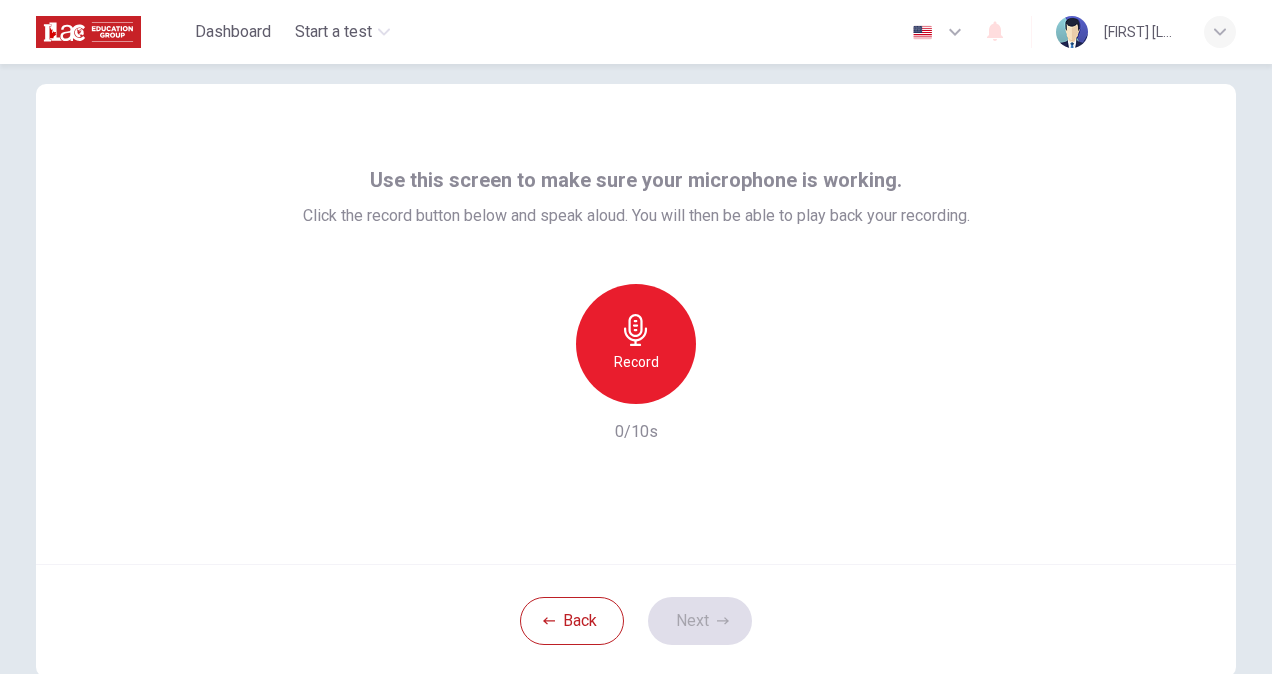 click on "Record" at bounding box center (636, 344) 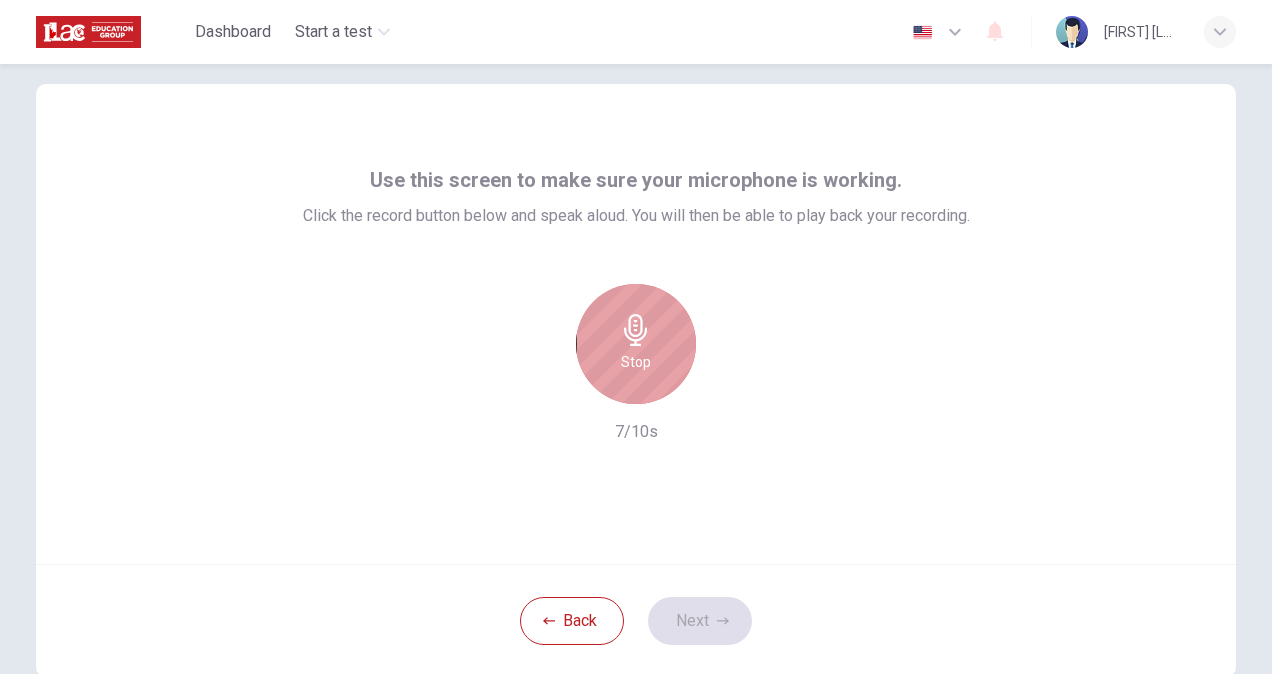 click on "Stop" at bounding box center [636, 344] 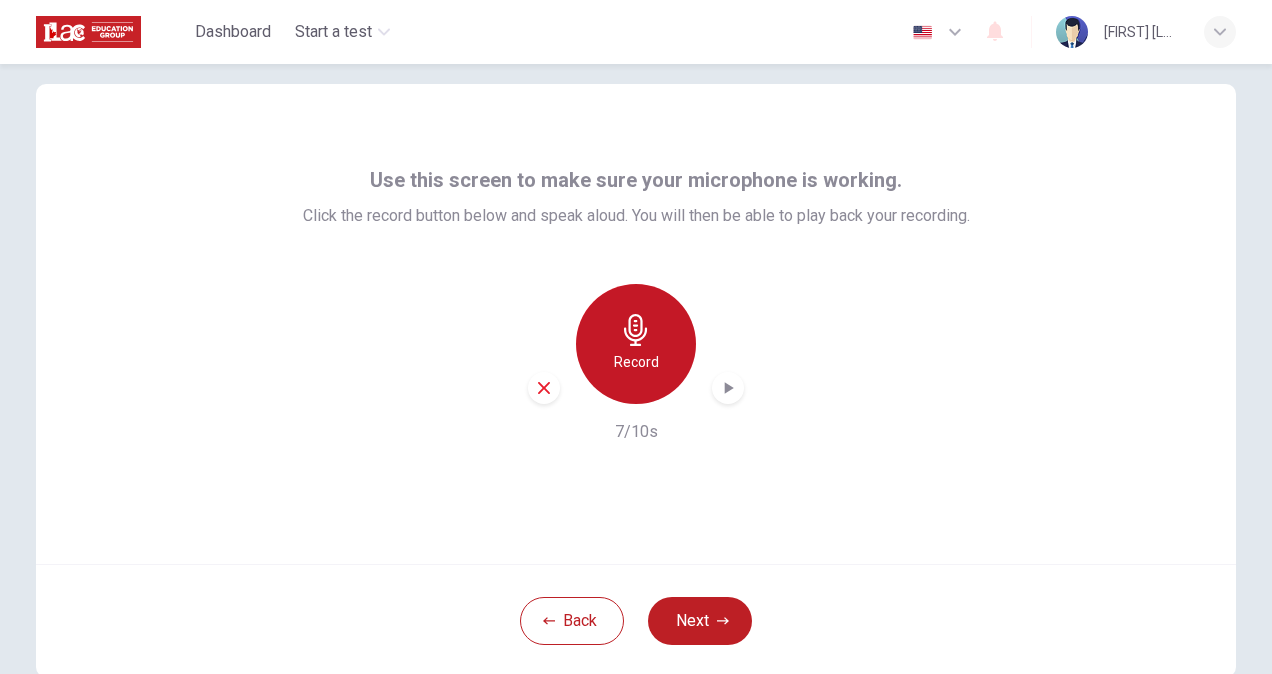 click on "Record" at bounding box center (636, 344) 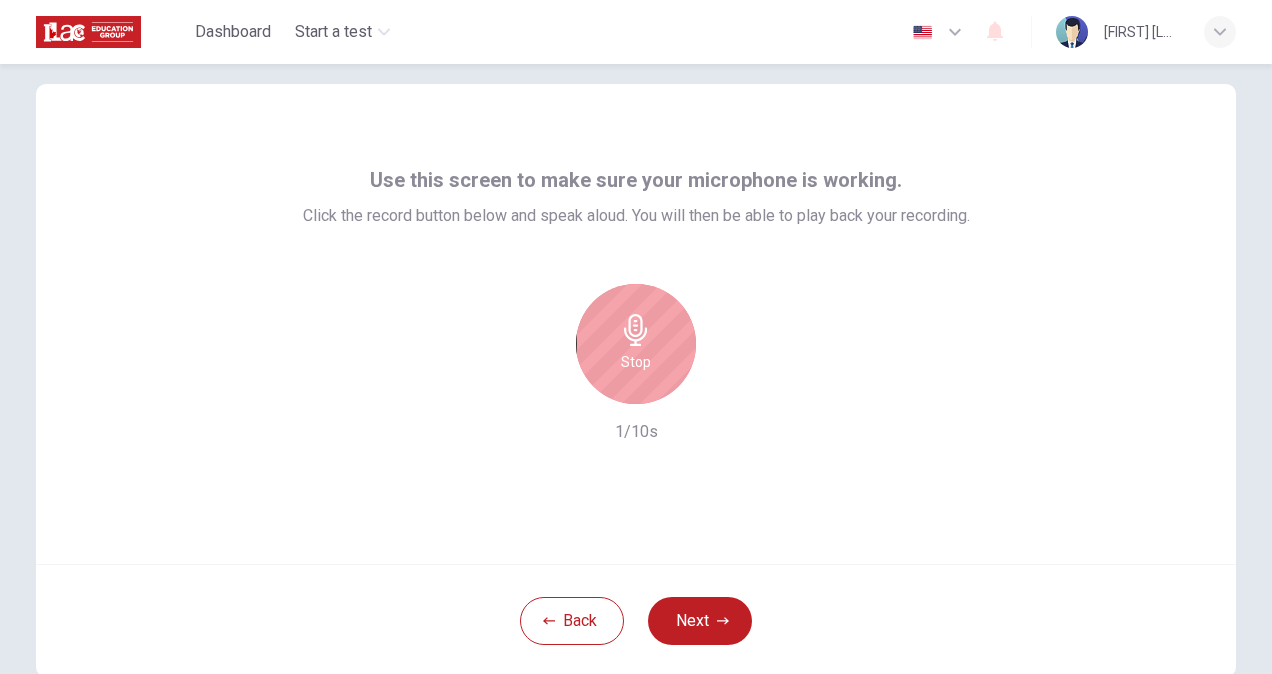 click on "Stop" at bounding box center (636, 344) 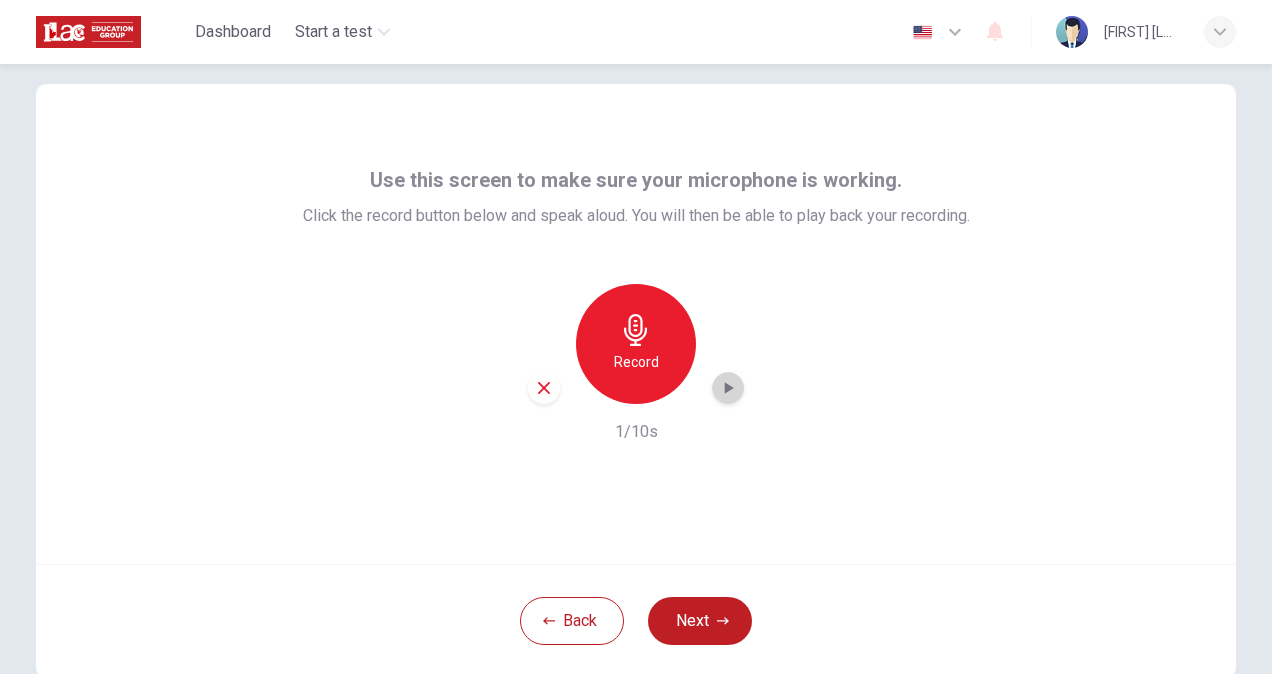 click at bounding box center [728, 388] 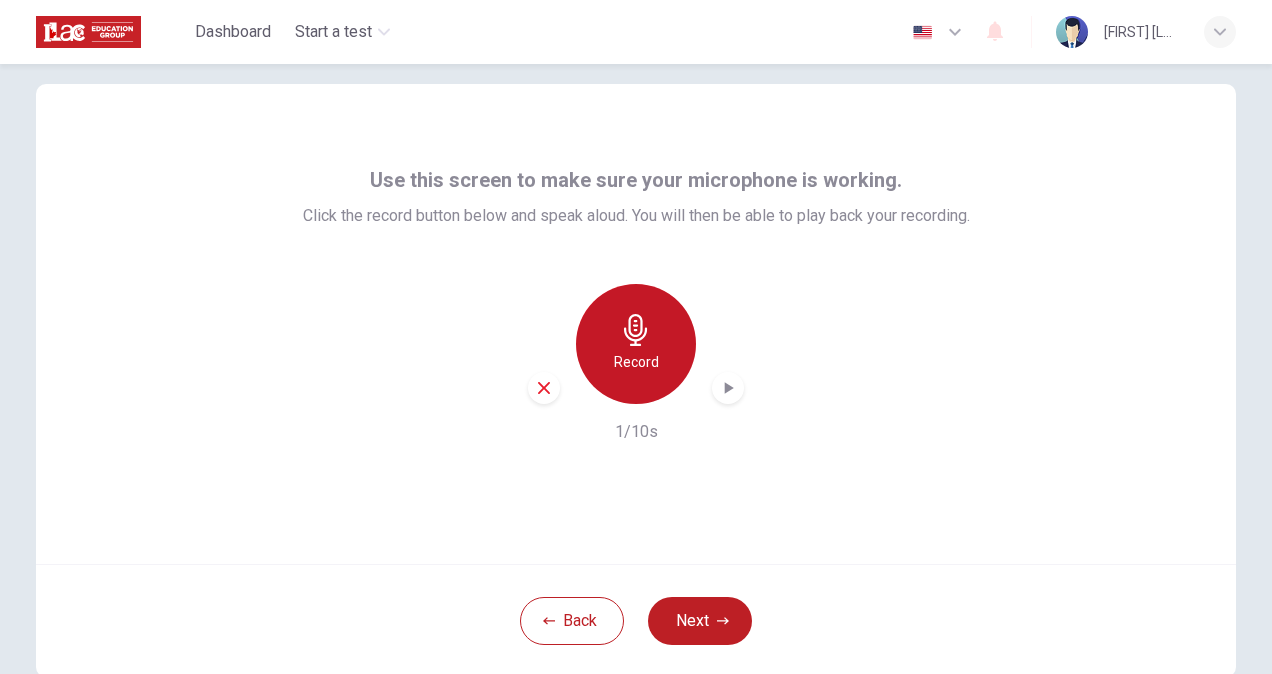 click on "Record" at bounding box center [636, 344] 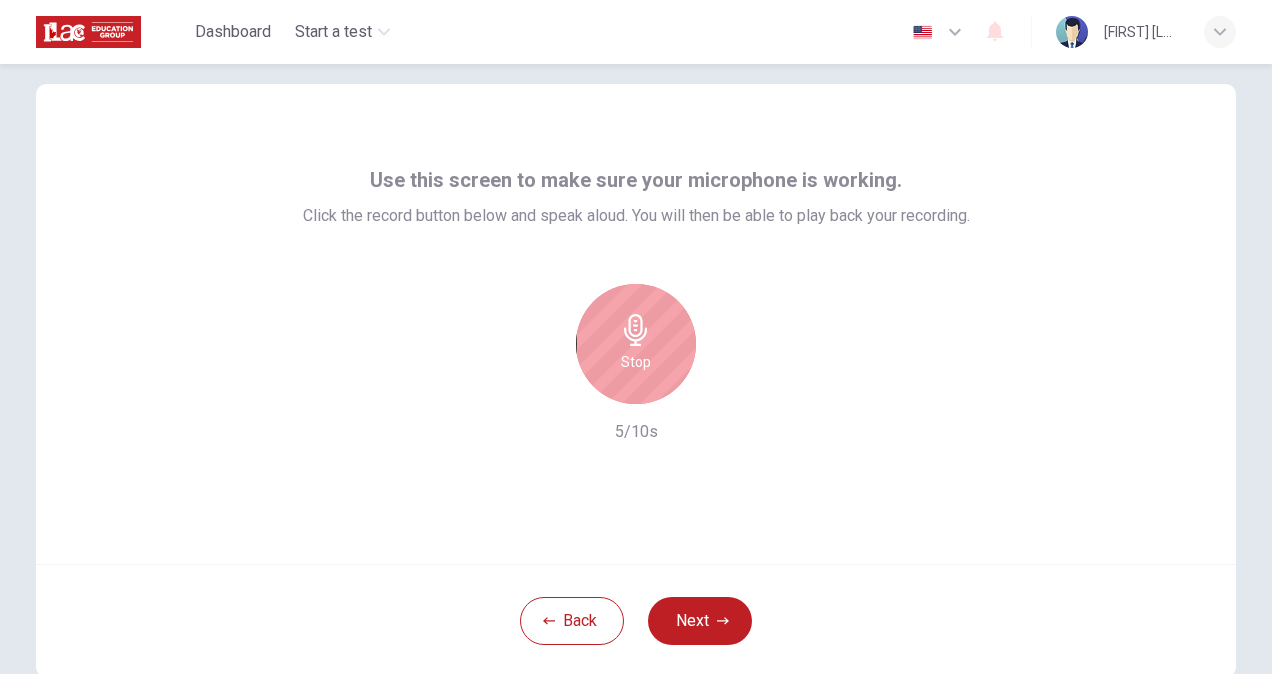 click on "Stop" at bounding box center (636, 344) 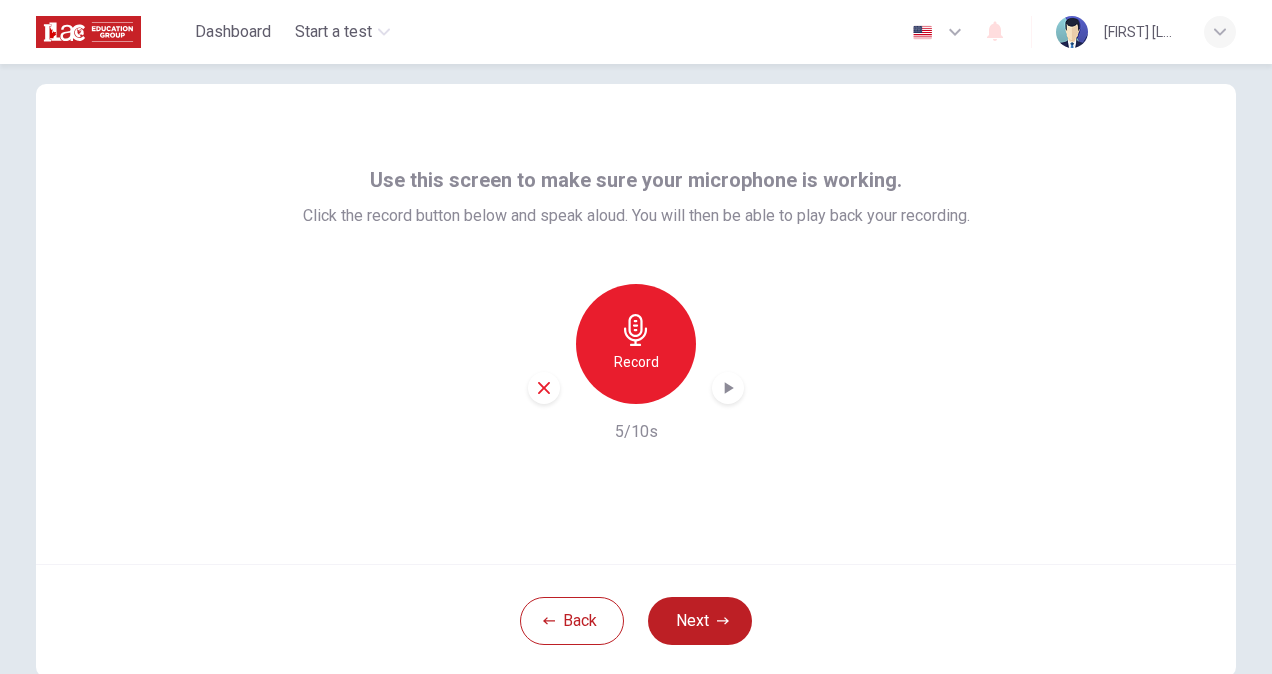 click at bounding box center (728, 388) 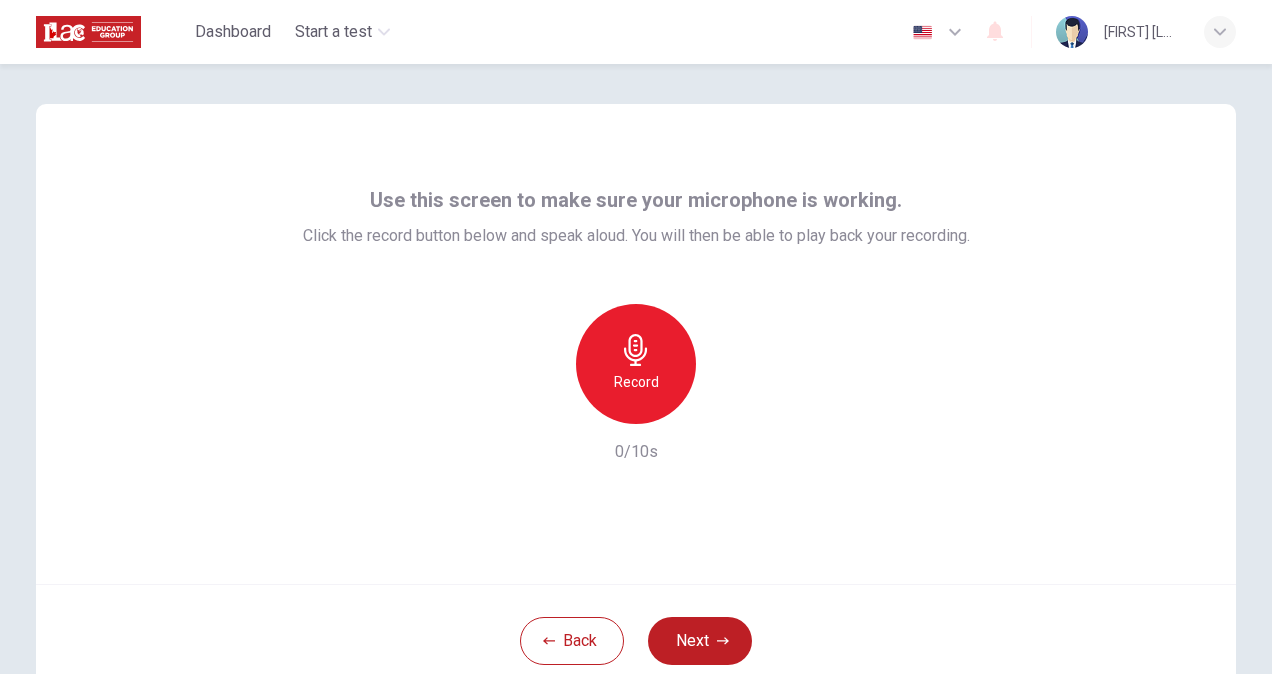 scroll, scrollTop: 100, scrollLeft: 0, axis: vertical 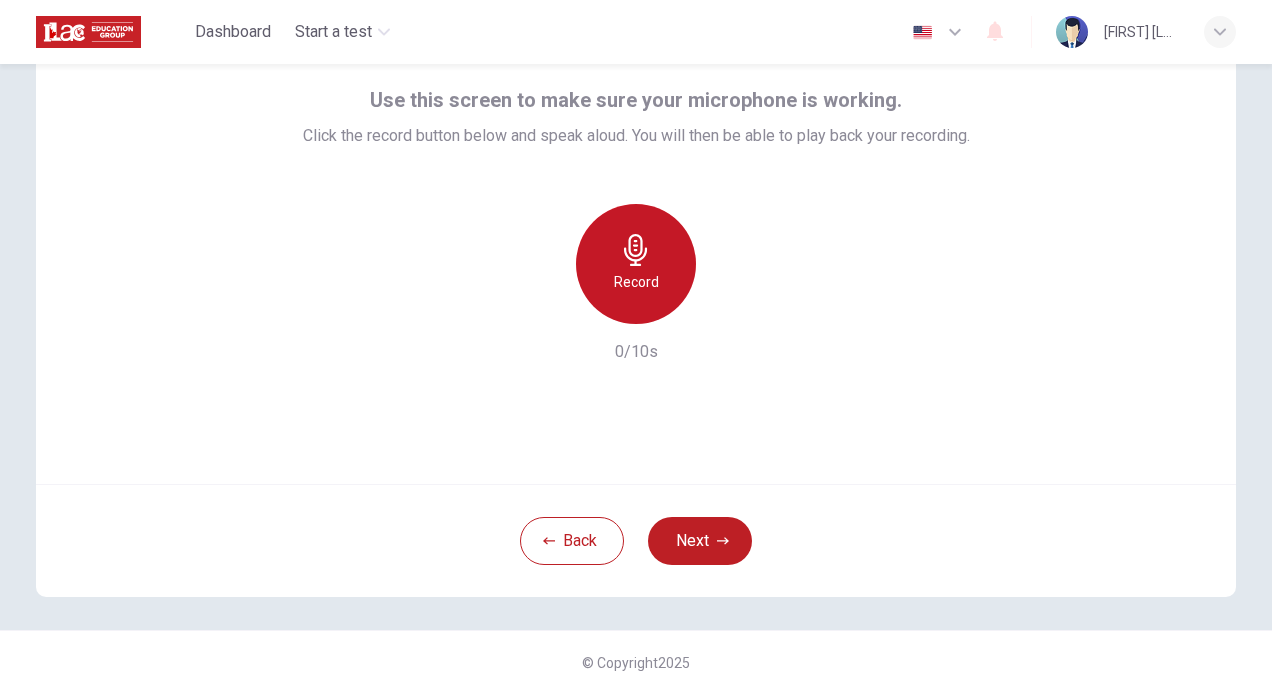 click on "Record" at bounding box center (636, 264) 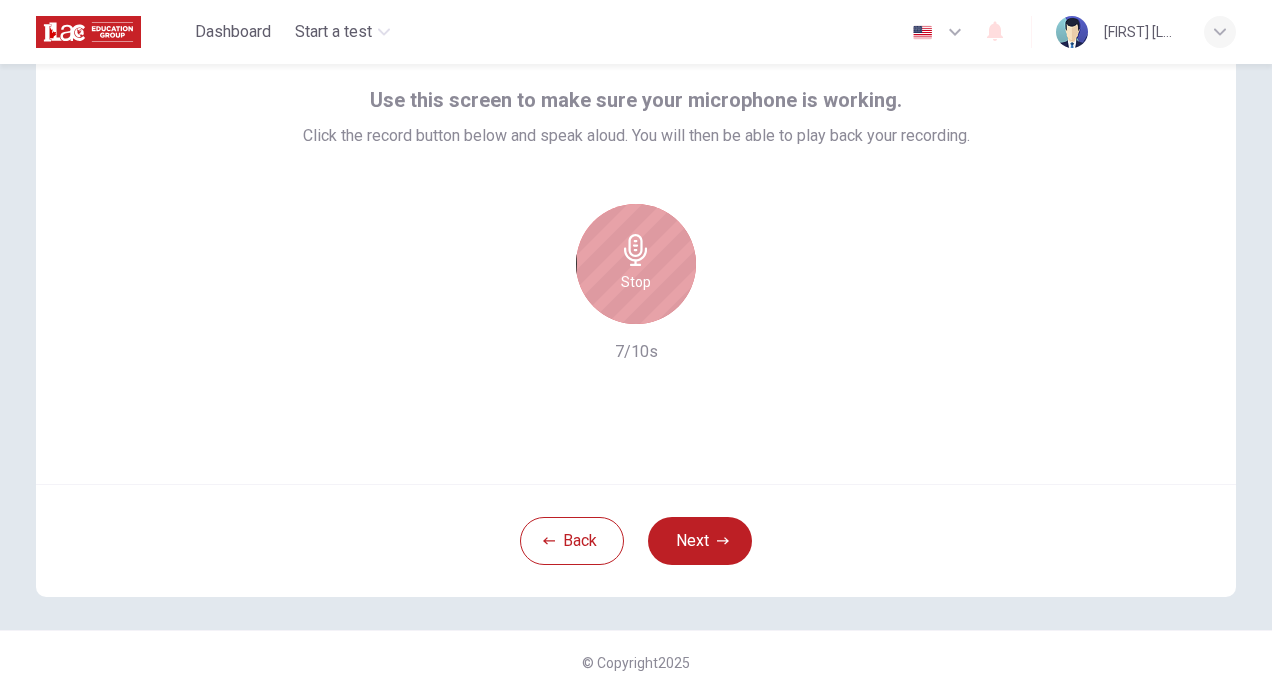 click on "Stop" at bounding box center (636, 264) 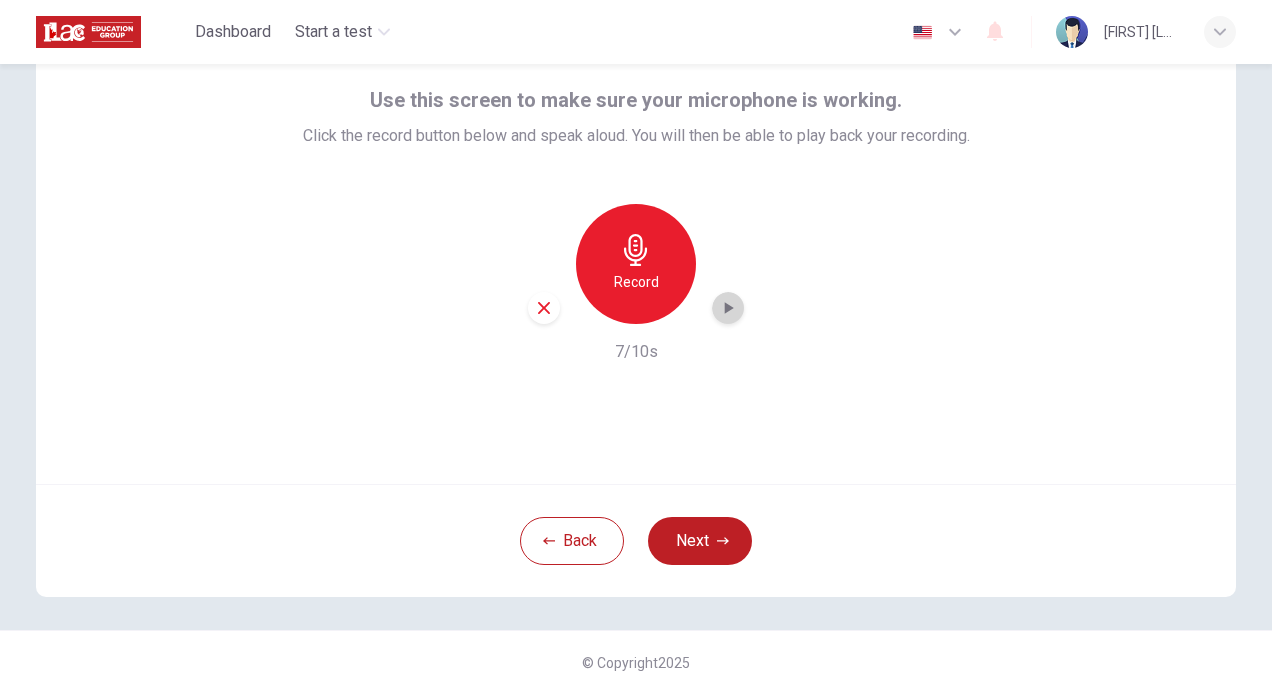 click at bounding box center (728, 308) 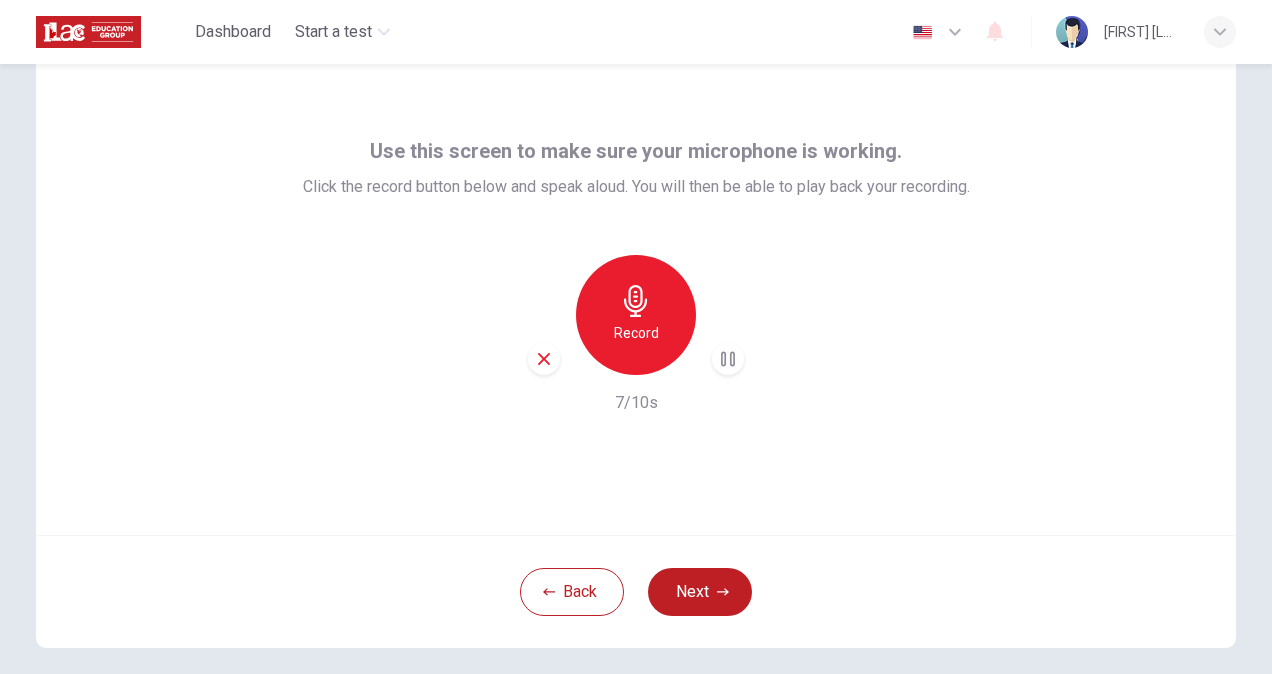 scroll, scrollTop: 20, scrollLeft: 0, axis: vertical 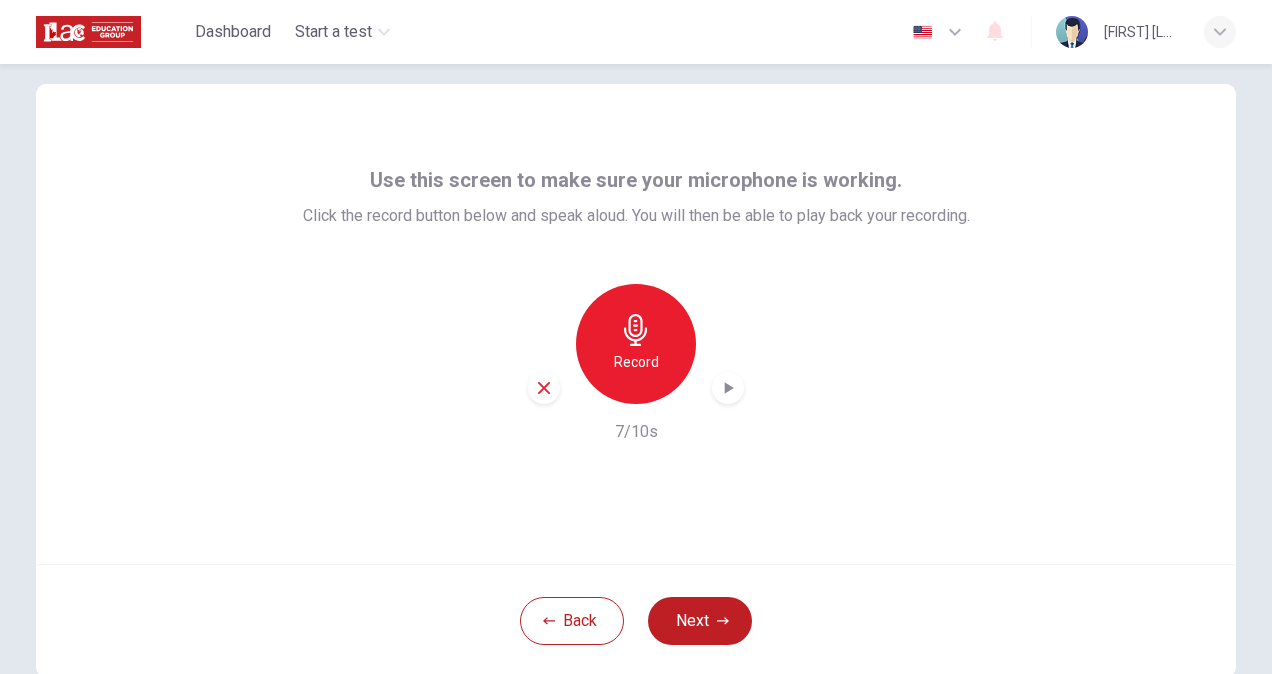 type 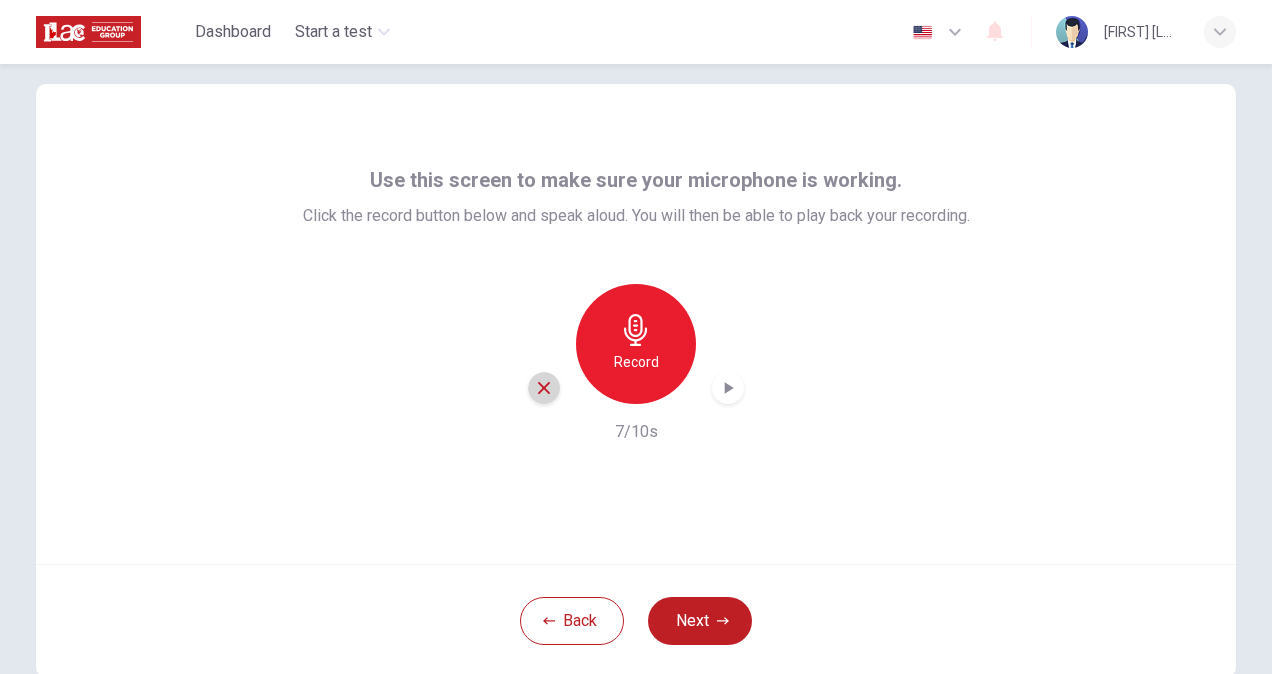 click at bounding box center [544, 388] 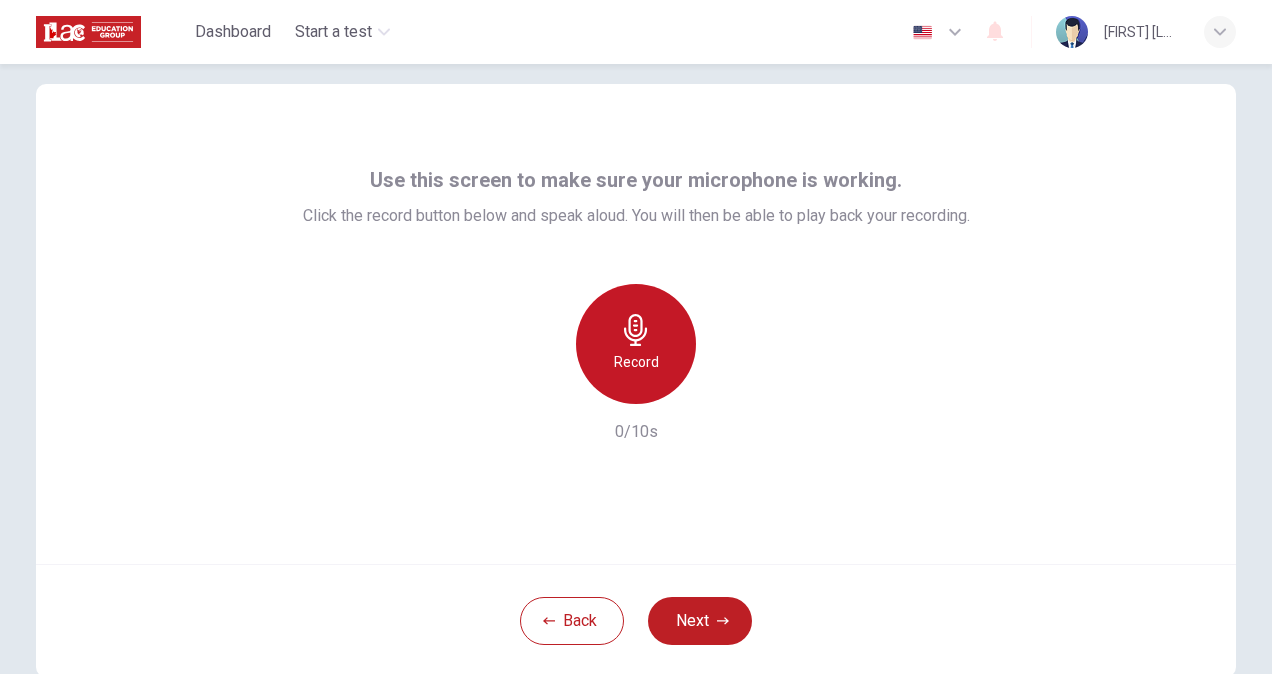 click on "Record" at bounding box center [636, 362] 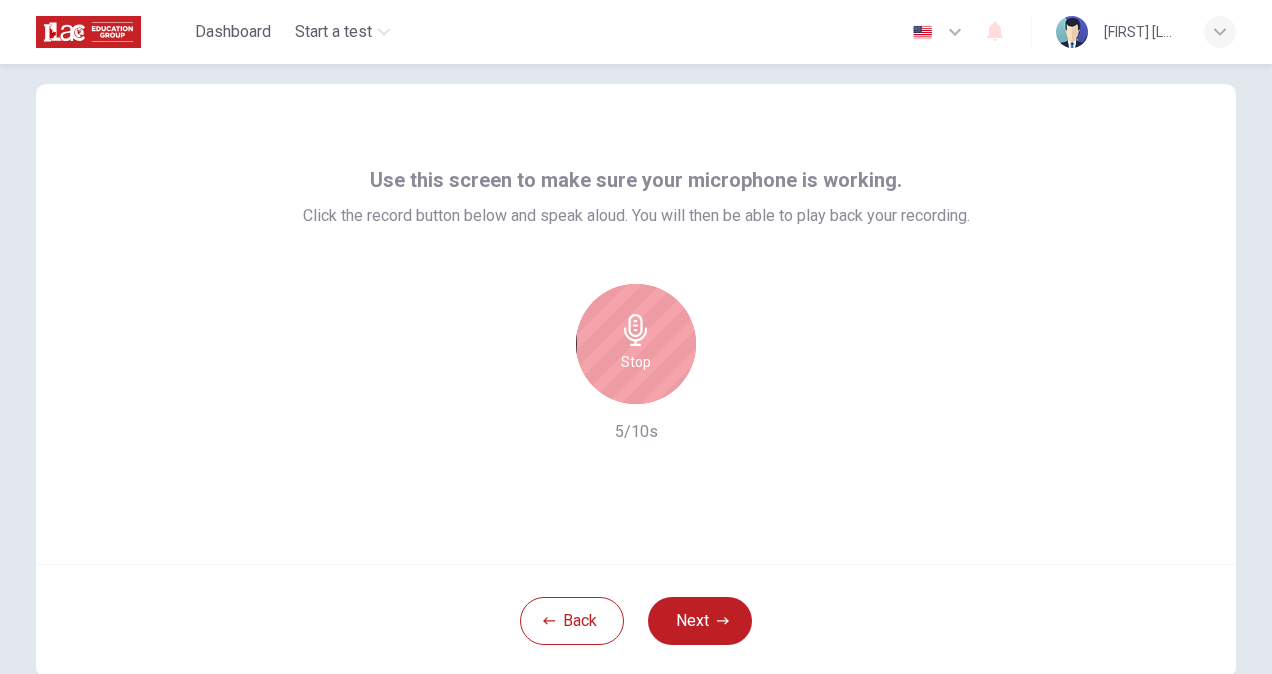click on "Stop" at bounding box center (636, 344) 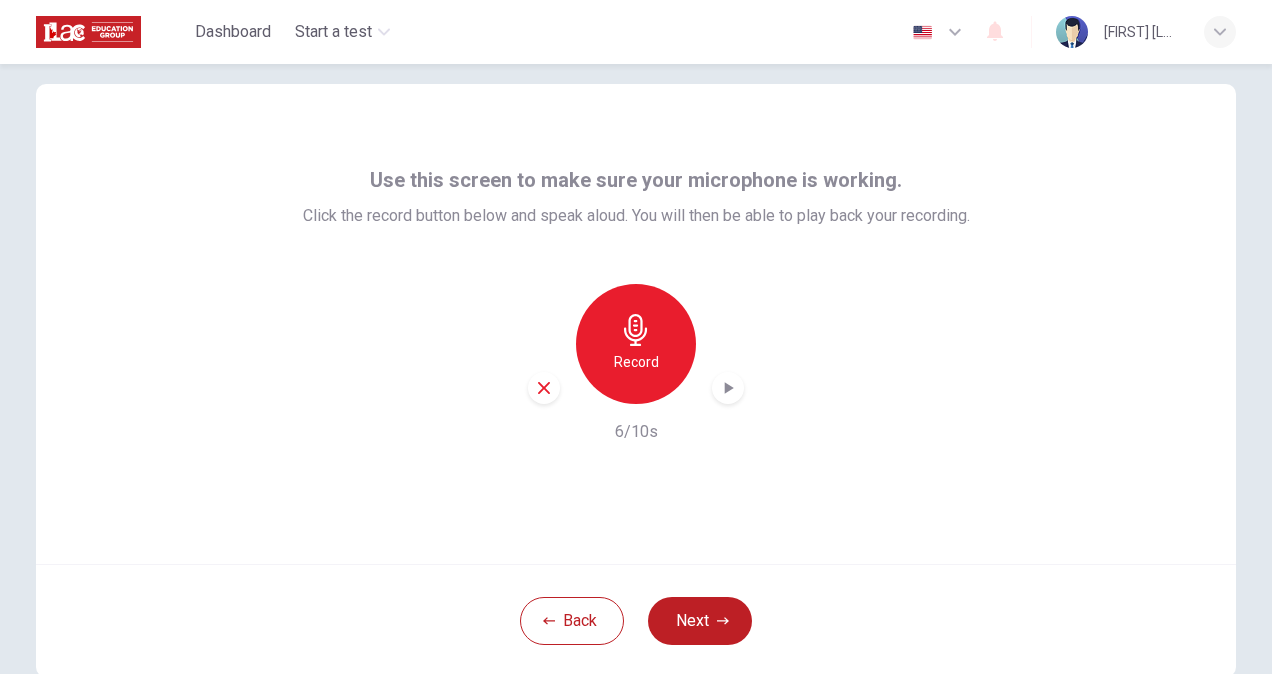 click at bounding box center [728, 388] 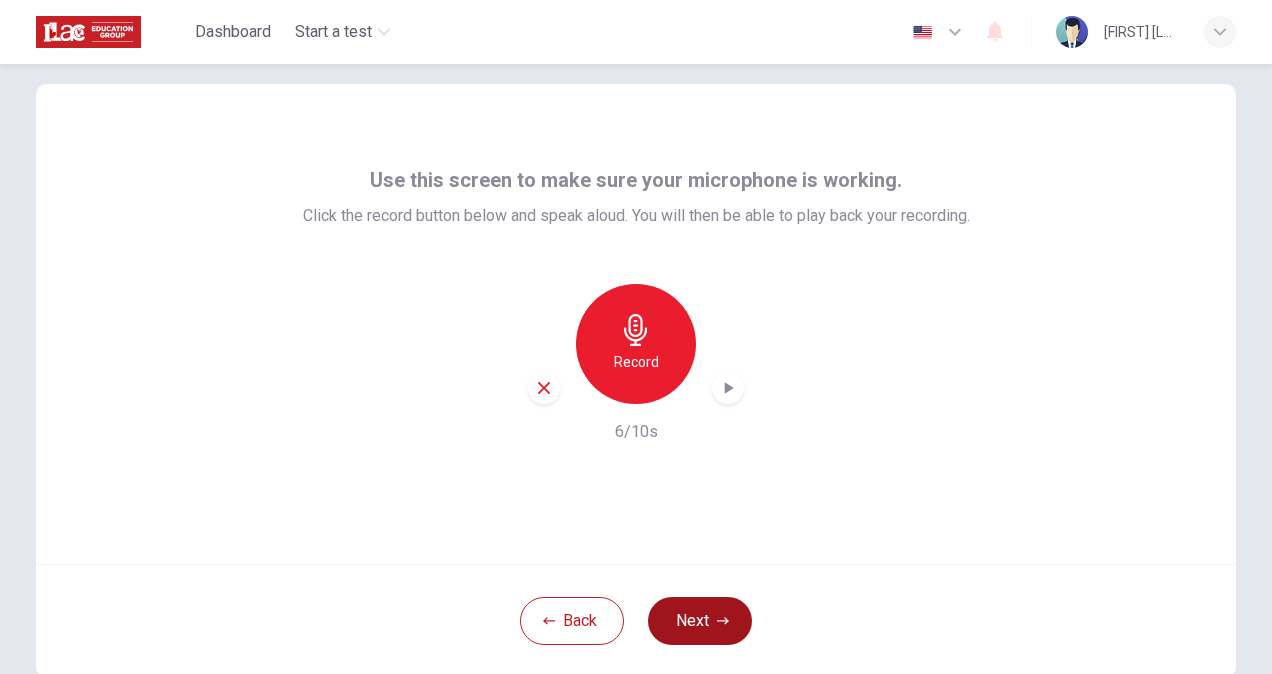 click on "Next" at bounding box center (700, 621) 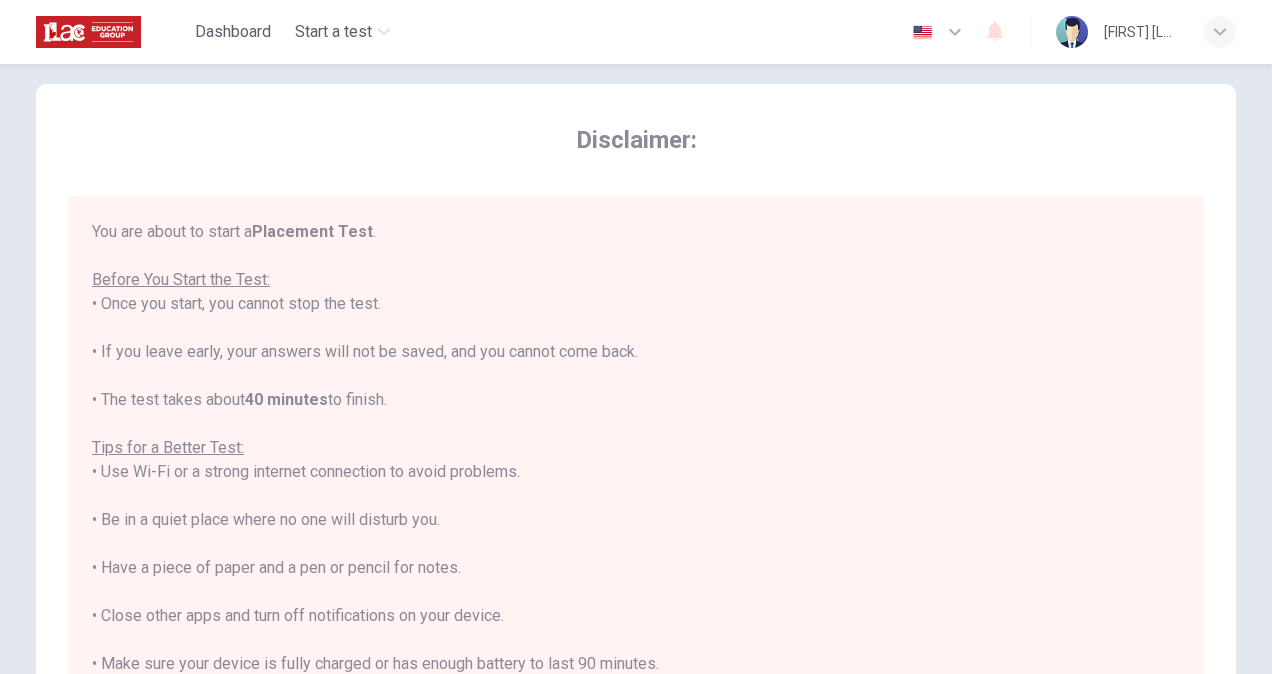 scroll, scrollTop: 22, scrollLeft: 0, axis: vertical 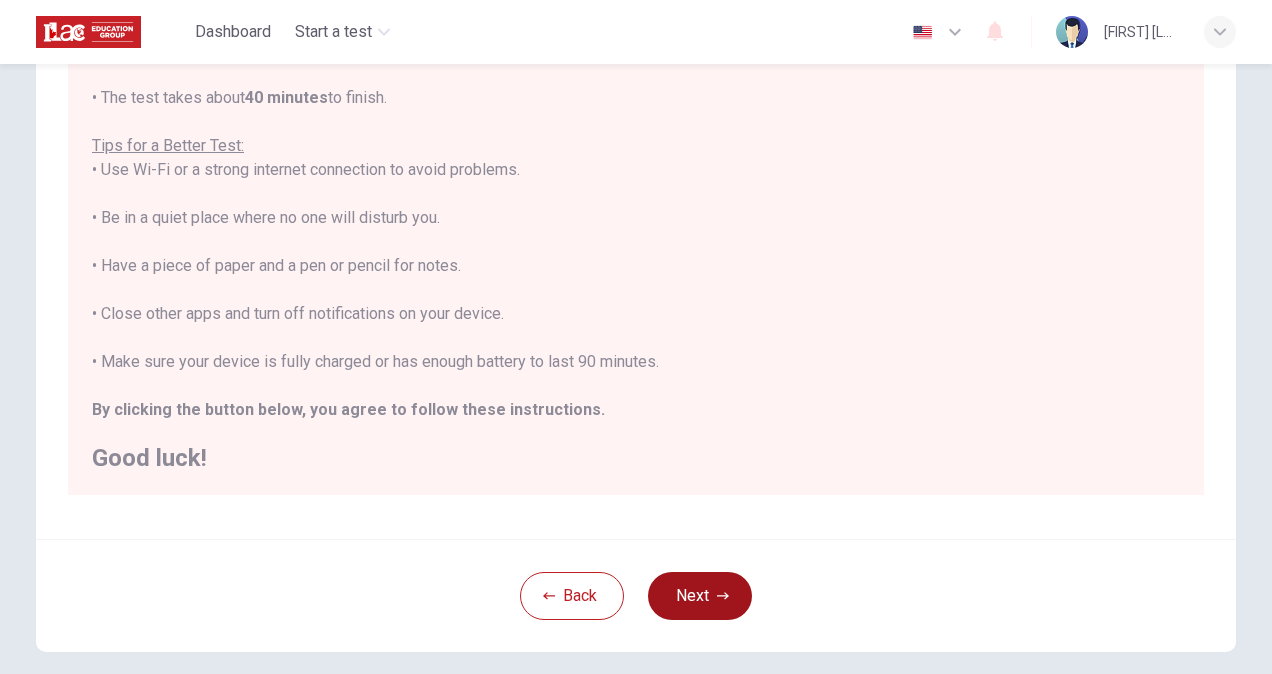 click on "Next" at bounding box center (700, 596) 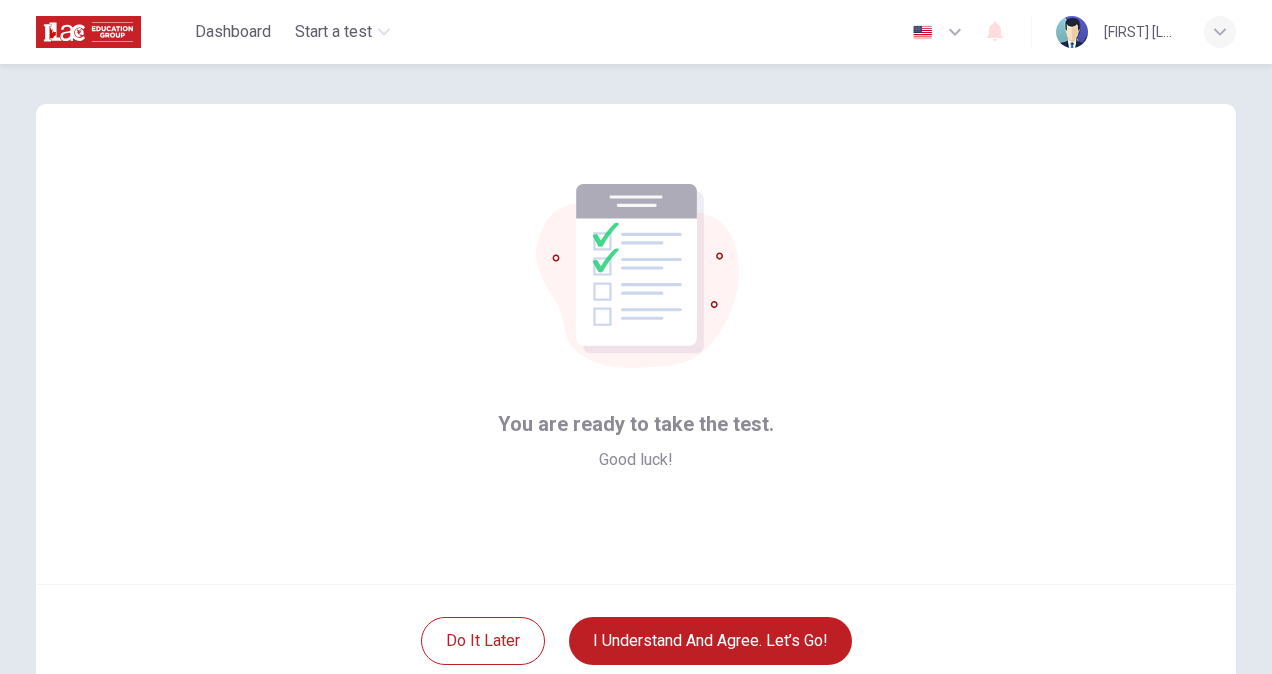scroll, scrollTop: 100, scrollLeft: 0, axis: vertical 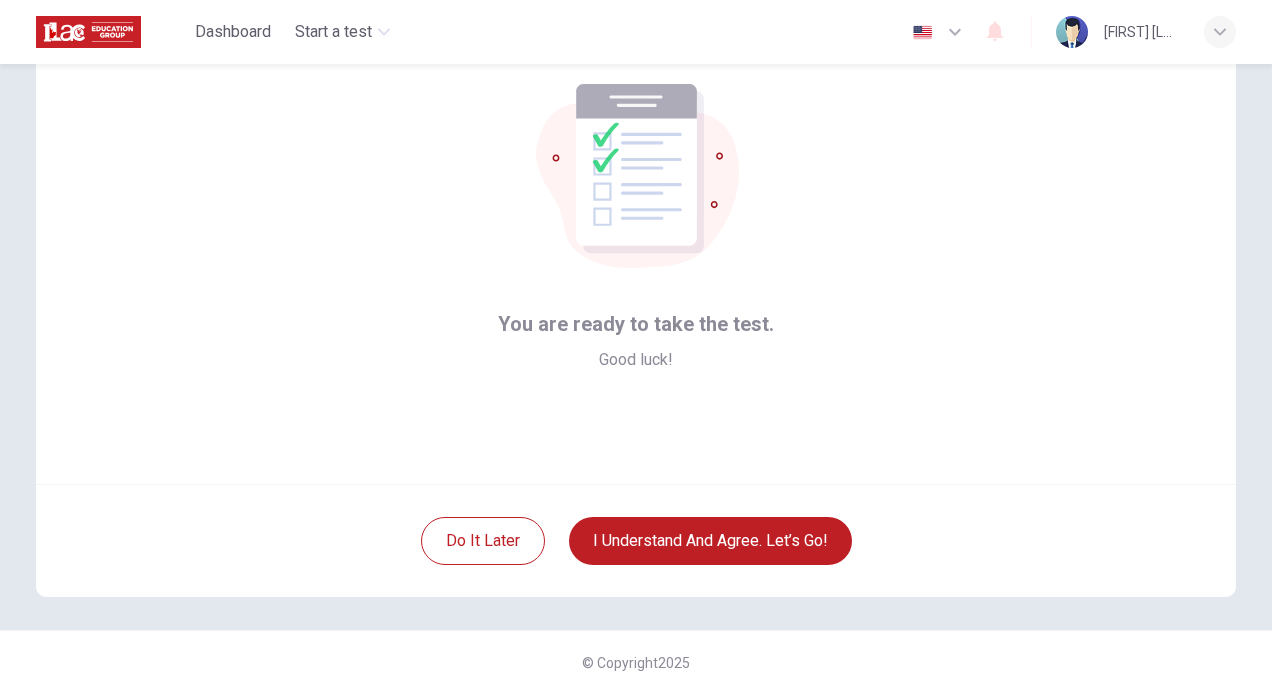 type 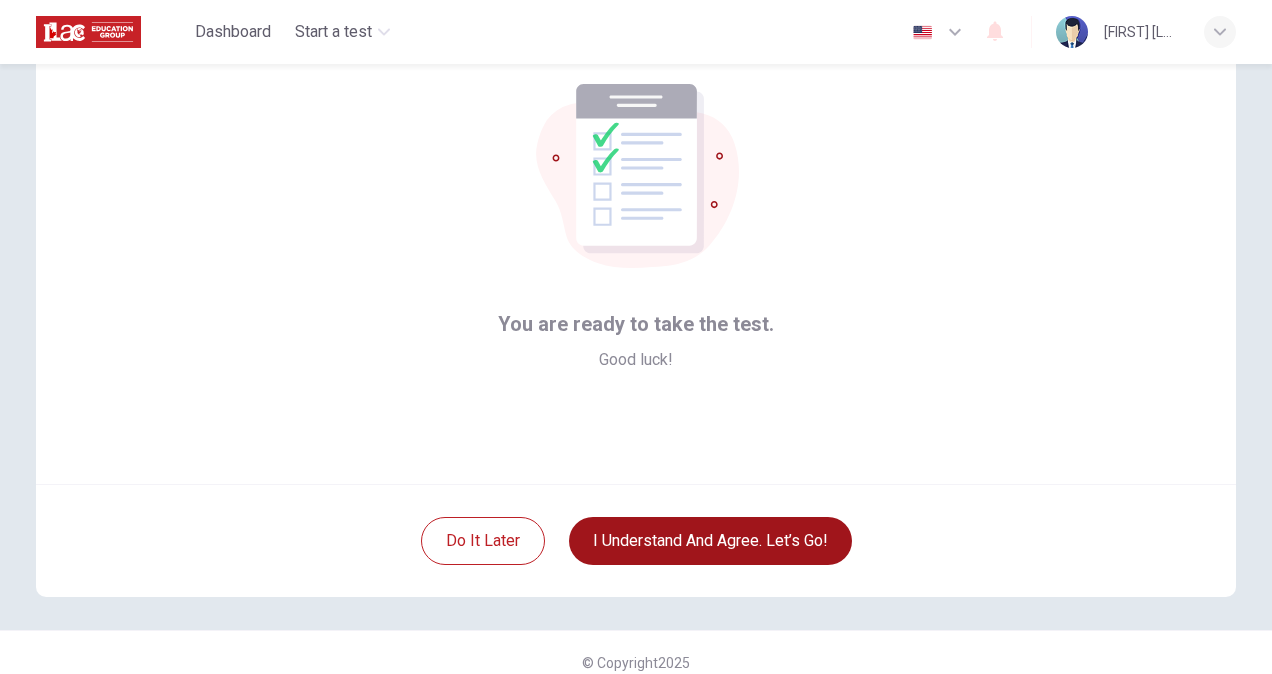 click on "I understand and agree. Let’s go!" at bounding box center (710, 541) 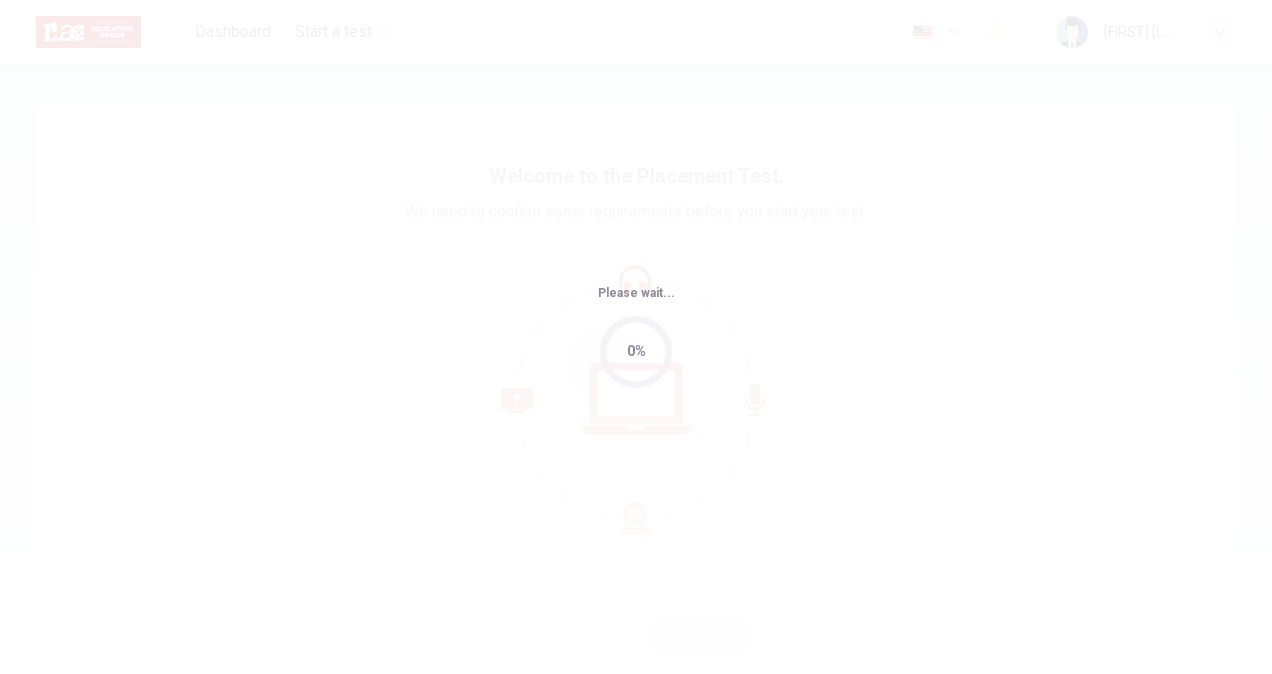 scroll, scrollTop: 0, scrollLeft: 0, axis: both 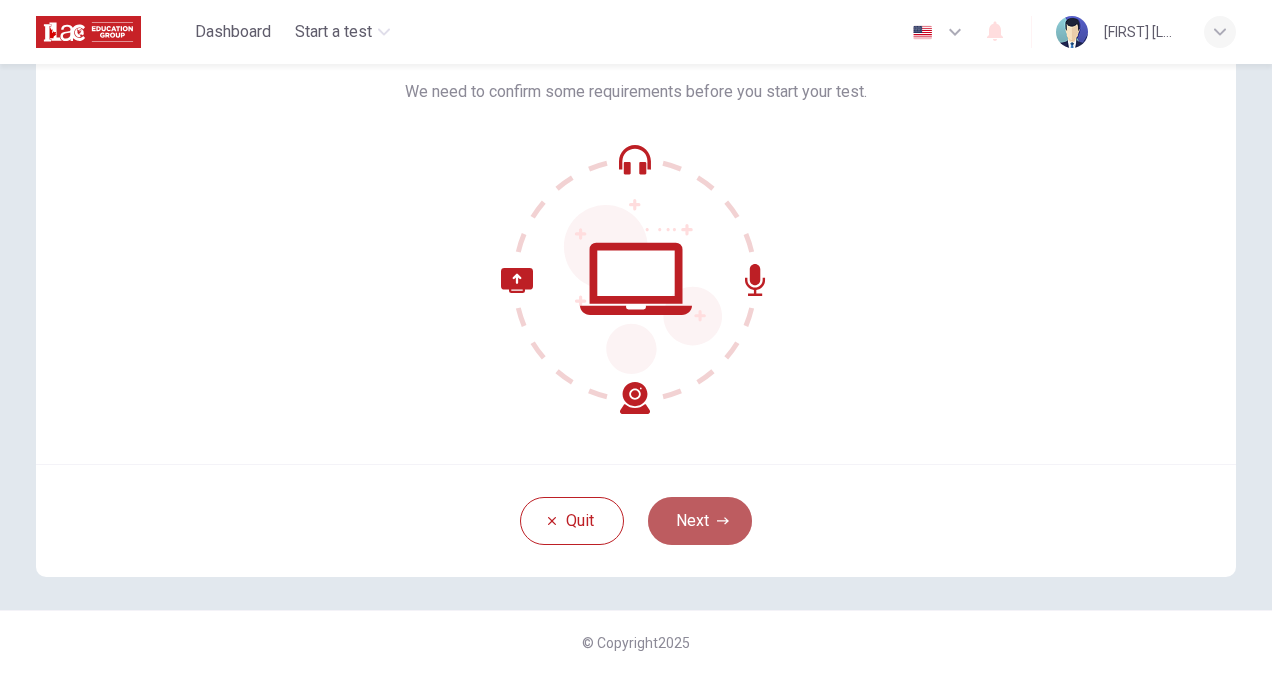 click on "Next" at bounding box center [700, 521] 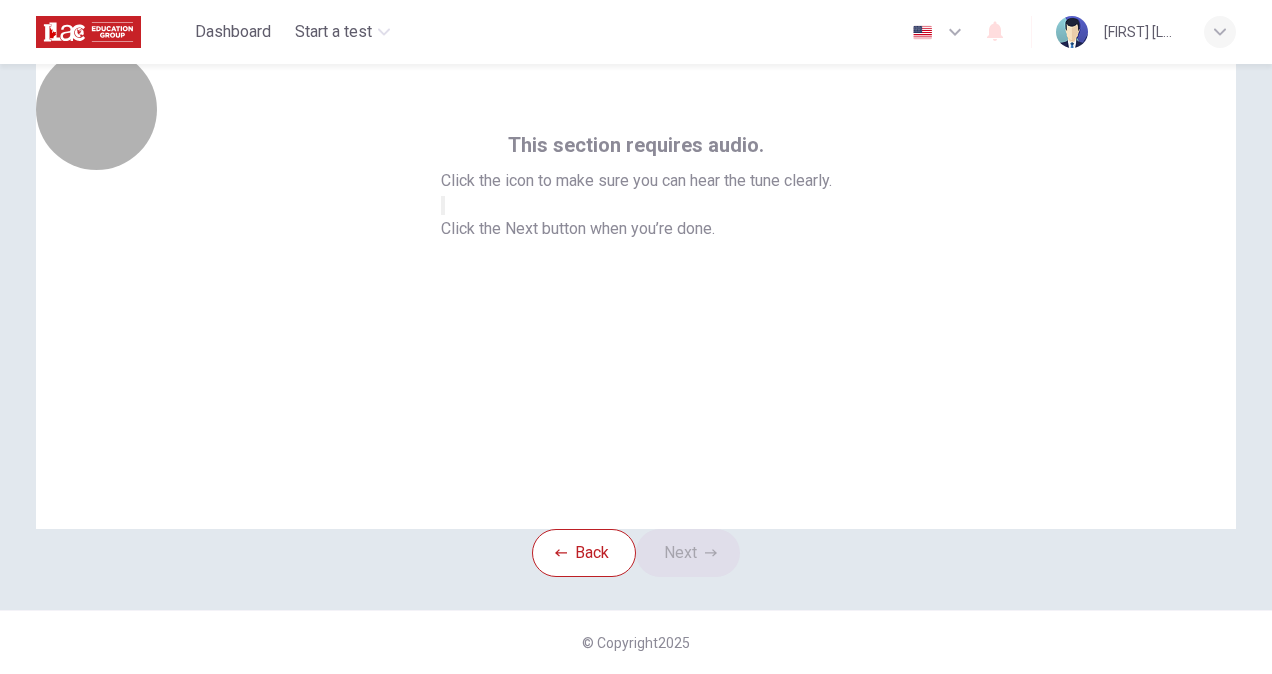 click at bounding box center [443, 210] 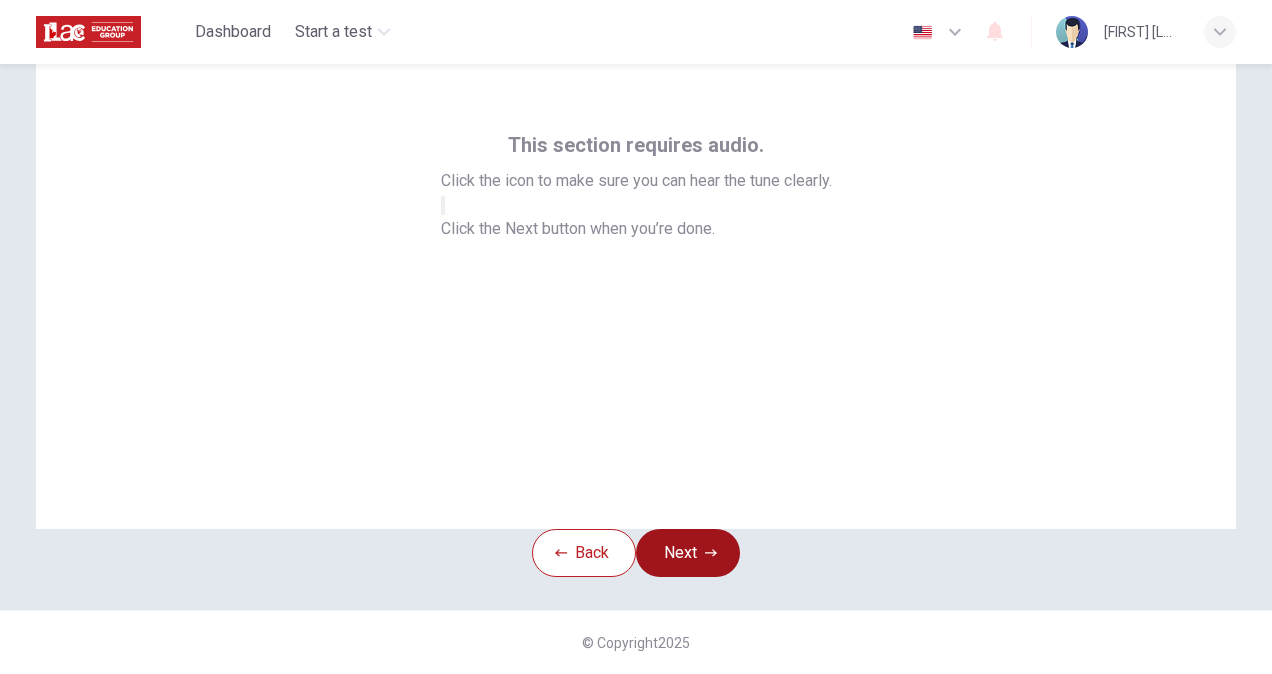 click on "Next" at bounding box center [688, 553] 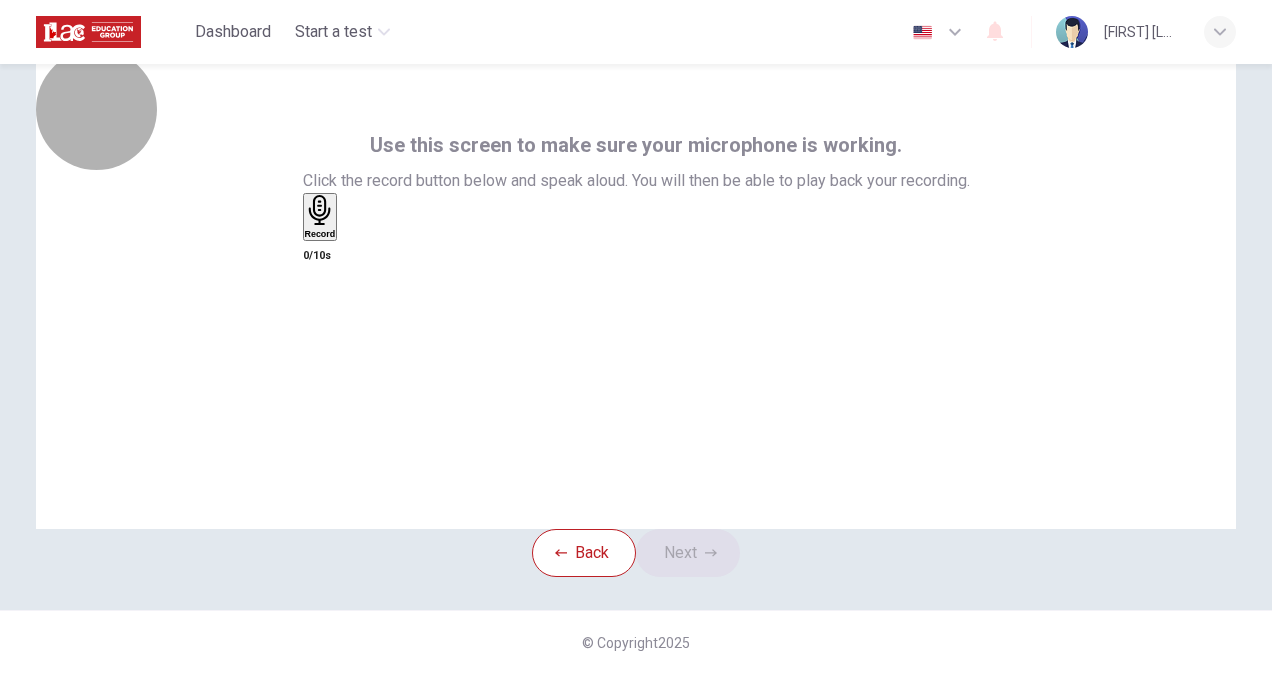 click on "Record" at bounding box center [320, 234] 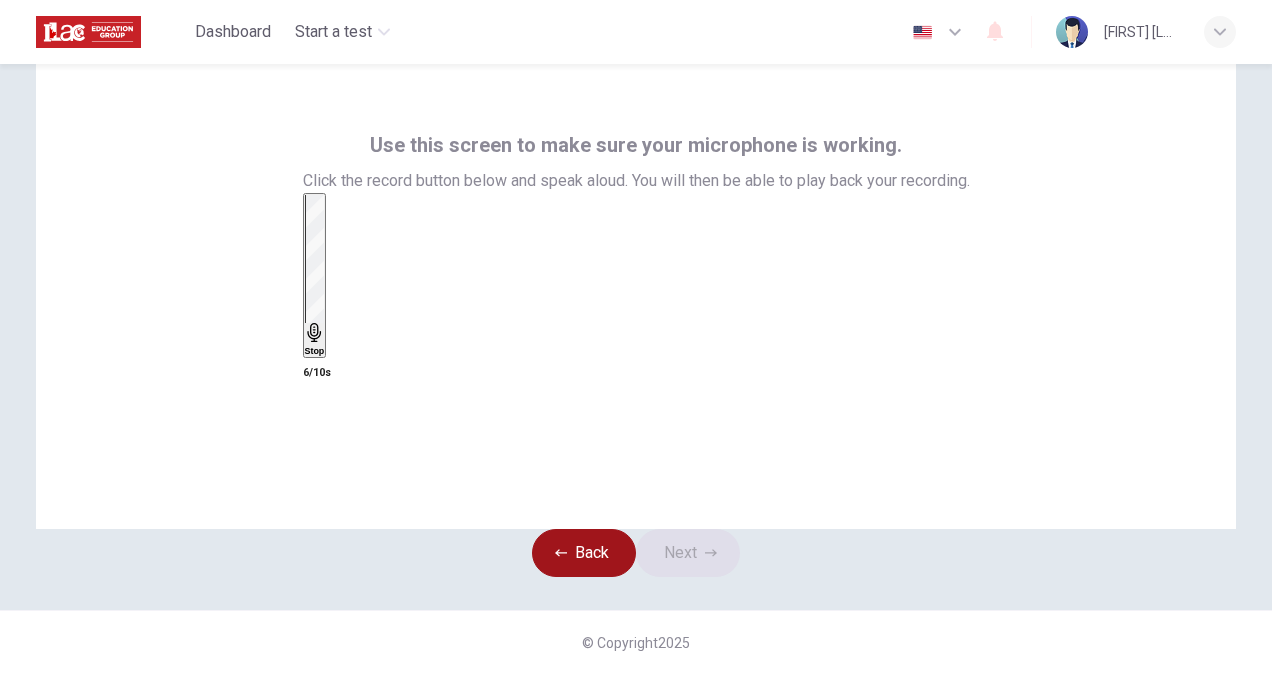 click on "Back" at bounding box center [584, 553] 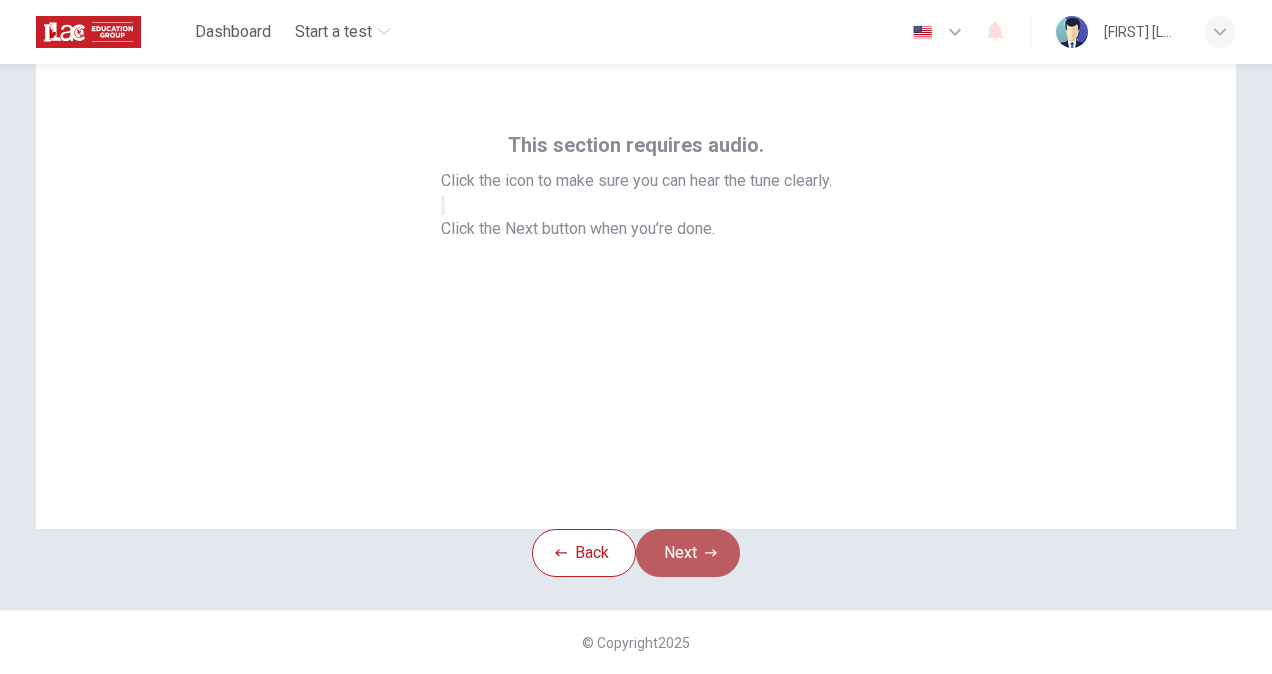 click on "Next" at bounding box center [688, 553] 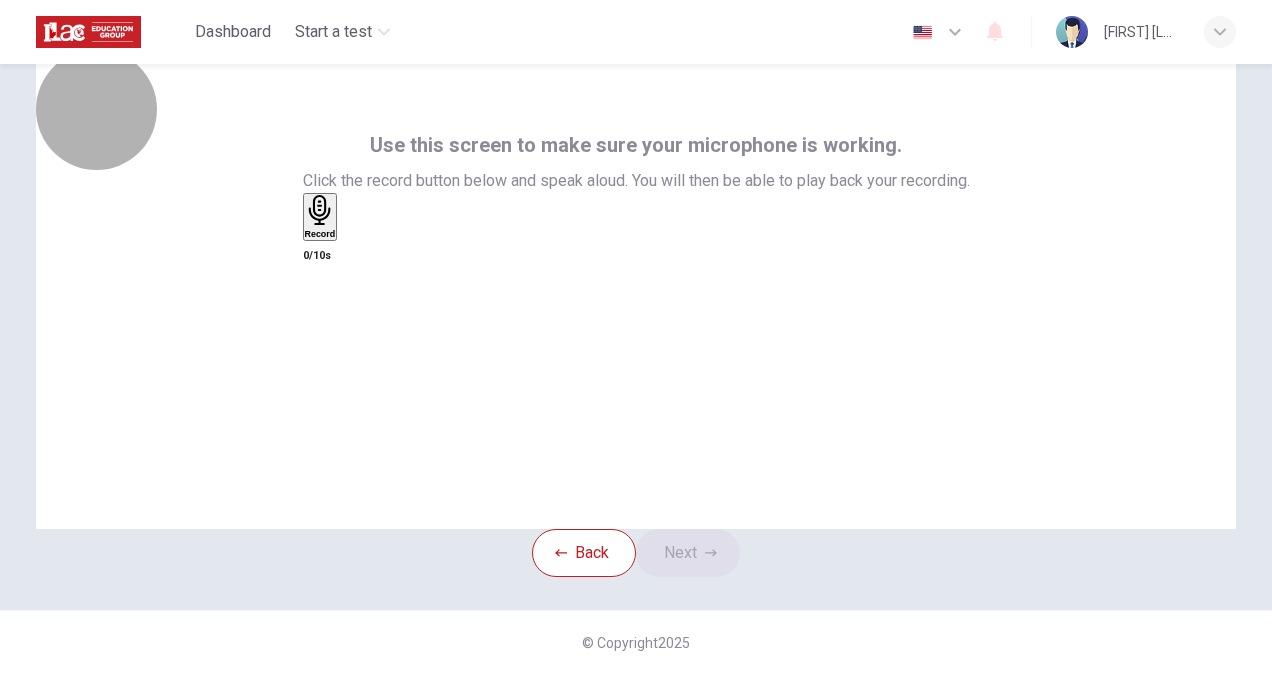 click on "Record" at bounding box center [320, 217] 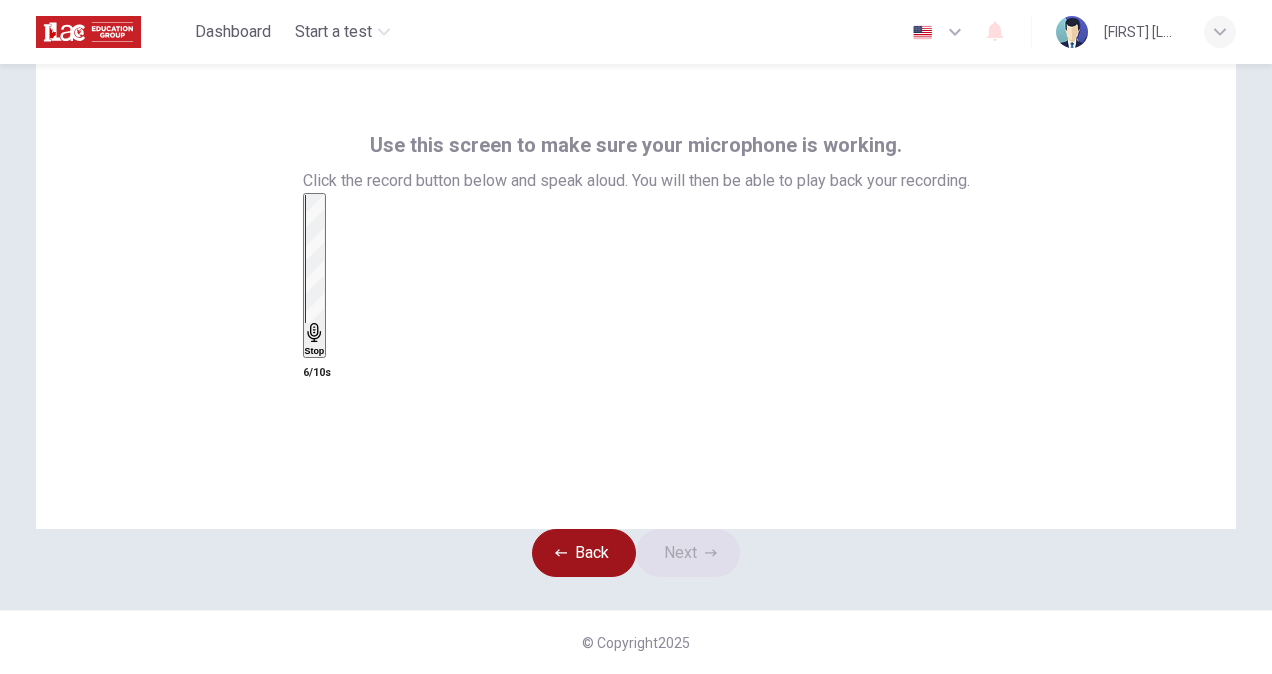 click on "Back" at bounding box center (584, 553) 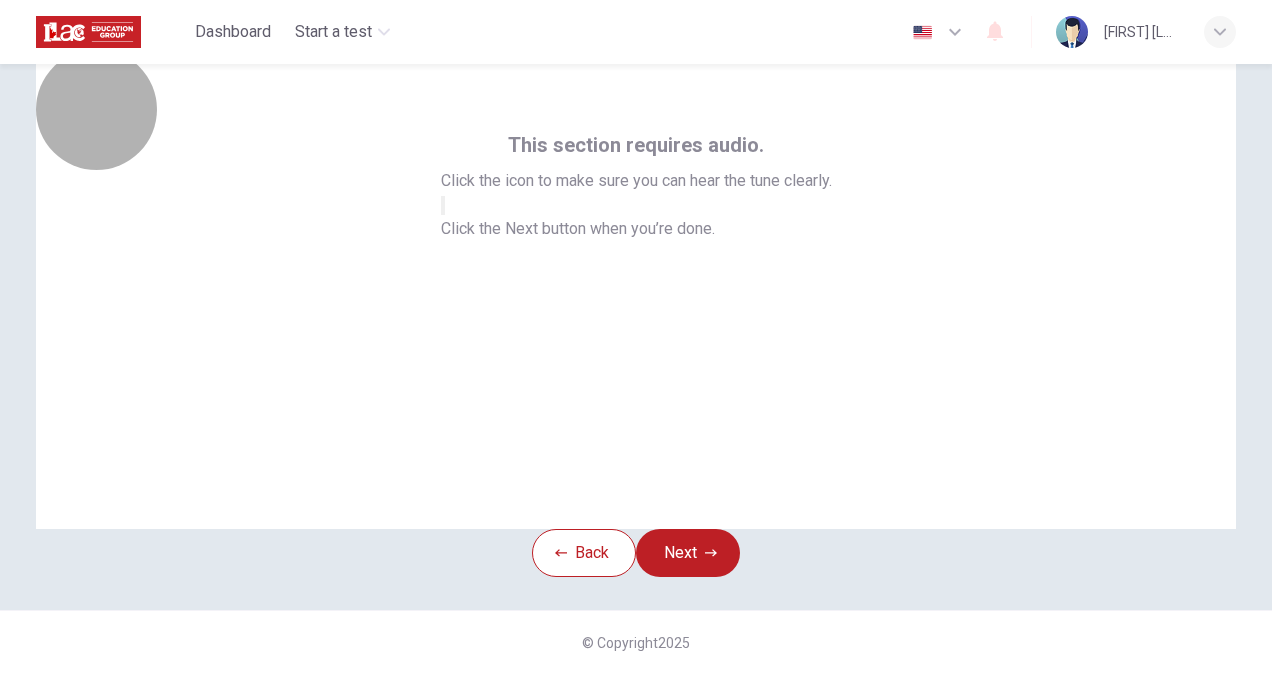 click at bounding box center (443, 205) 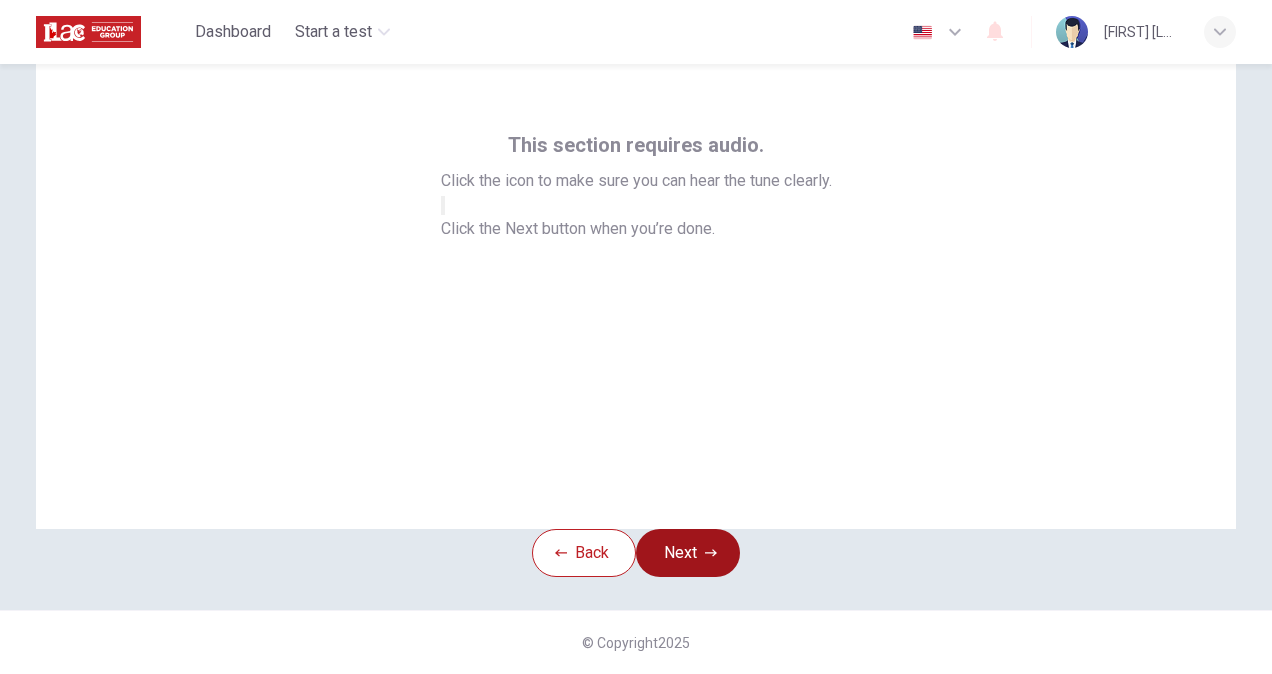 click on "Next" at bounding box center [688, 553] 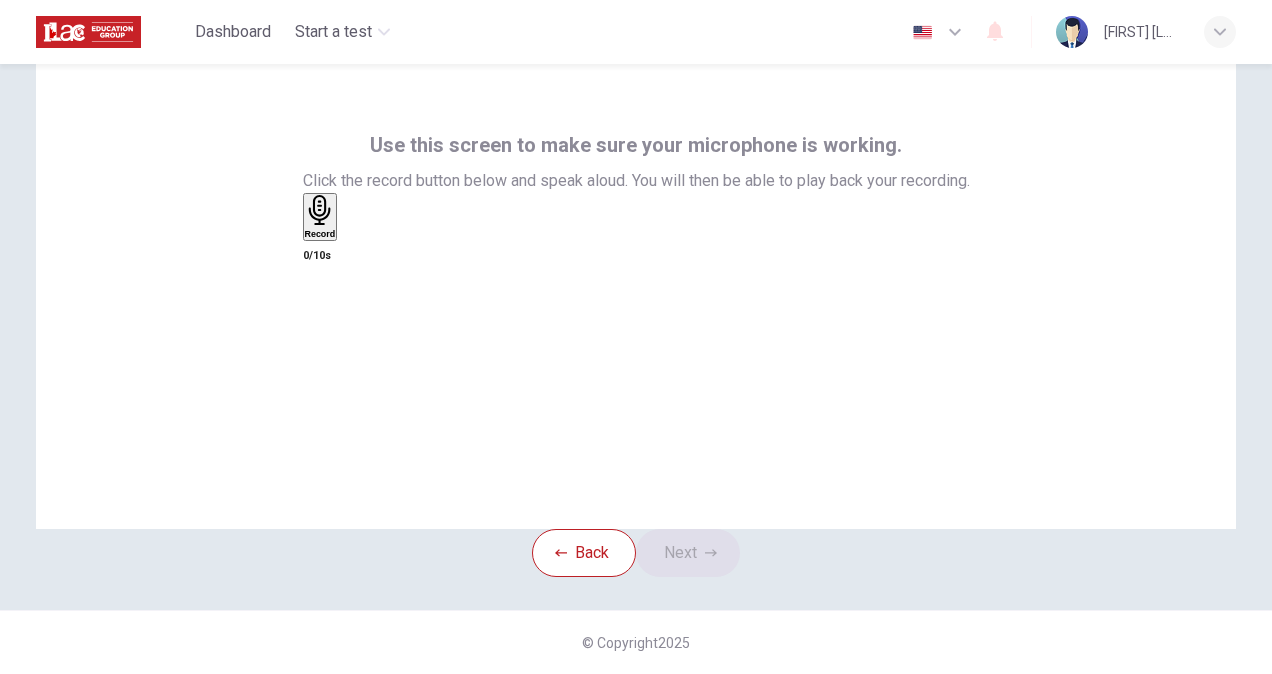 click on "Record" at bounding box center (320, 234) 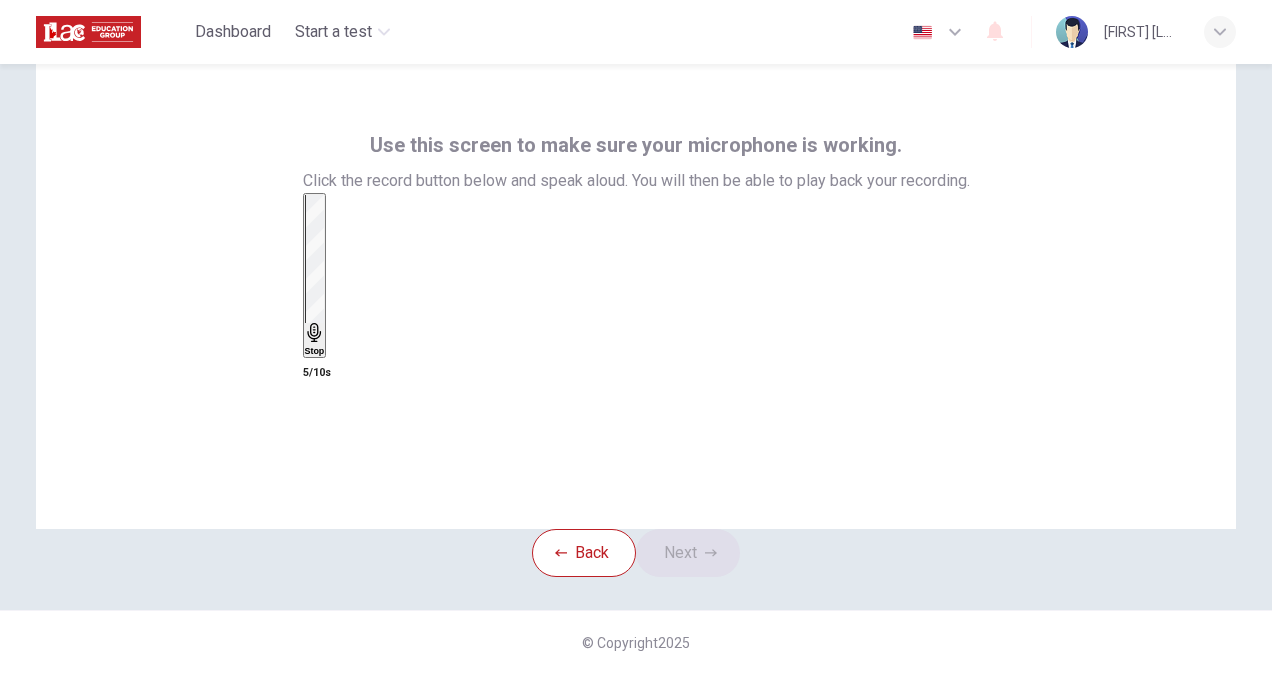 click on "Stop" at bounding box center [315, 275] 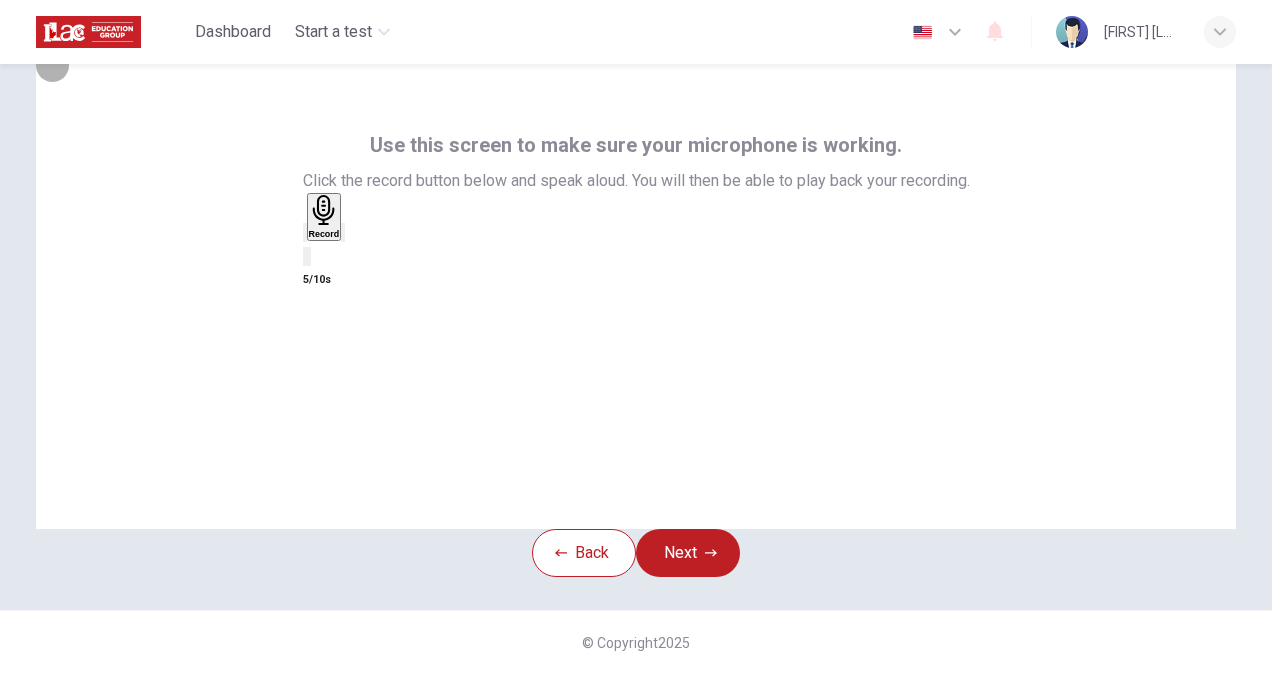 click at bounding box center (343, 237) 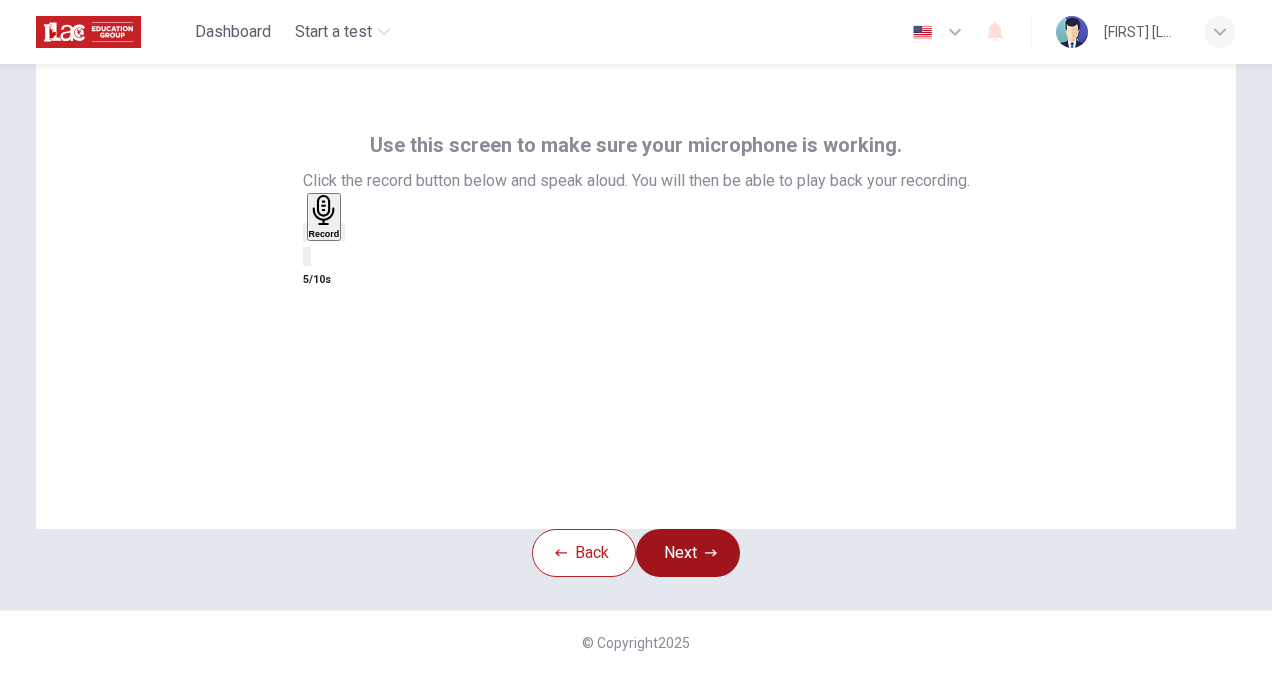 click on "Next" at bounding box center (688, 553) 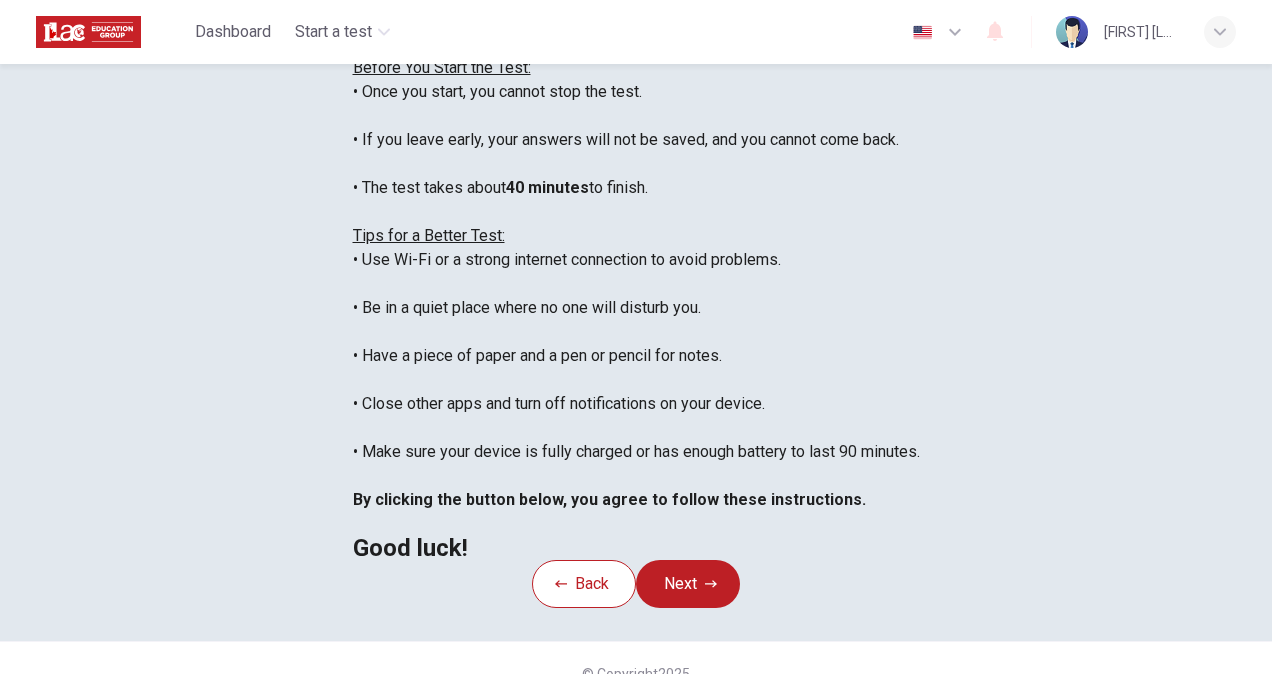 scroll, scrollTop: 22, scrollLeft: 0, axis: vertical 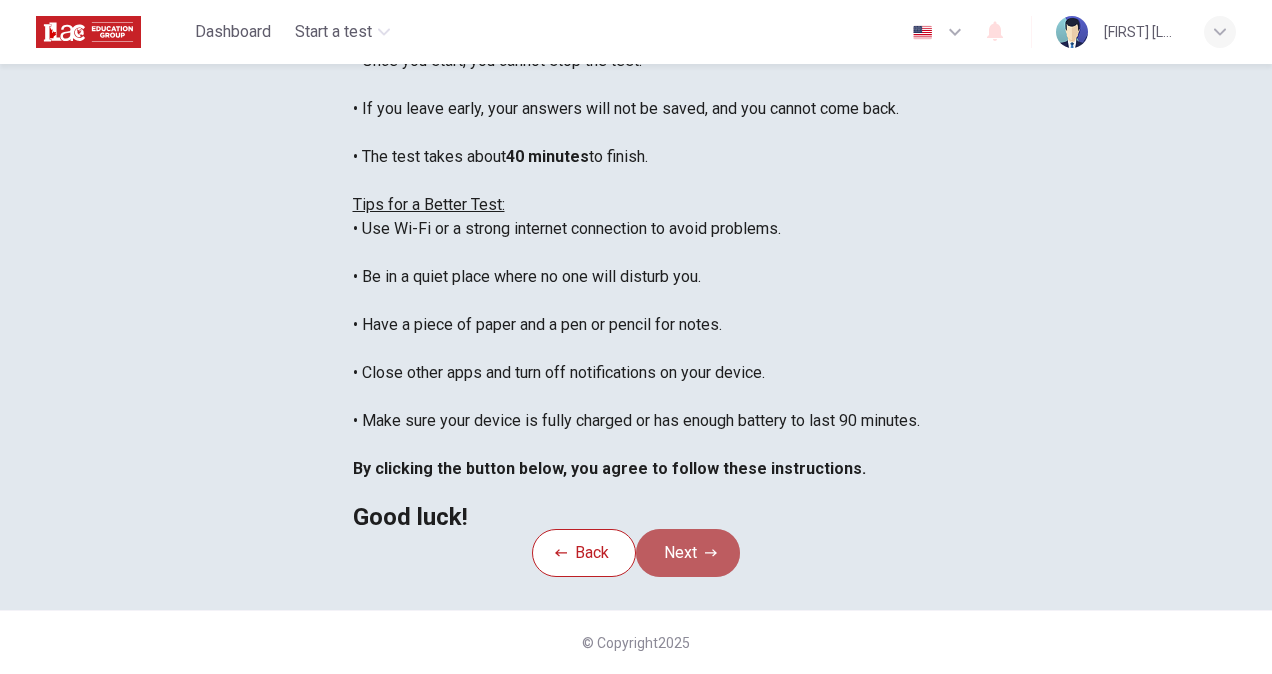 click on "Next" at bounding box center [688, 553] 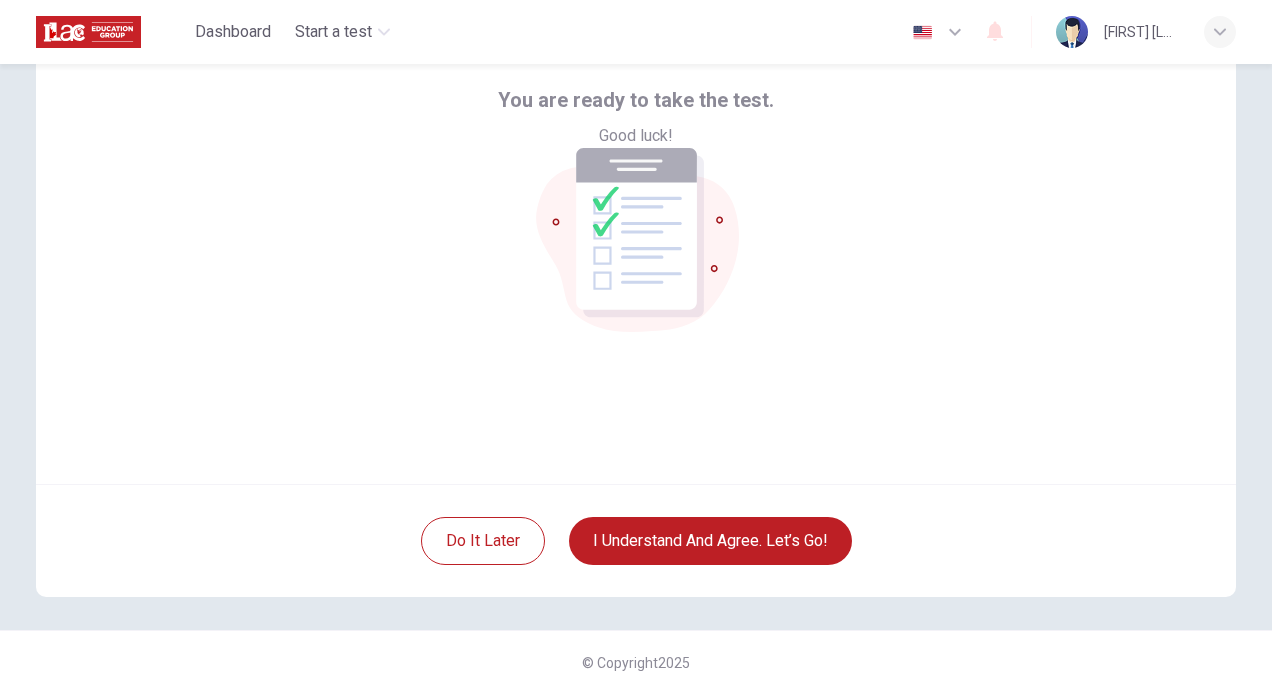 scroll, scrollTop: 120, scrollLeft: 0, axis: vertical 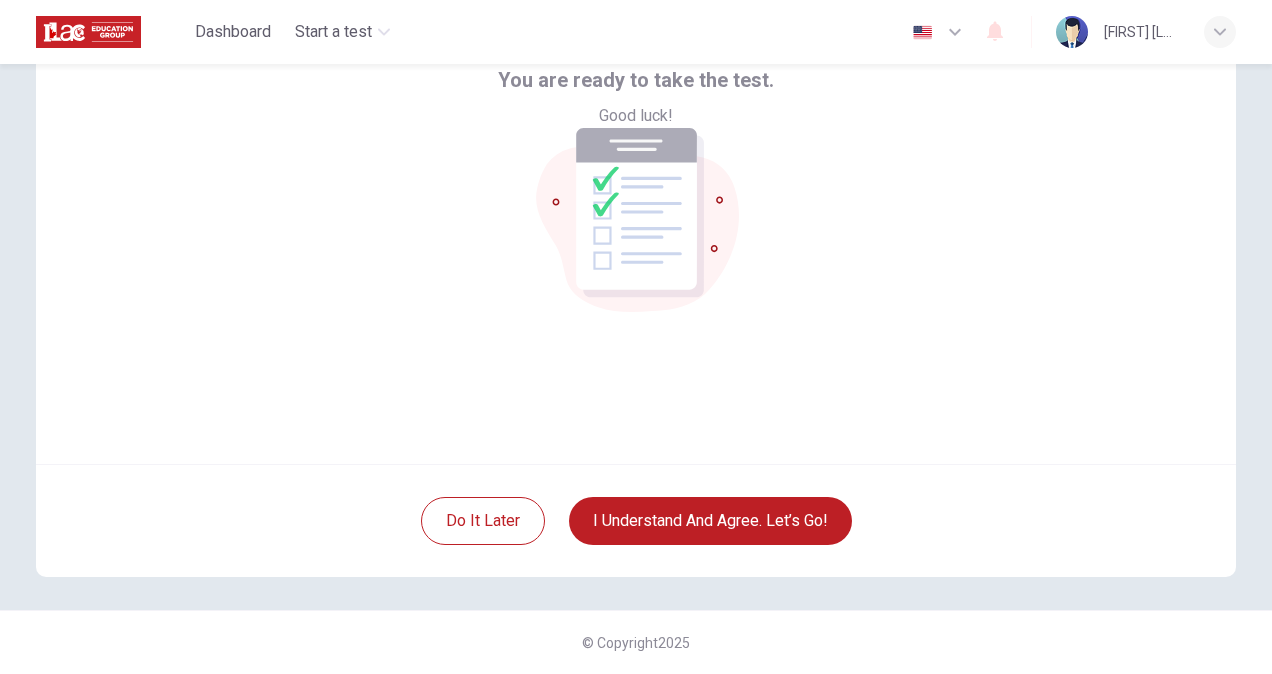 click at bounding box center [955, 32] 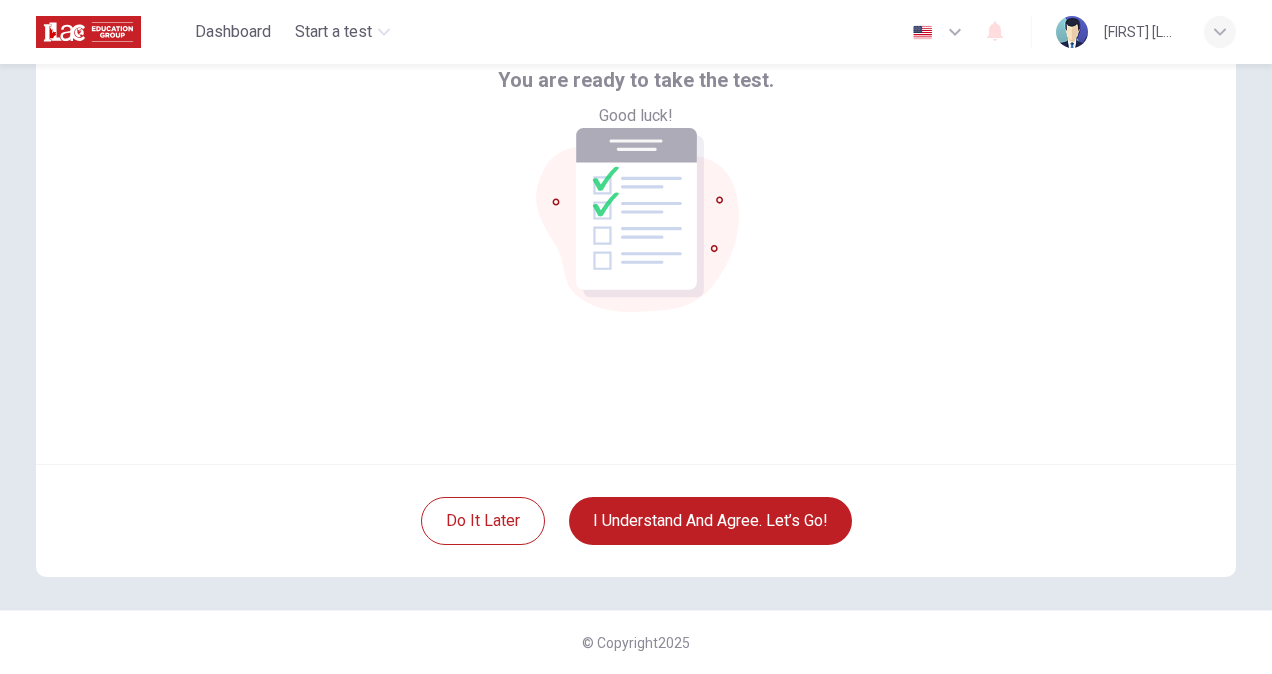 click at bounding box center [636, 674] 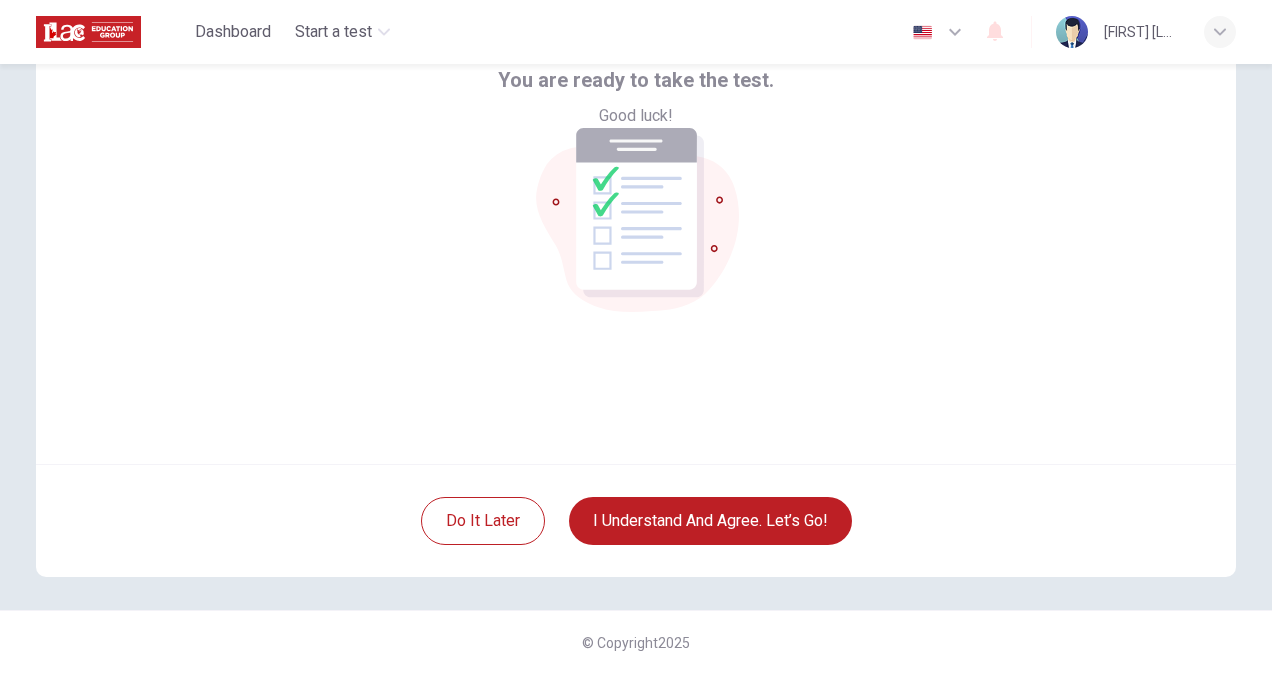 click at bounding box center (1220, 32) 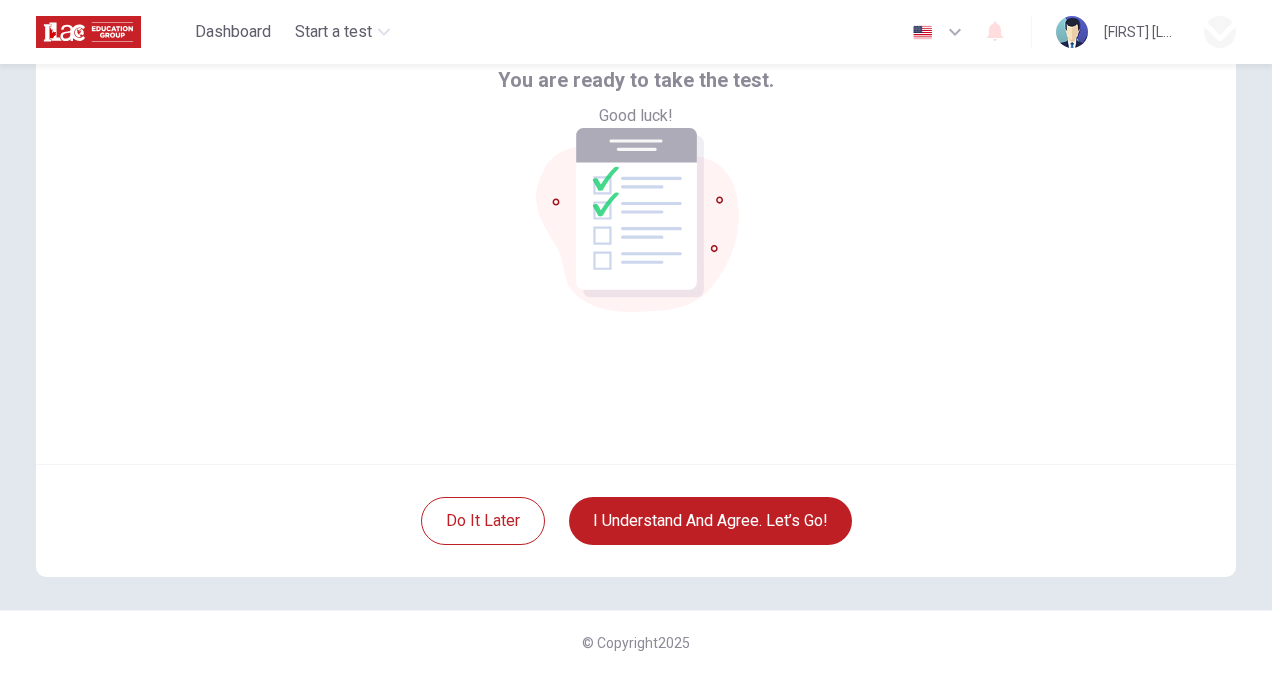 click on "Settings" at bounding box center (29, 3267) 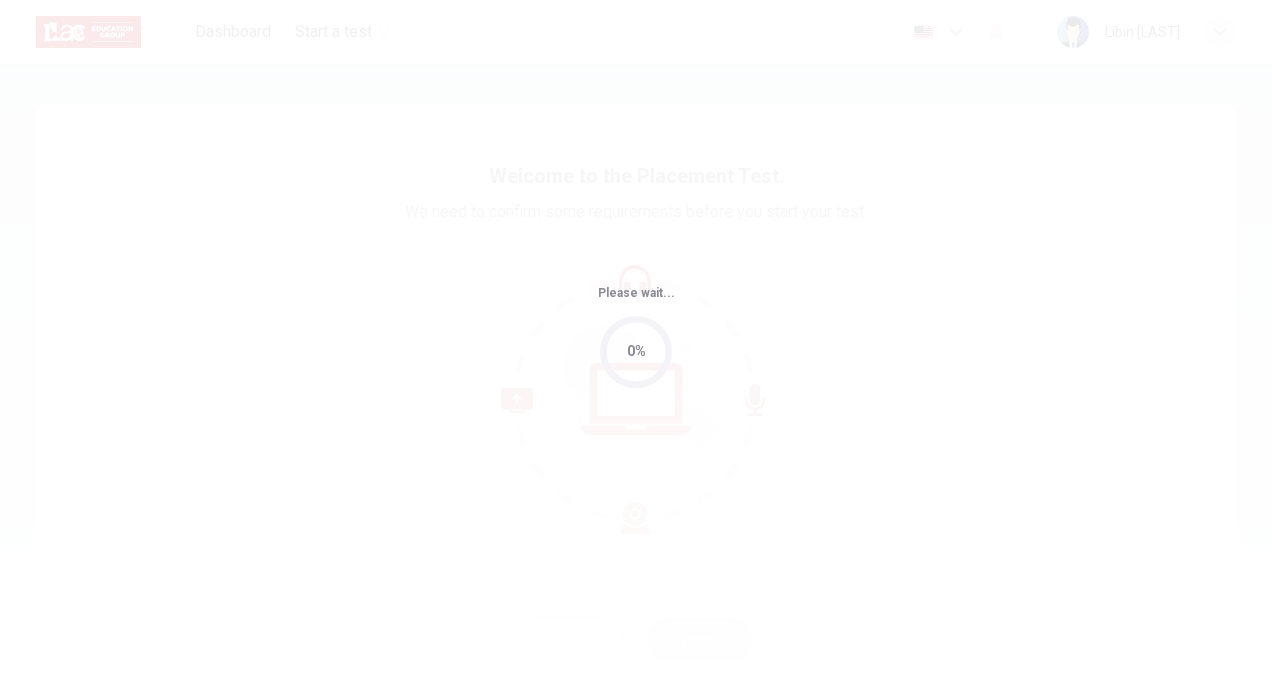 scroll, scrollTop: 0, scrollLeft: 0, axis: both 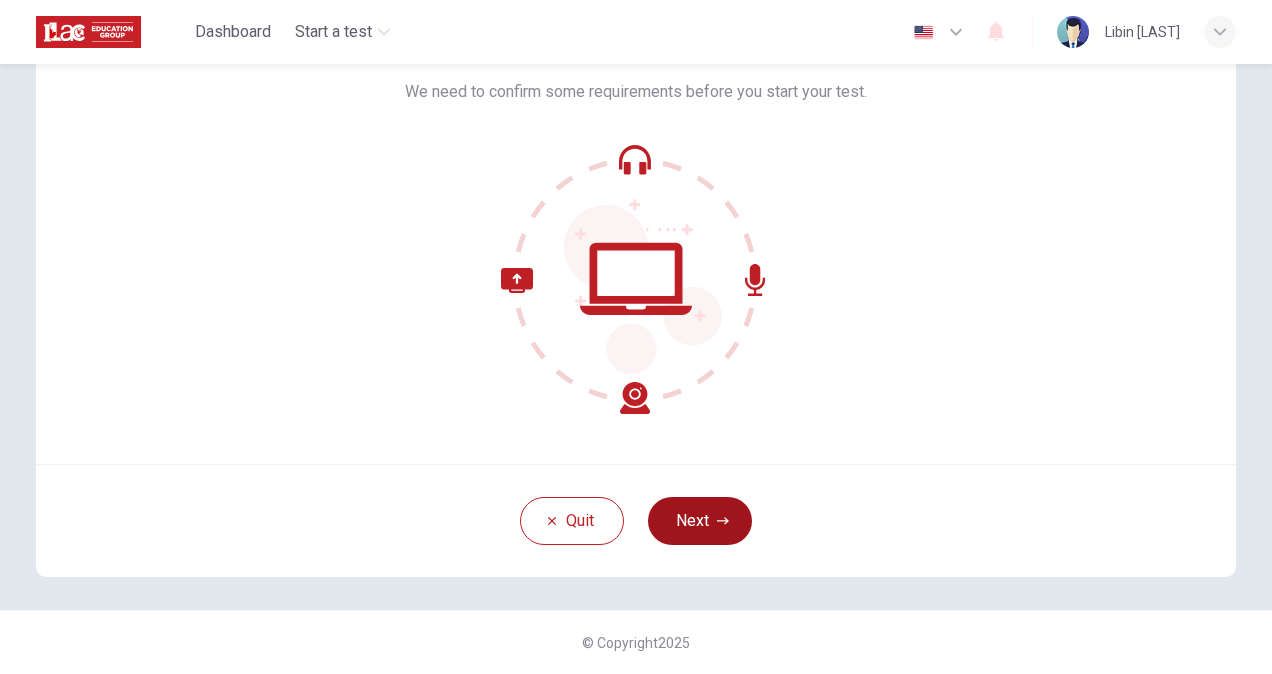 click at bounding box center [723, 521] 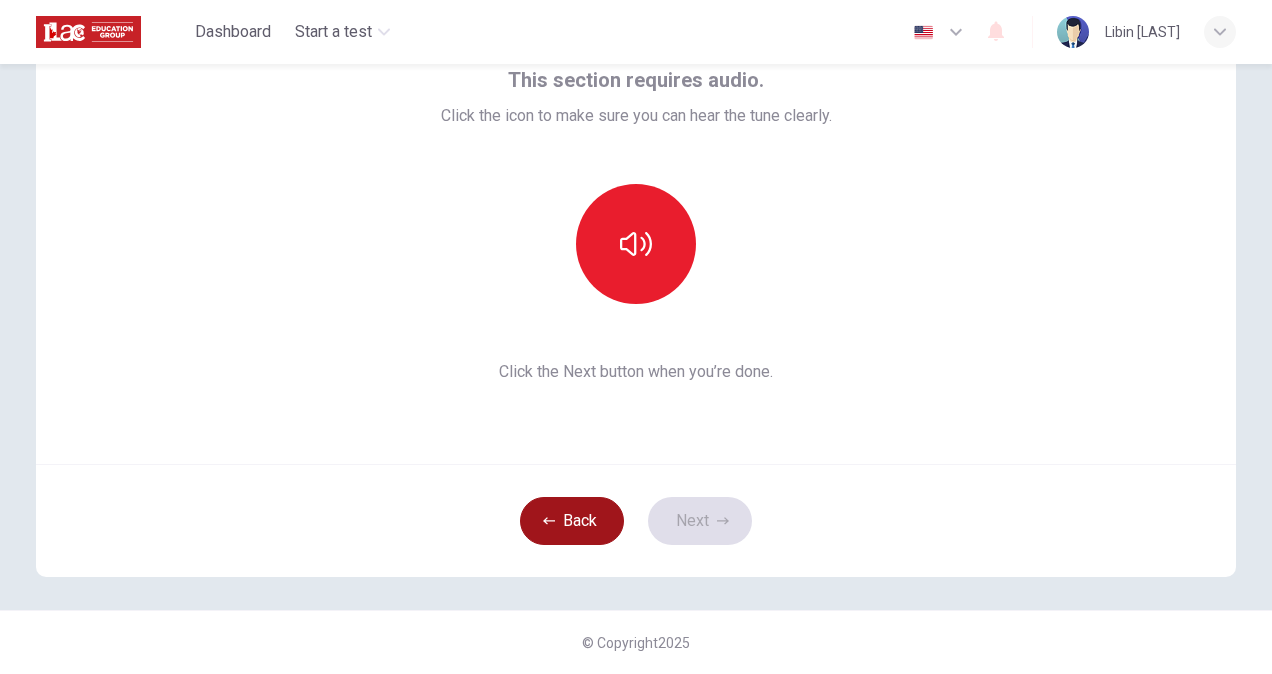 click on "Back" at bounding box center [572, 521] 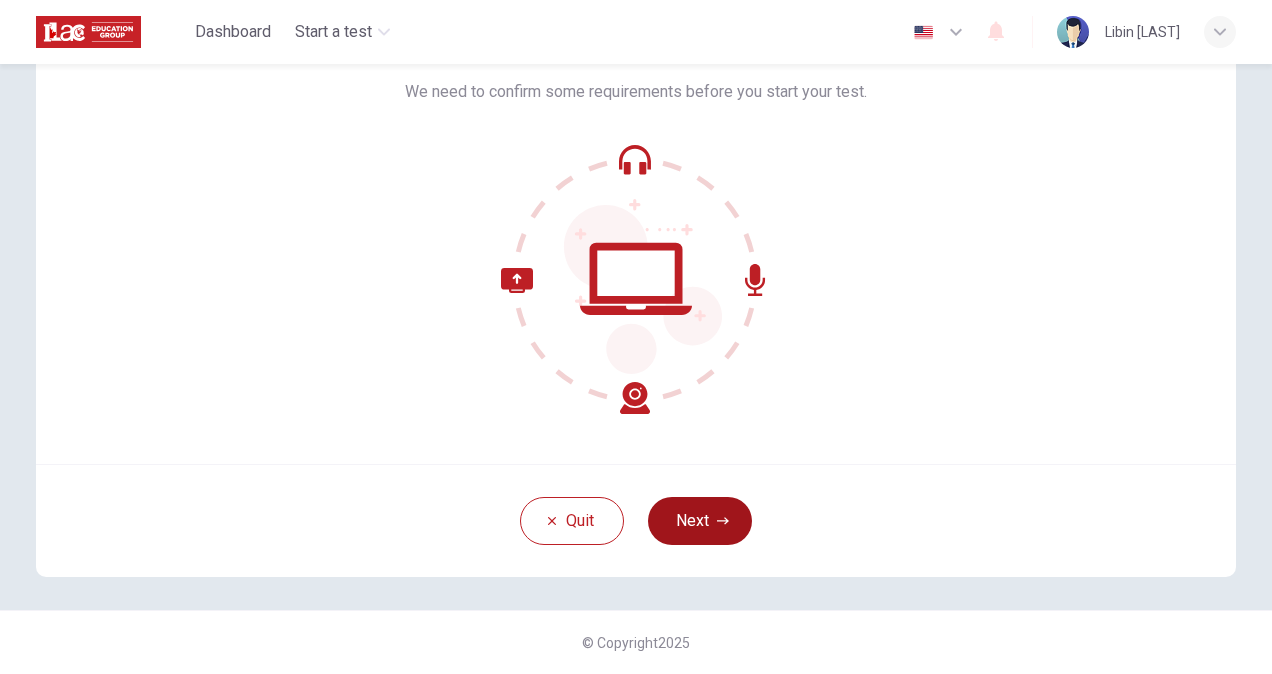 click on "Next" at bounding box center [700, 521] 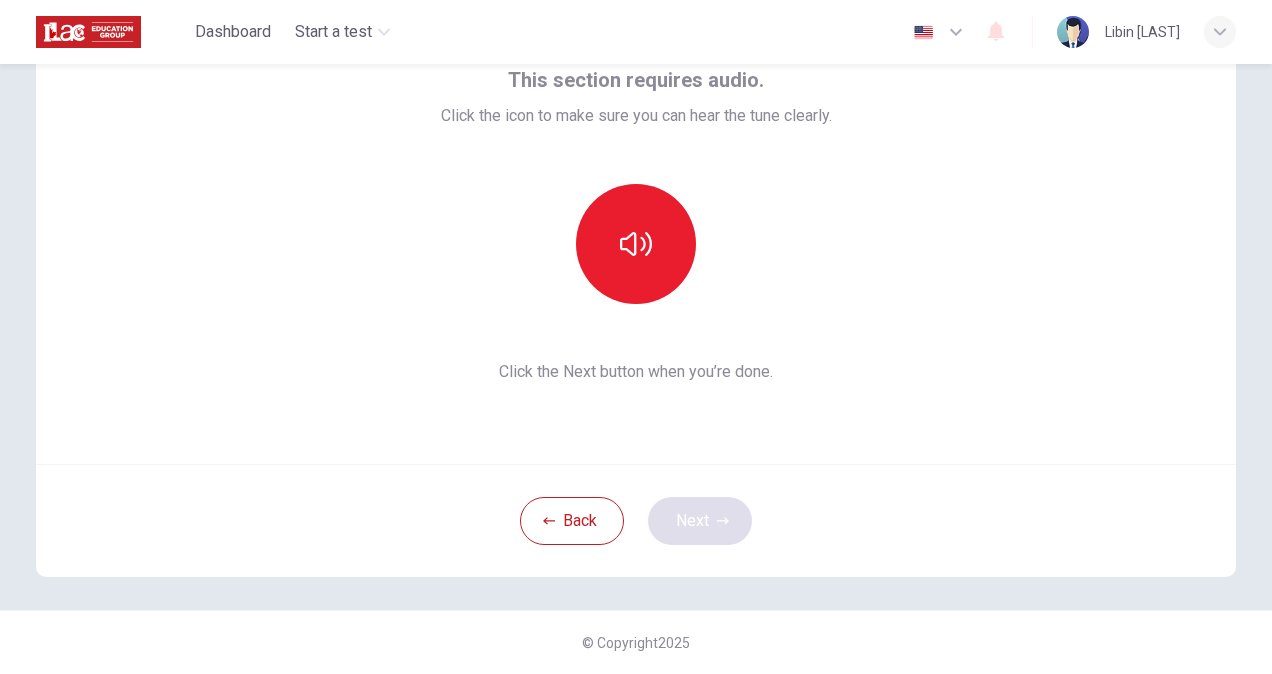 click on "Back Next" at bounding box center [636, 520] 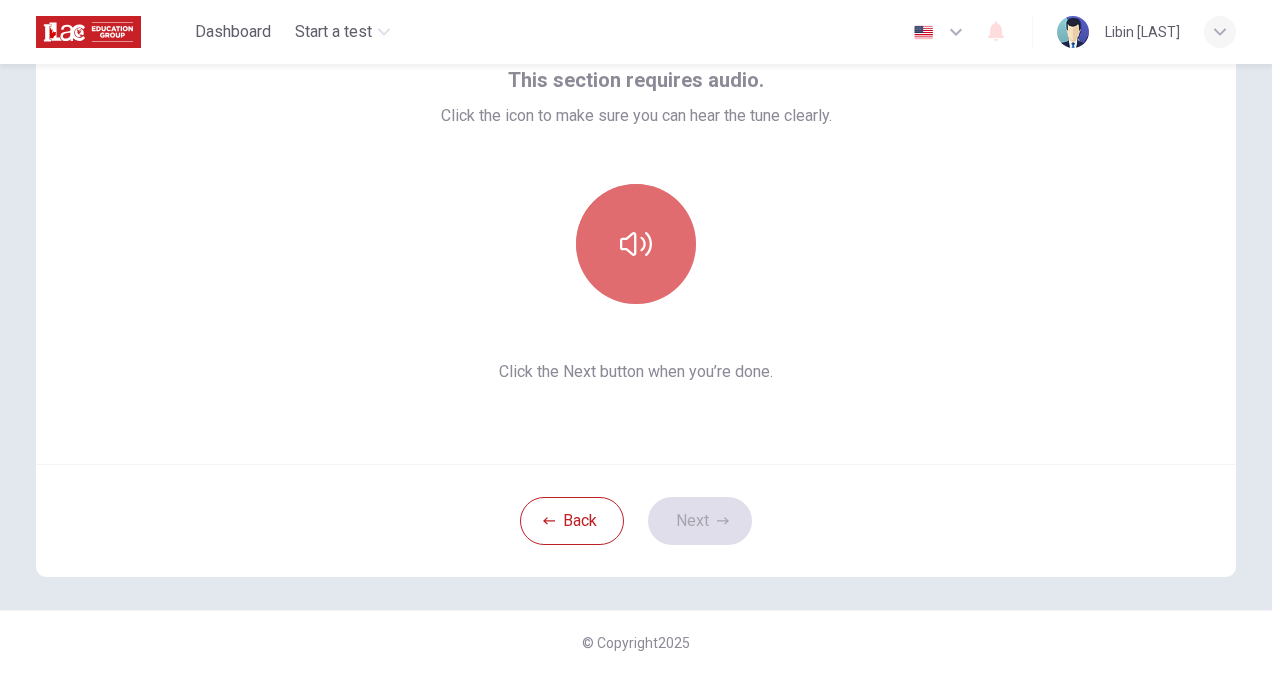 click at bounding box center (636, 244) 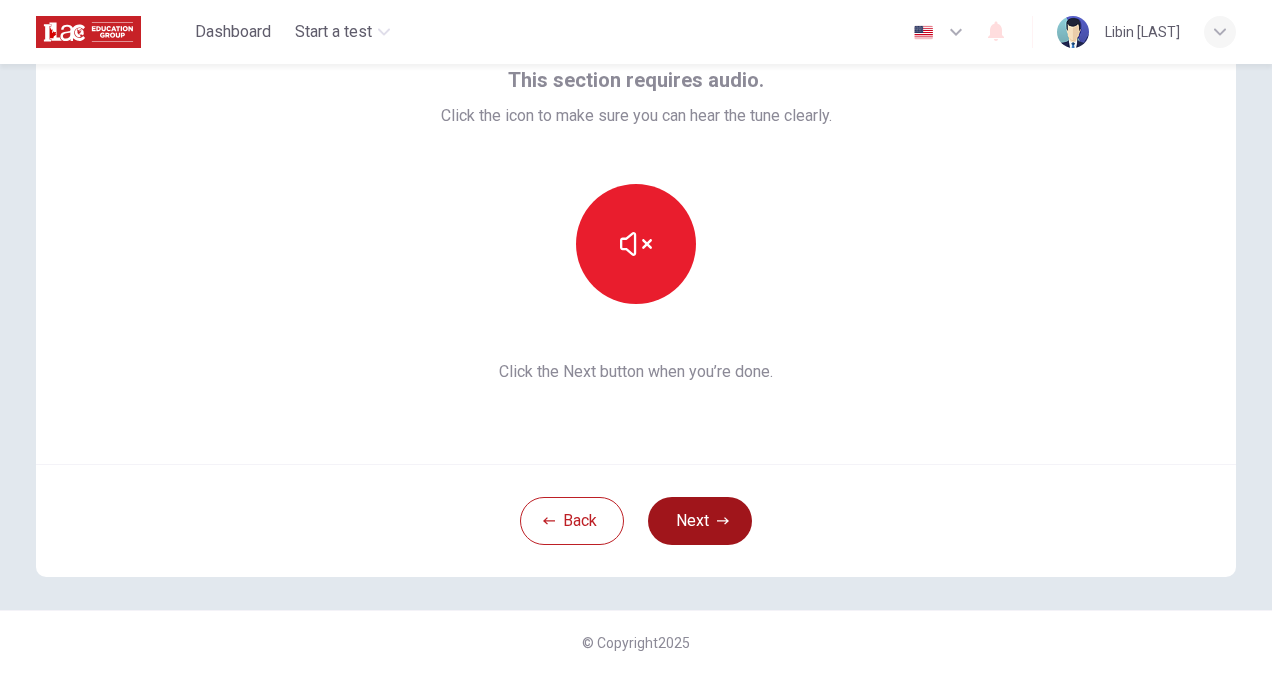 click on "Next" at bounding box center [700, 521] 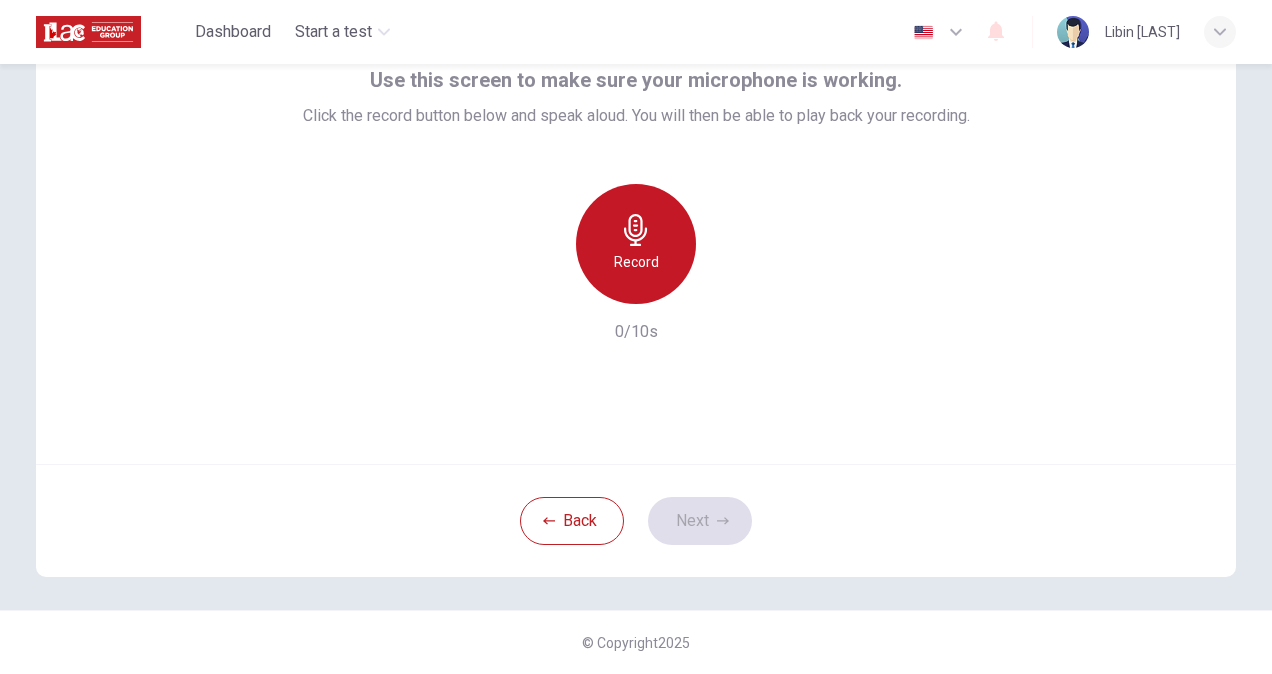 click on "Record" at bounding box center [636, 244] 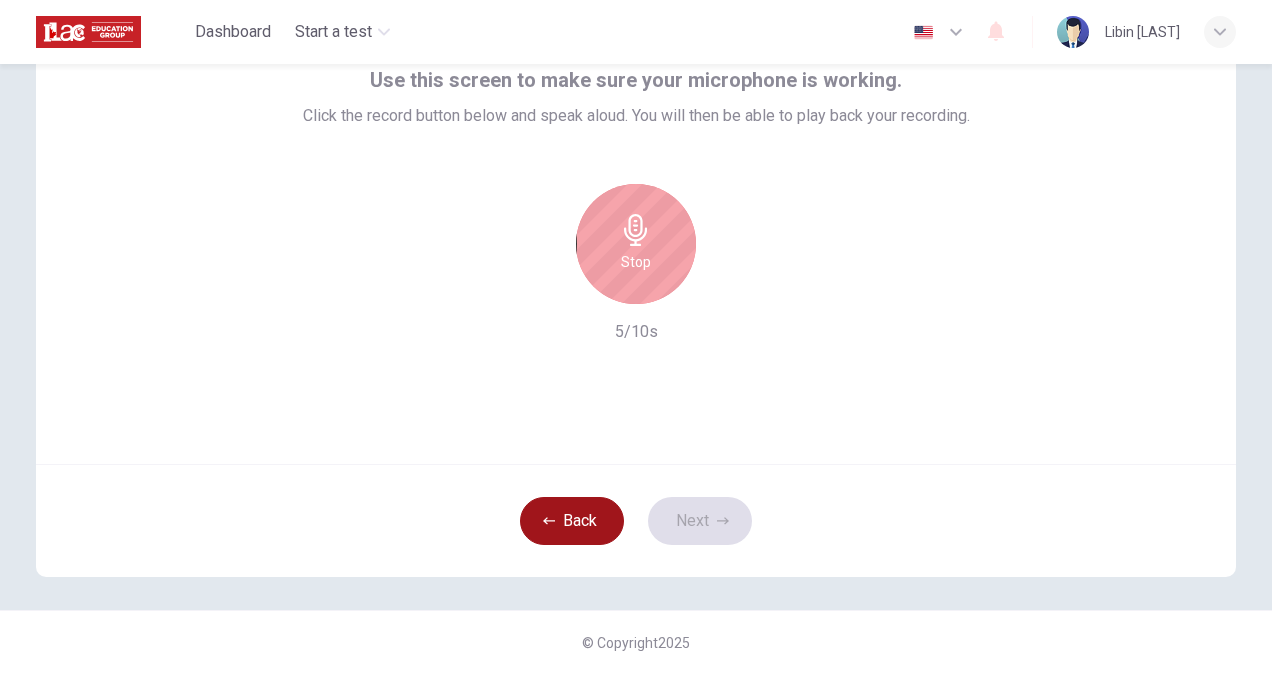 click on "Back" at bounding box center [572, 521] 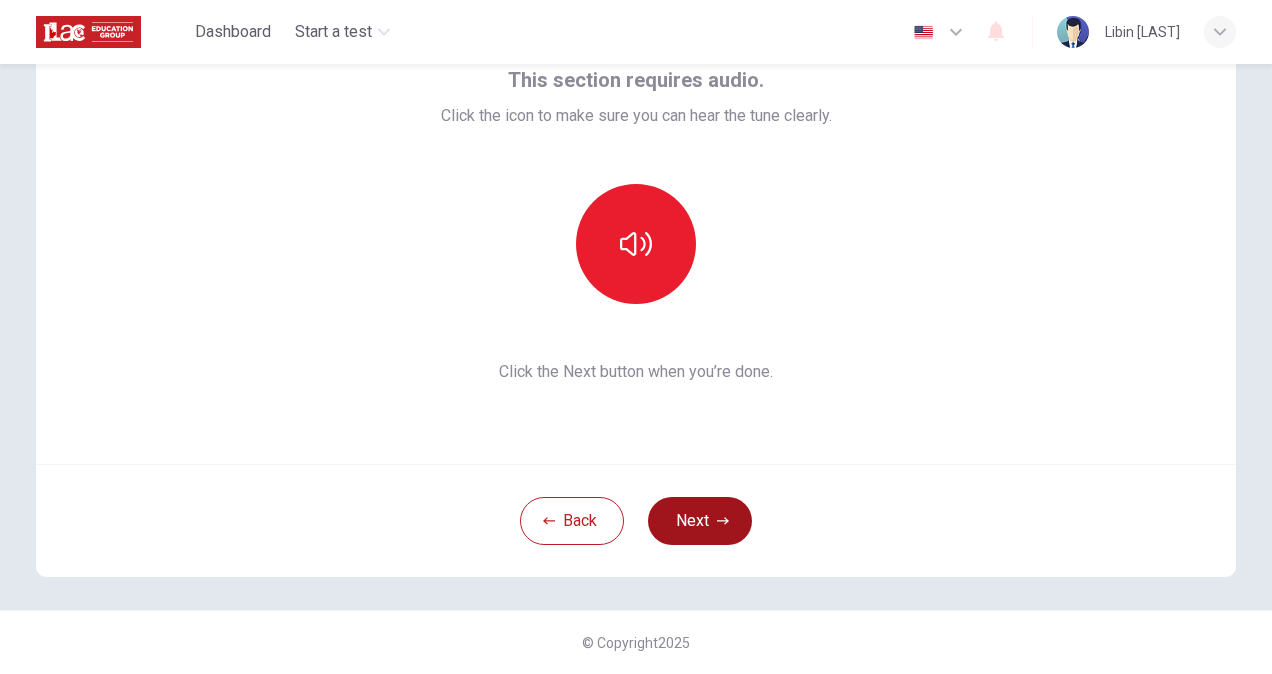 click on "Next" at bounding box center [700, 521] 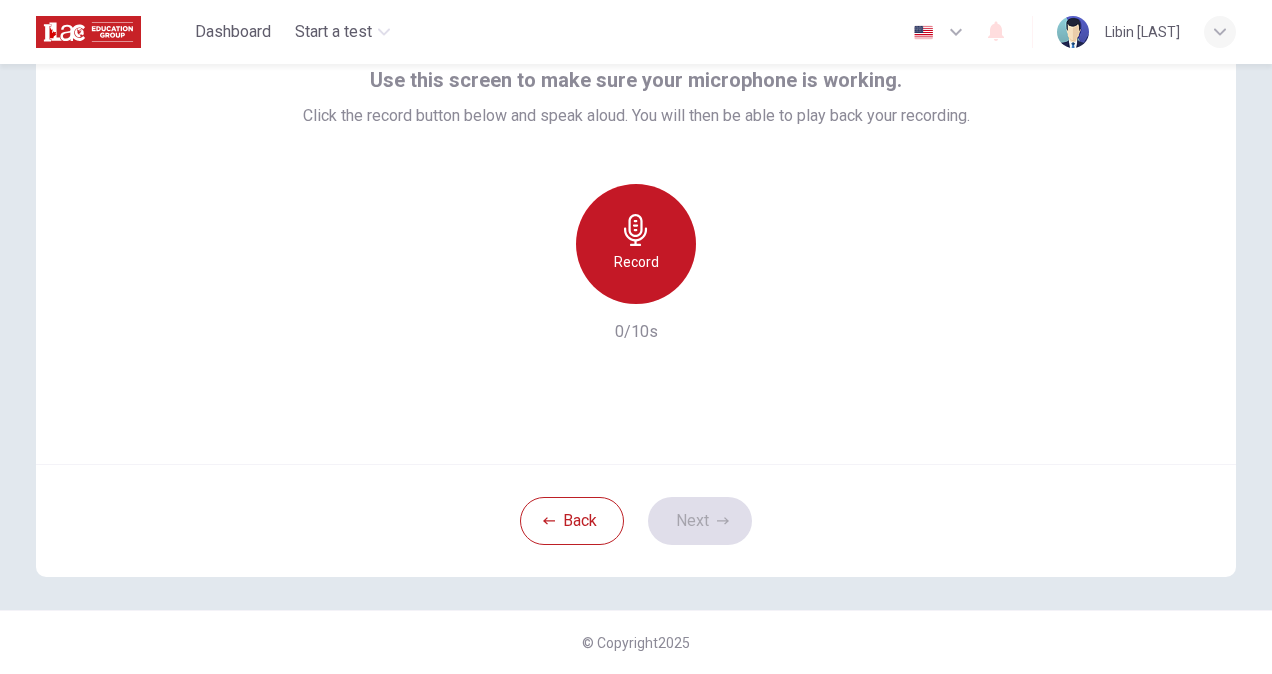 click on "Record" at bounding box center (636, 244) 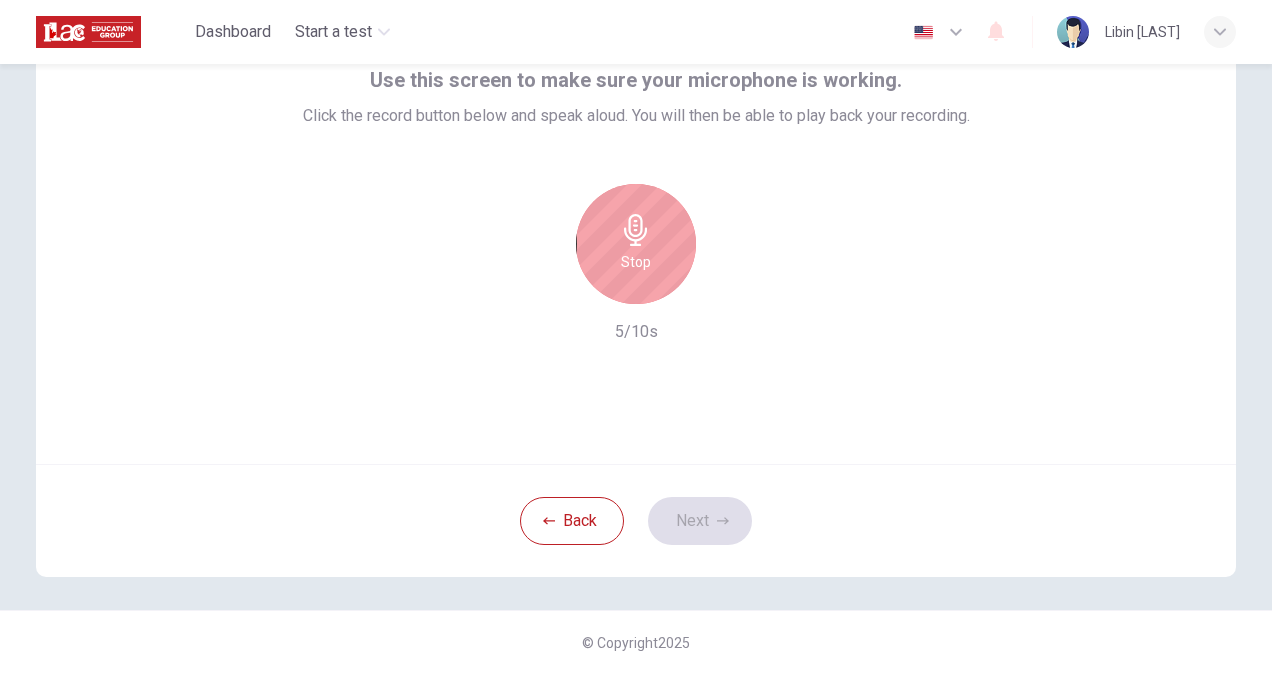 click on "Stop" at bounding box center [636, 244] 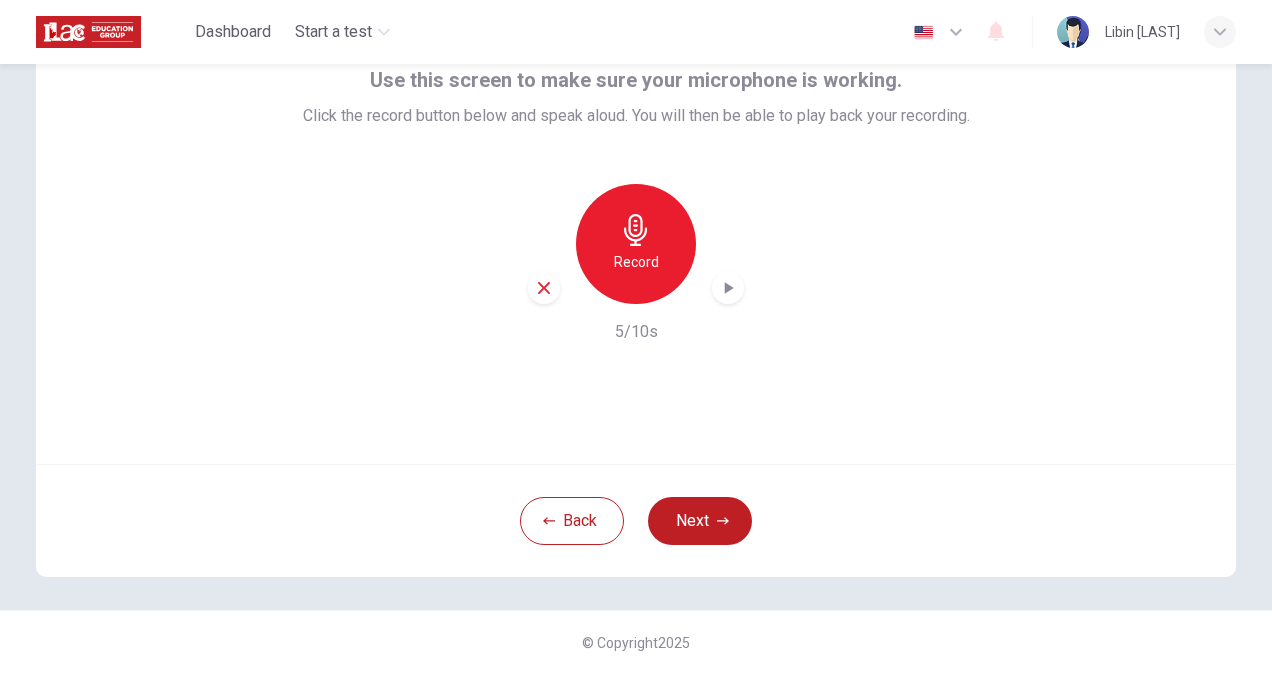 click on "Record 5/10s" at bounding box center [636, 264] 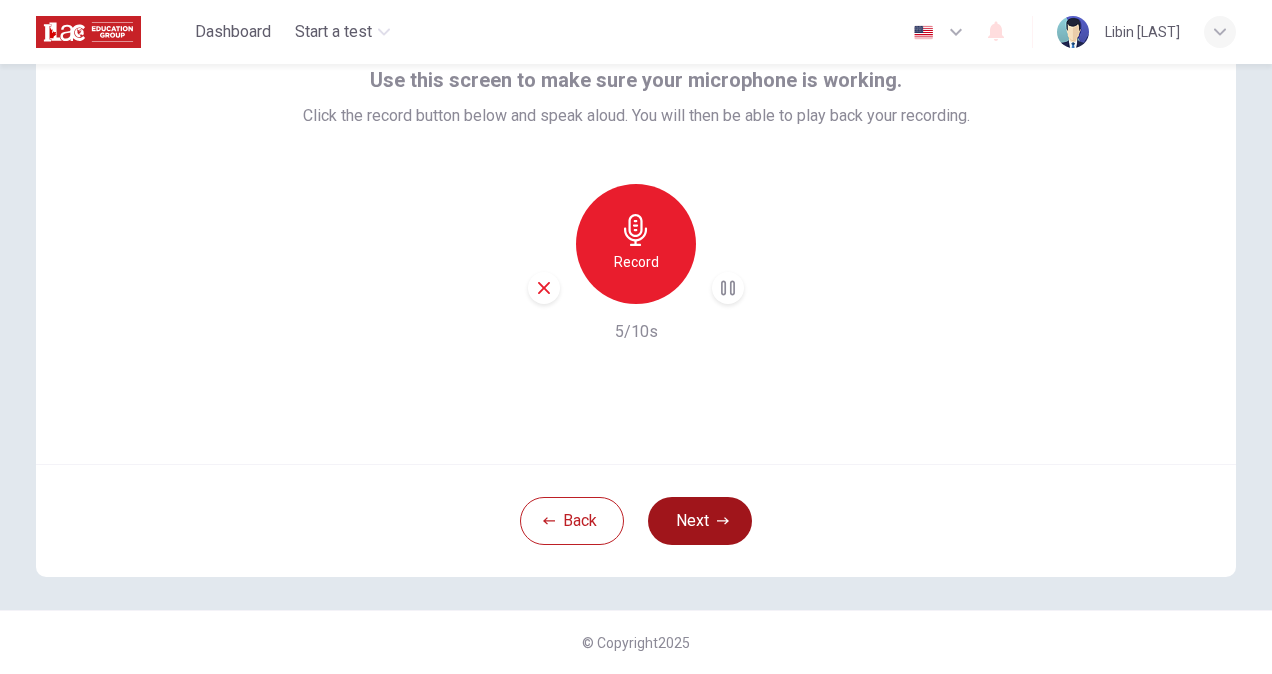 click on "Next" at bounding box center (700, 521) 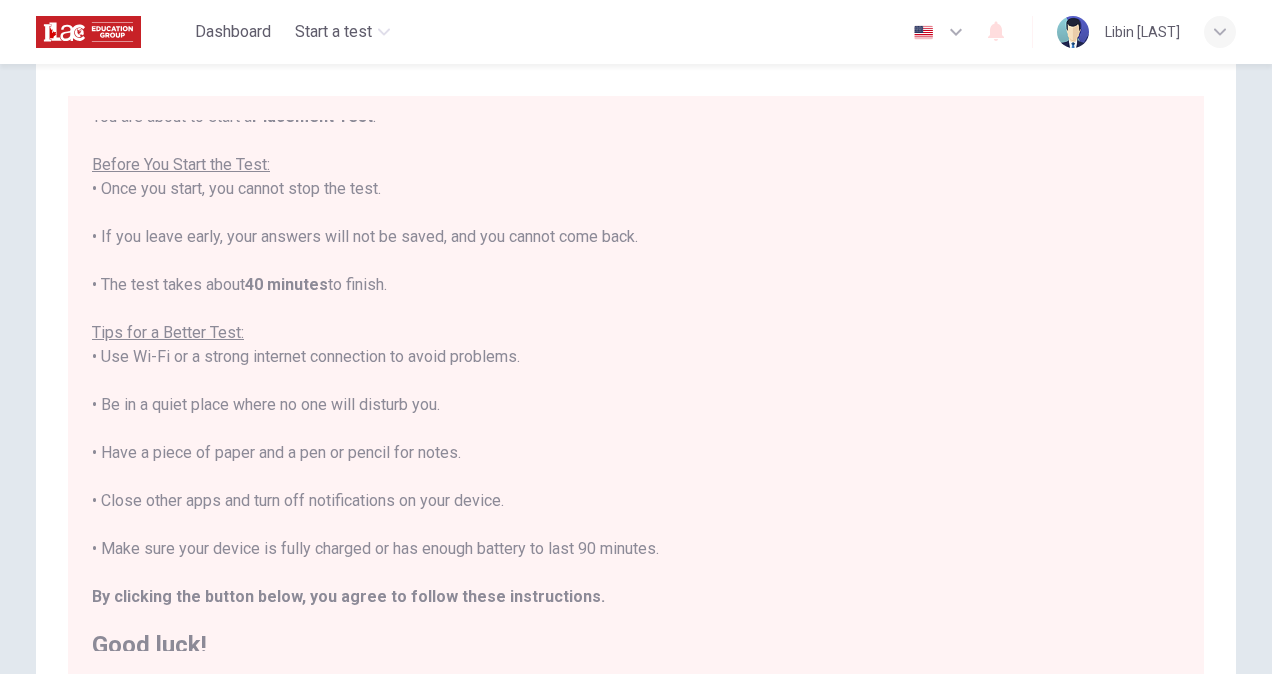 scroll, scrollTop: 22, scrollLeft: 0, axis: vertical 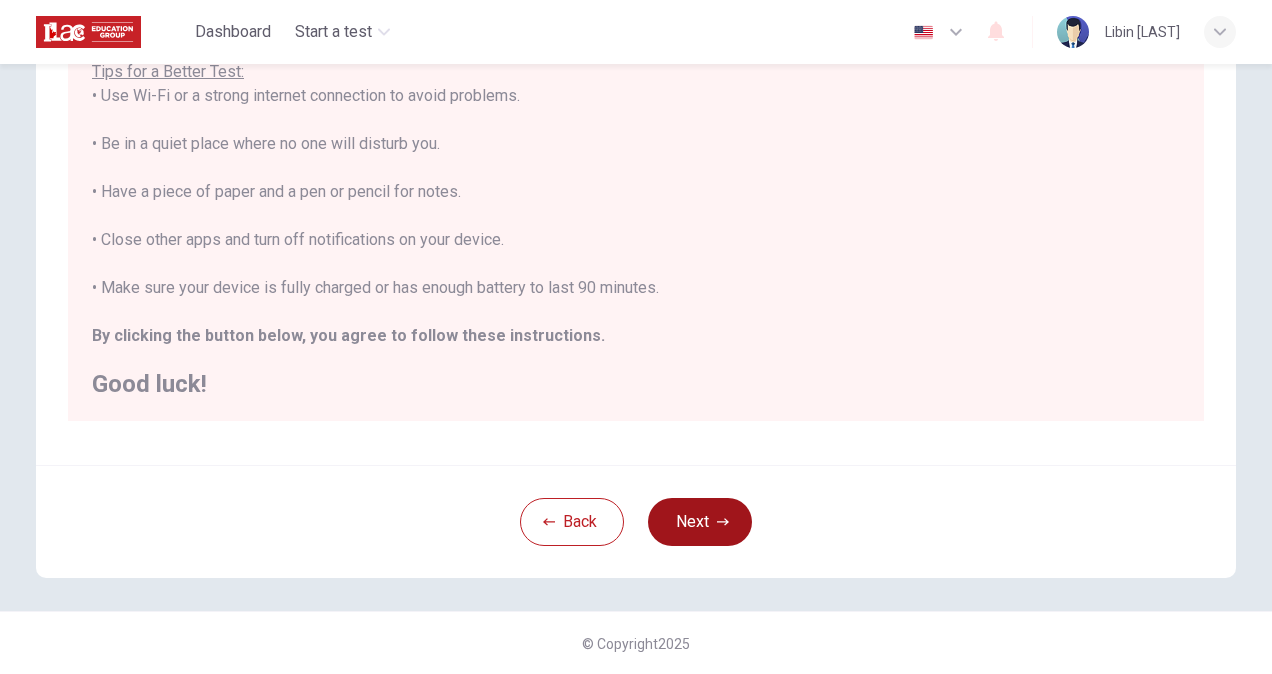 click on "Next" at bounding box center (700, 522) 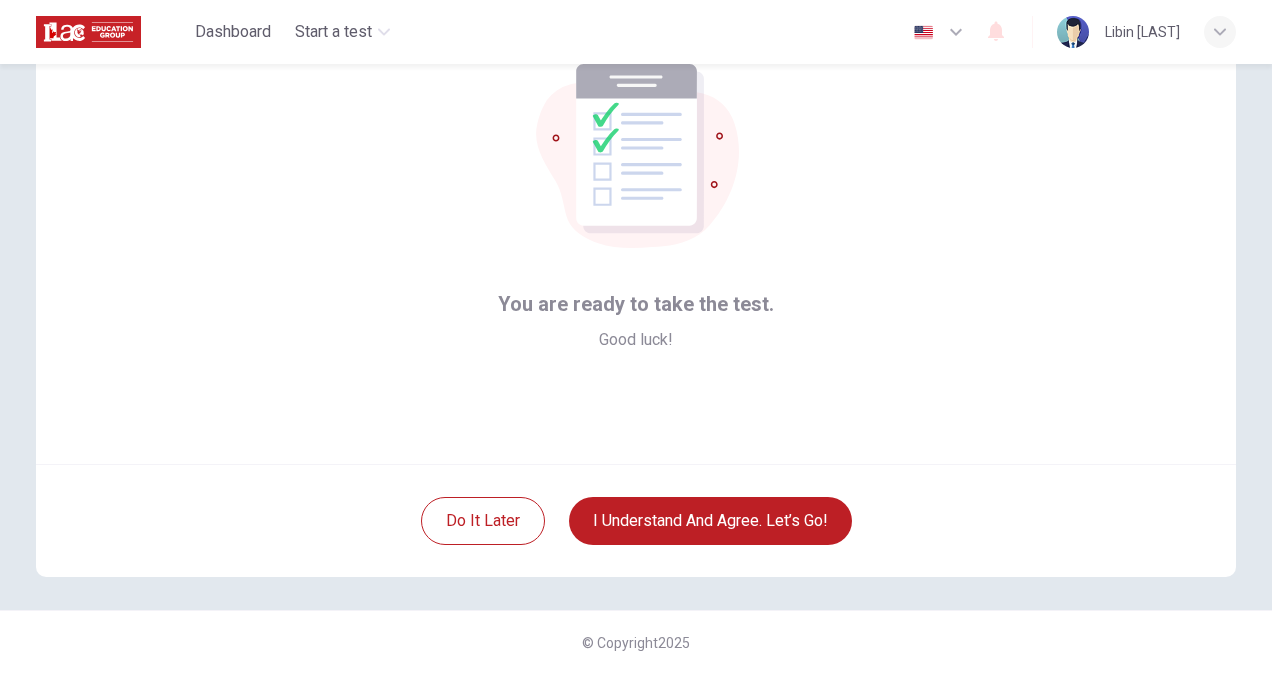 scroll, scrollTop: 120, scrollLeft: 0, axis: vertical 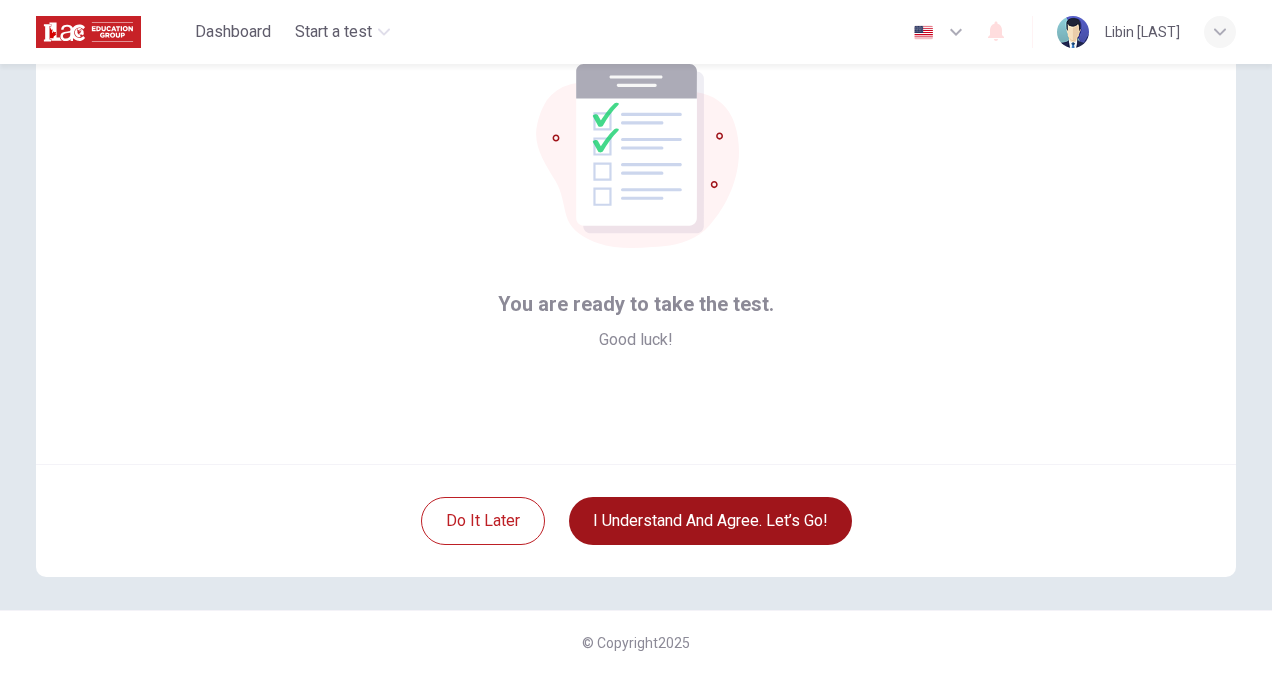 click on "I understand and agree. Let’s go!" at bounding box center (710, 521) 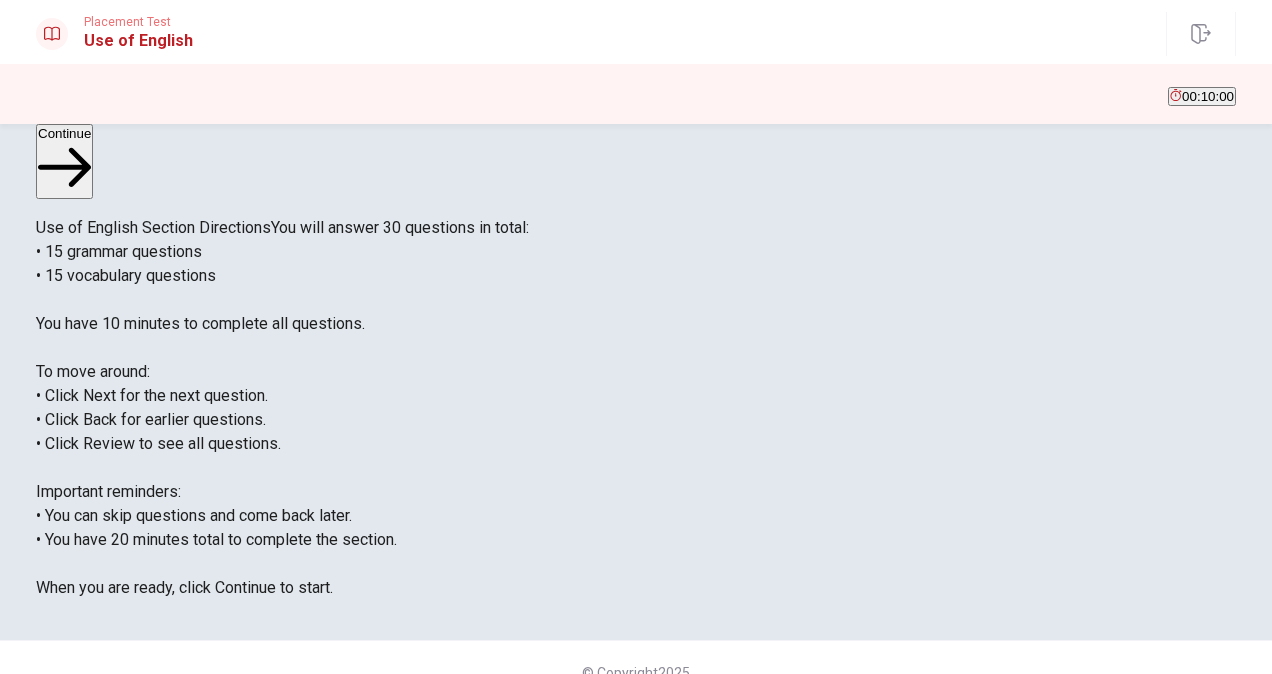 scroll, scrollTop: 22, scrollLeft: 0, axis: vertical 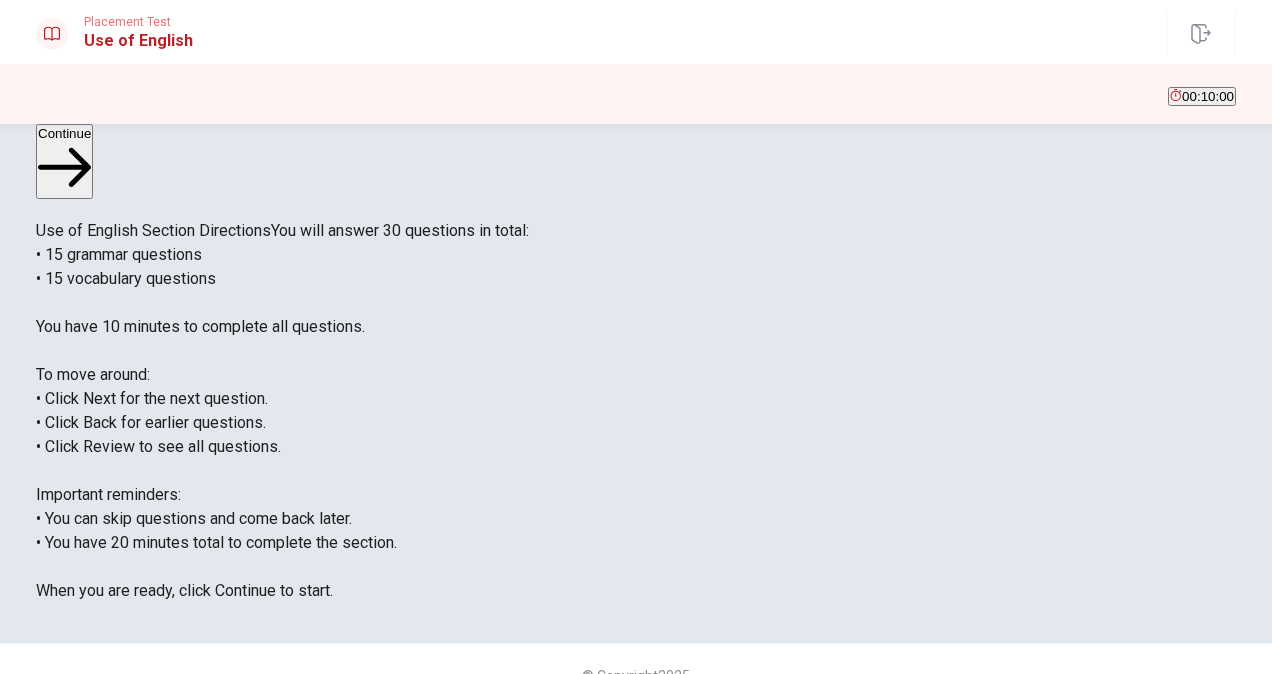 click on "Continue" at bounding box center [64, 161] 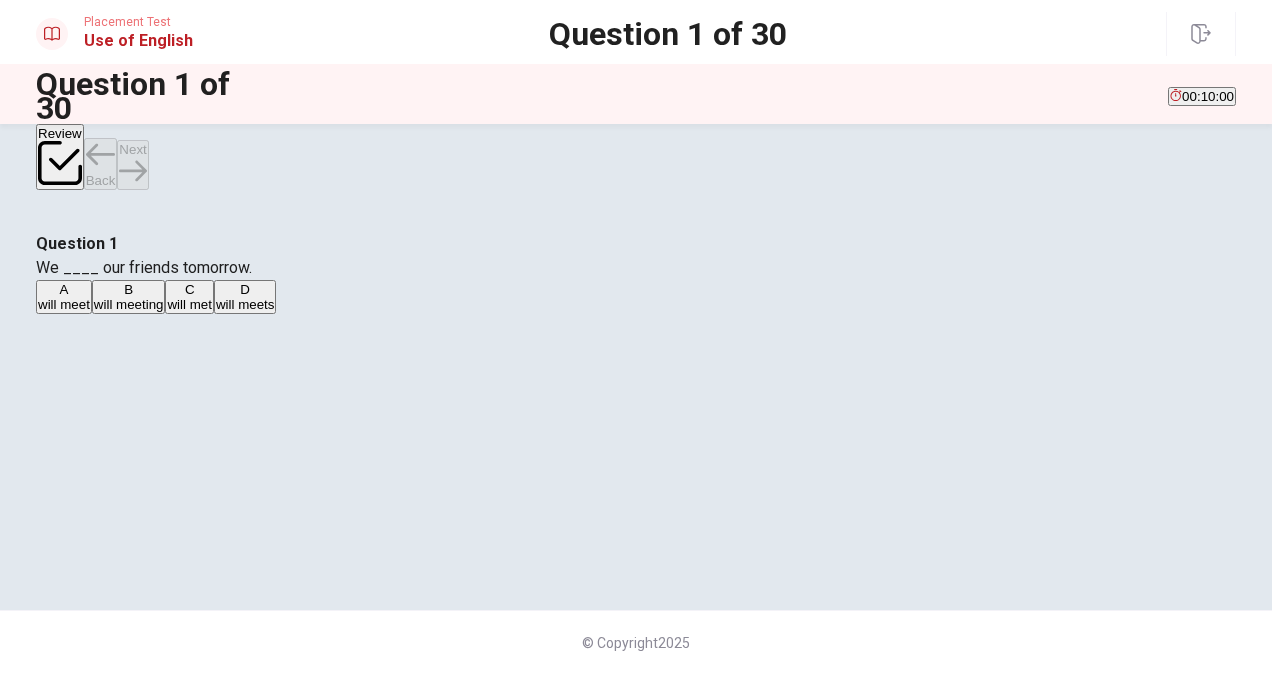 scroll, scrollTop: 122, scrollLeft: 0, axis: vertical 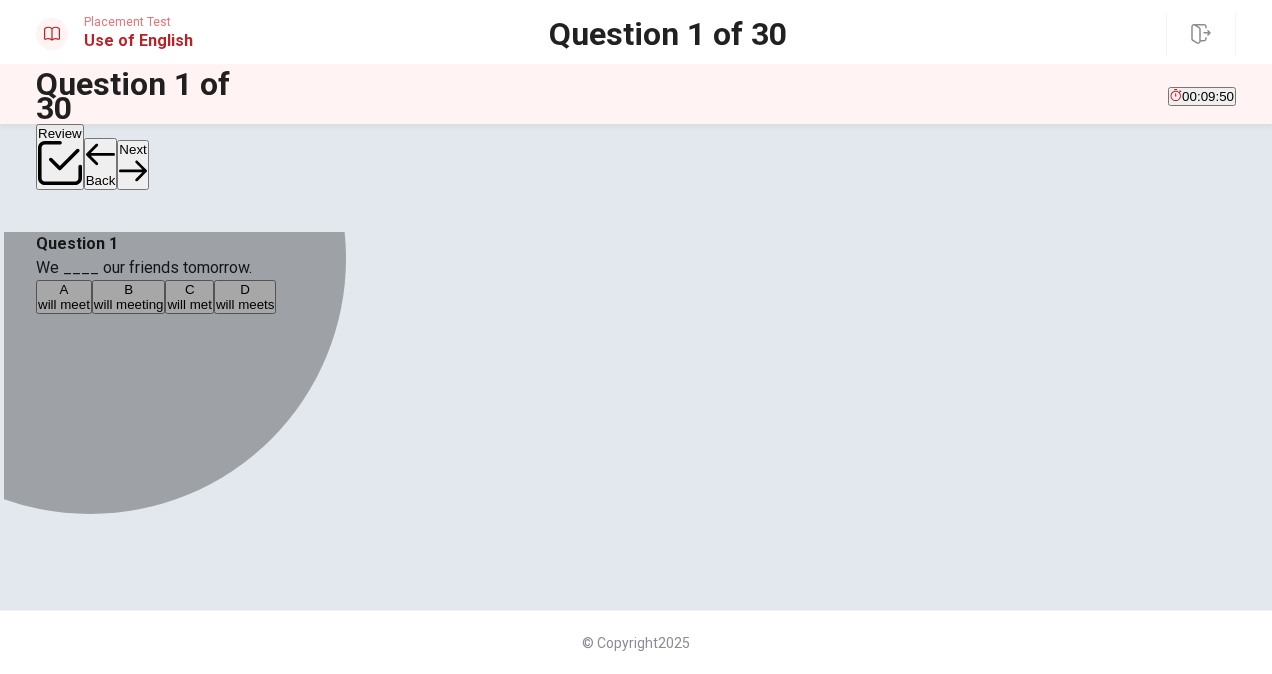 click on "will meet" at bounding box center (64, 304) 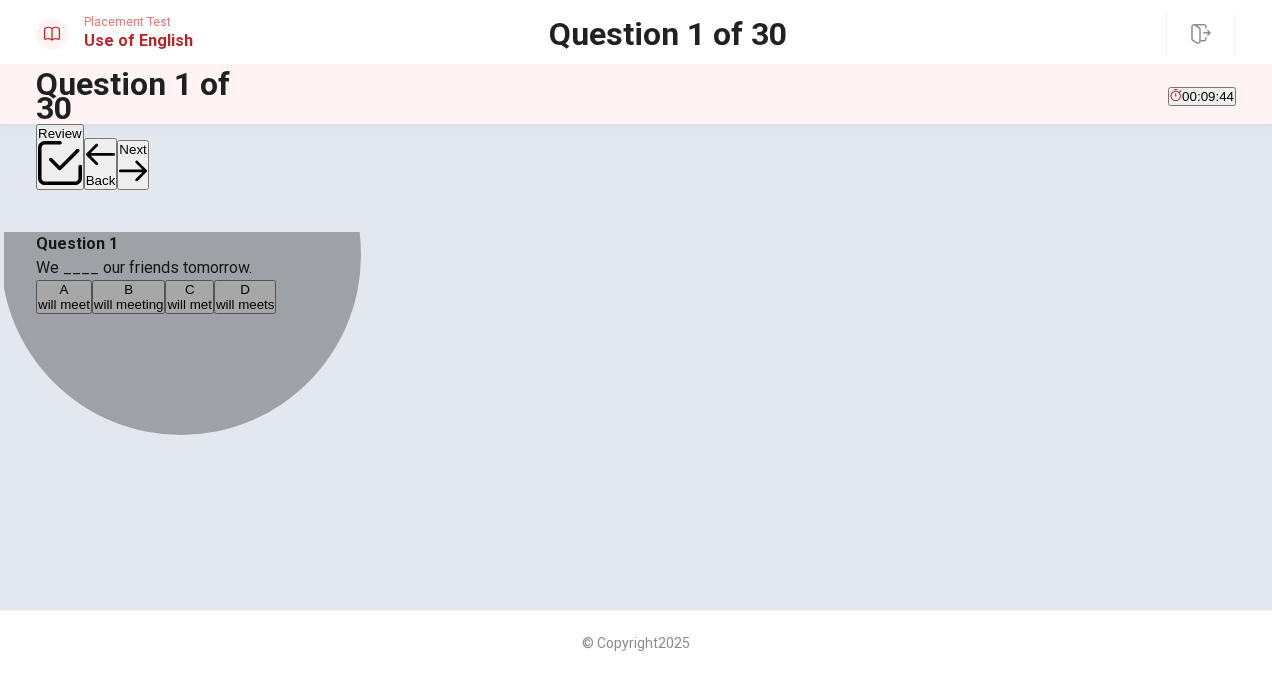 click on "A will meet" at bounding box center [64, 297] 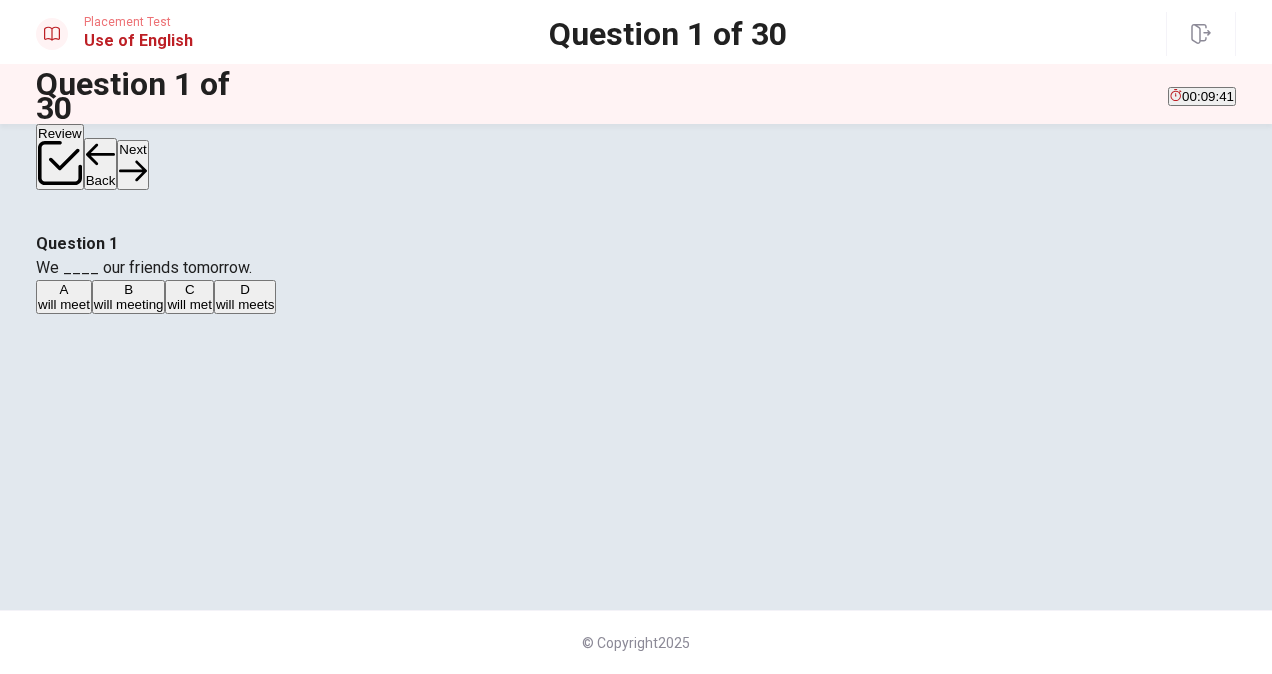 click on "Next" at bounding box center (132, 164) 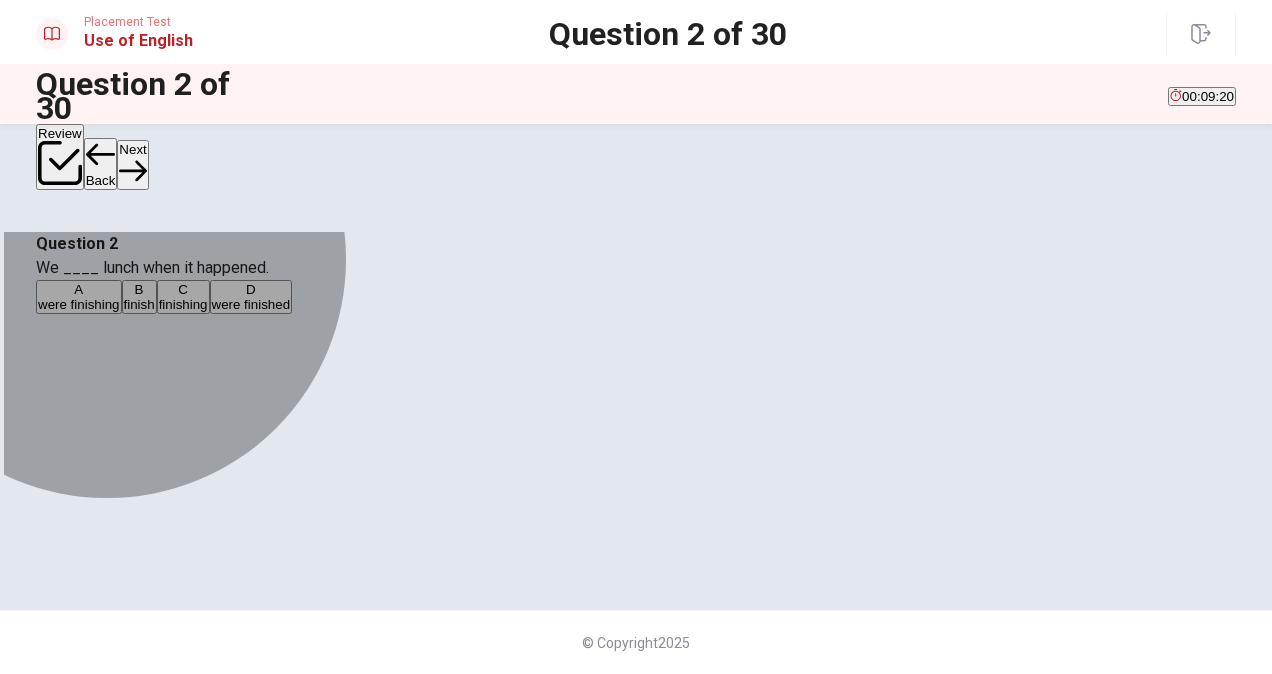 click on "were finishing" at bounding box center (79, 304) 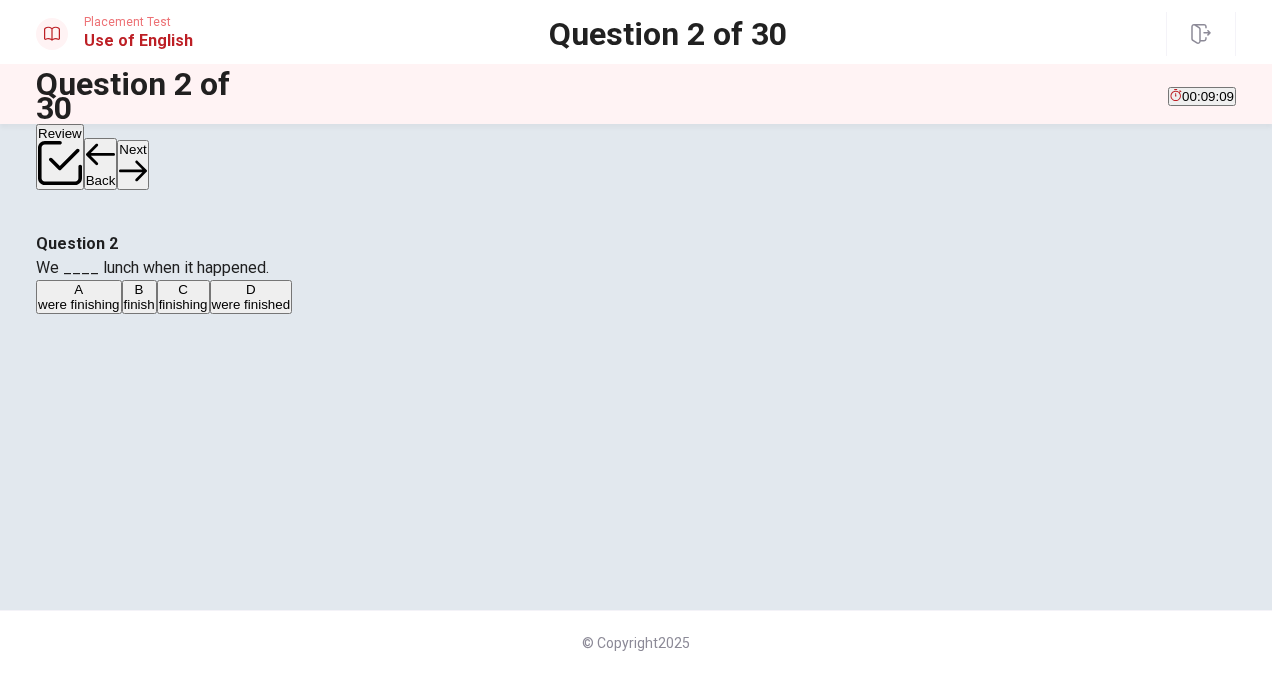 click on "Next" at bounding box center [132, 164] 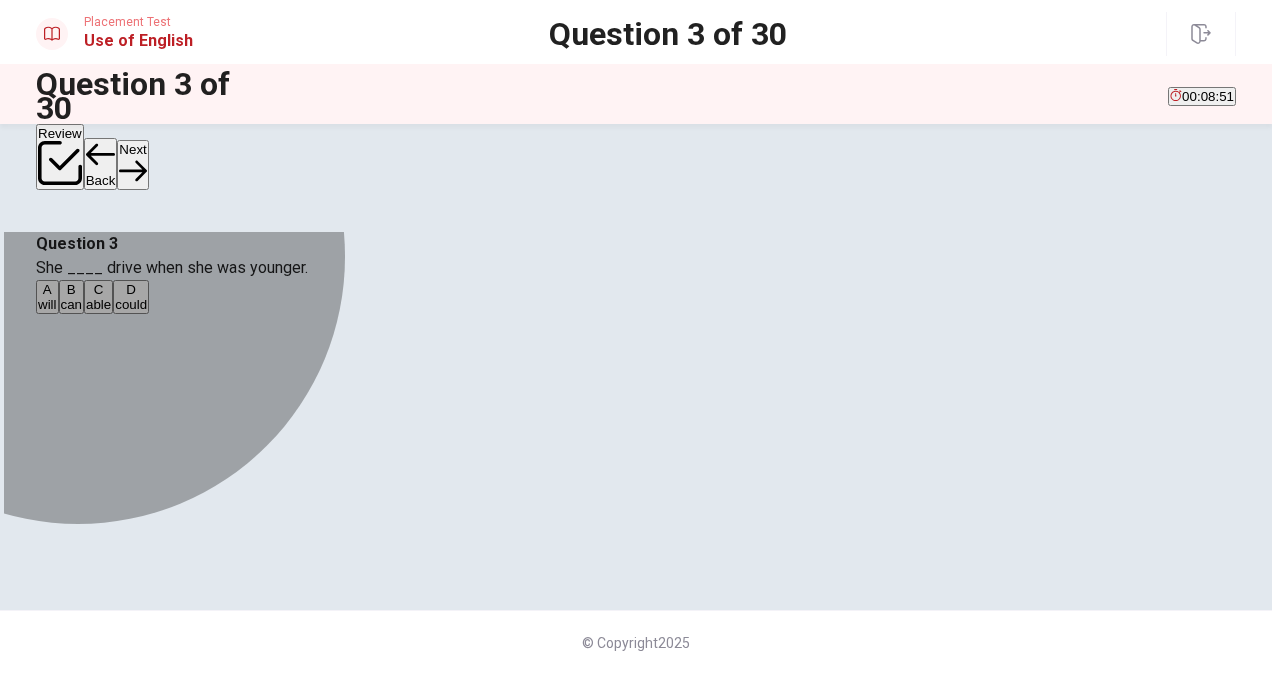click on "could" at bounding box center [47, 304] 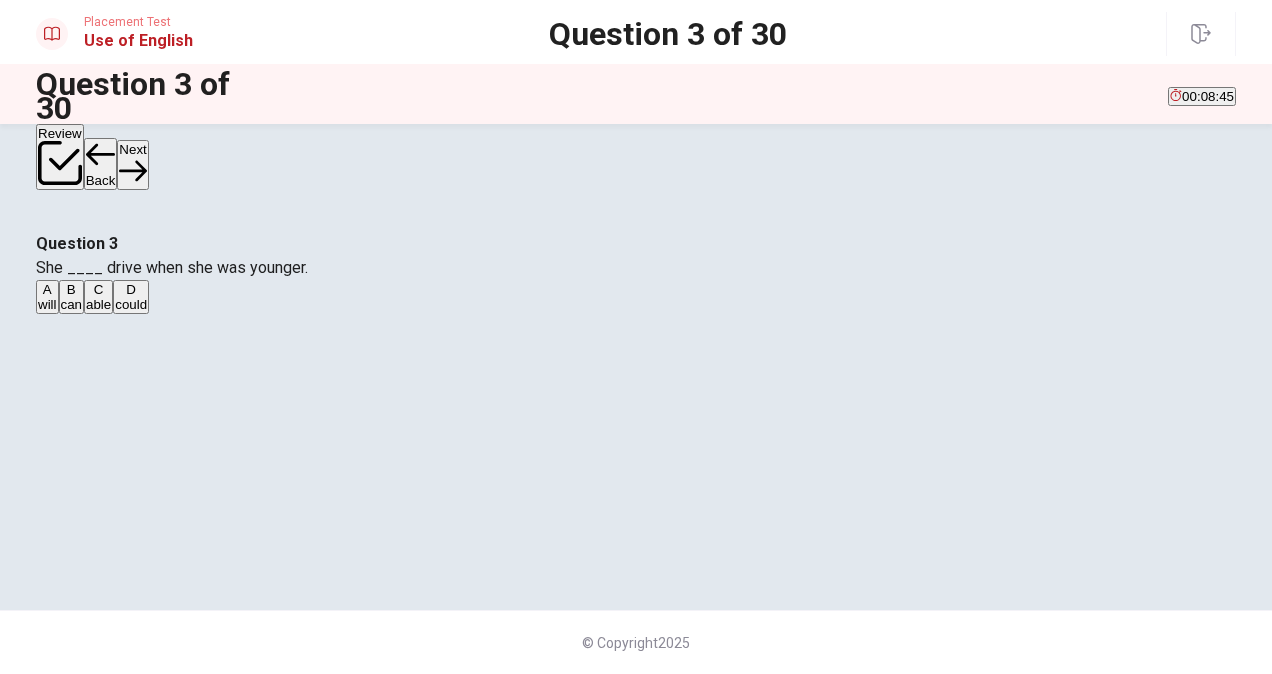 click on "Next" at bounding box center (132, 164) 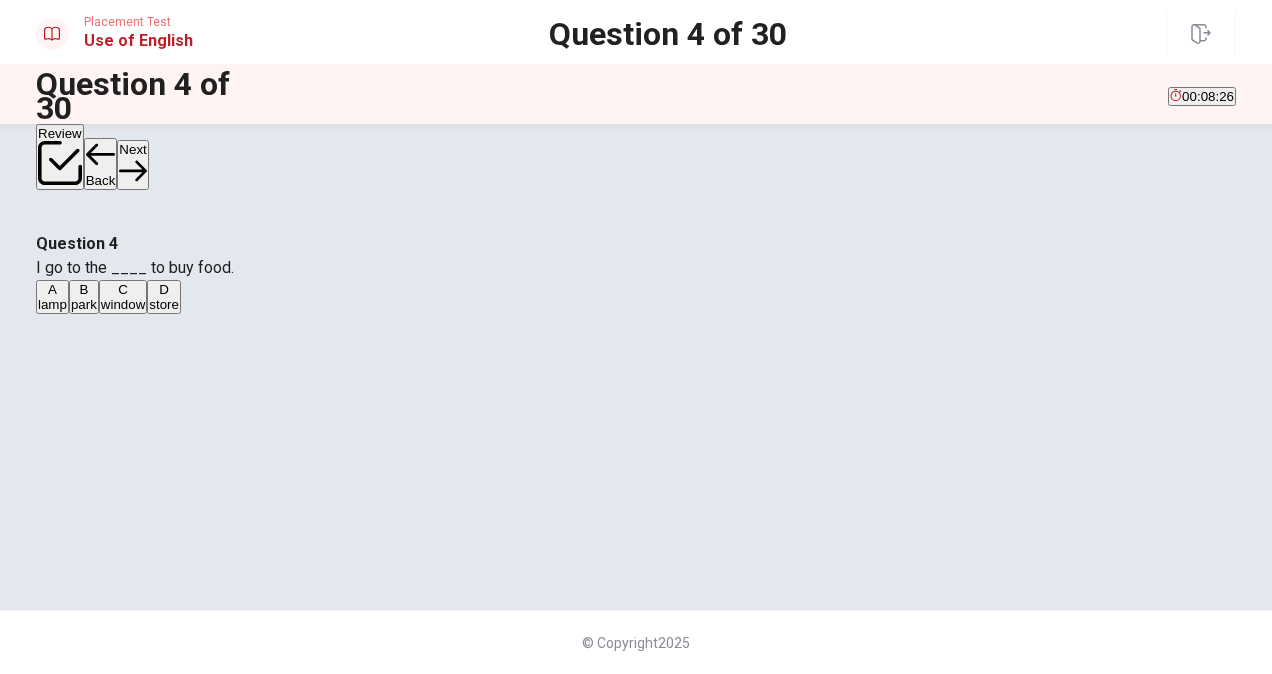 click on "store" at bounding box center [52, 304] 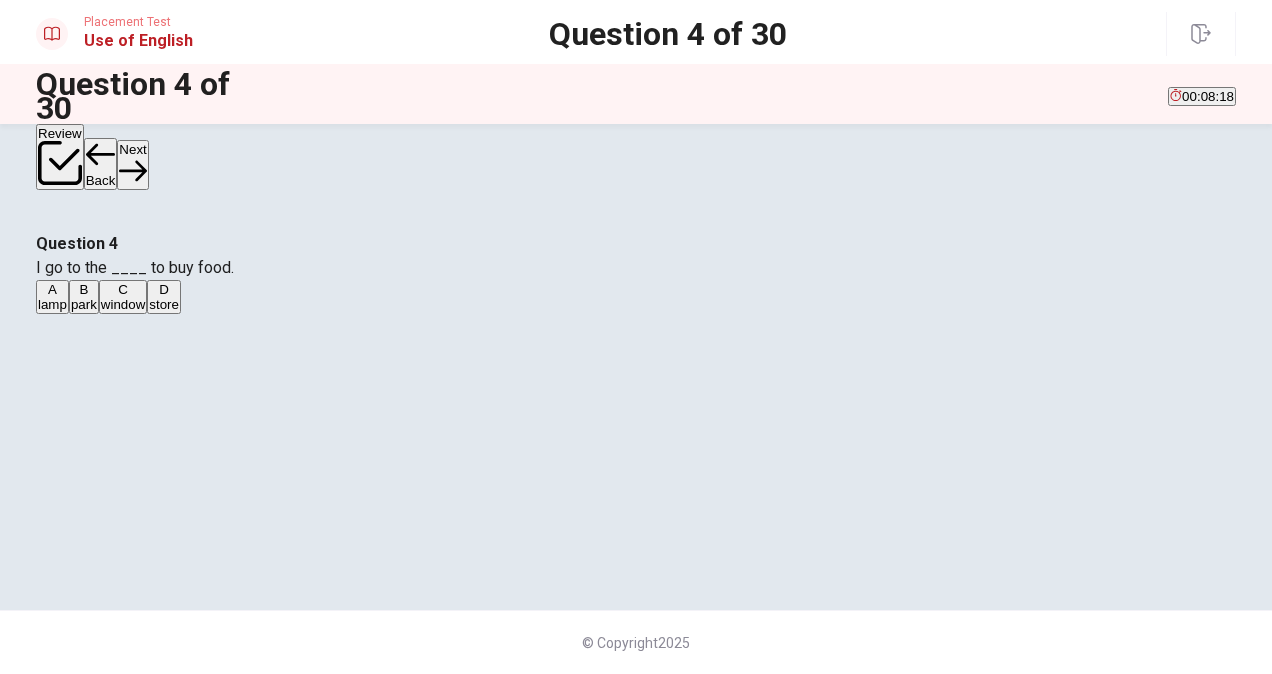 click on "Next" at bounding box center [132, 164] 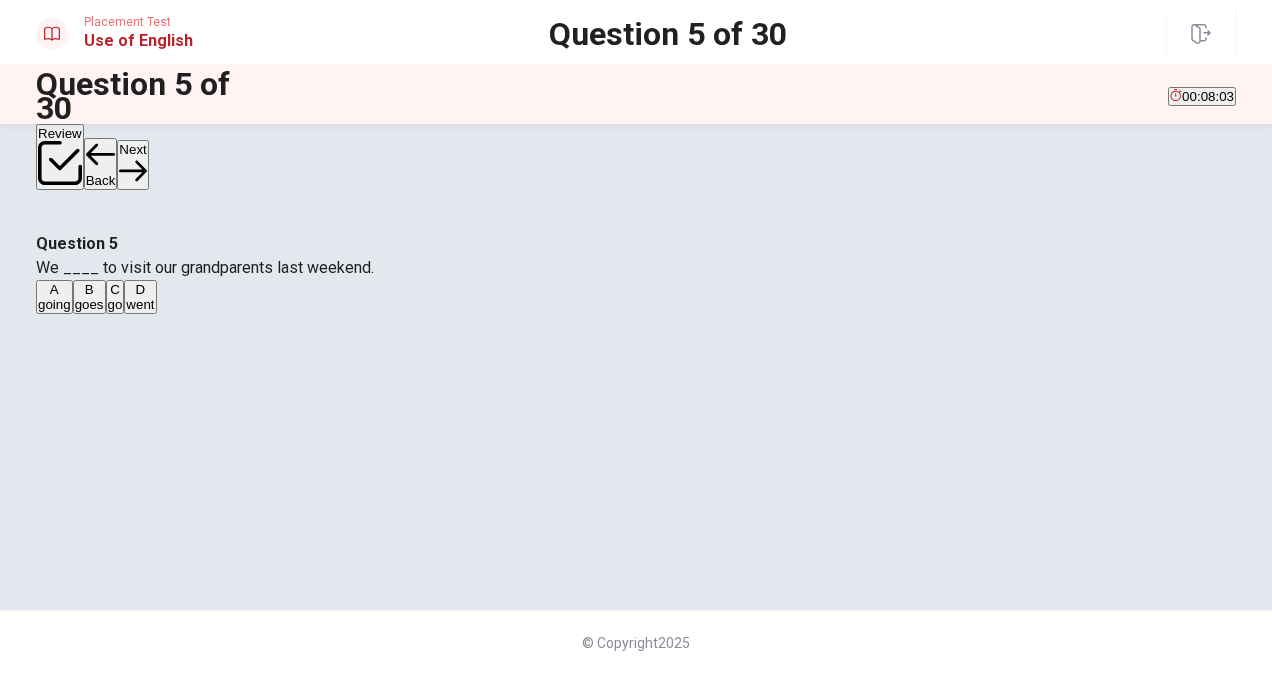 click on "went" at bounding box center (54, 304) 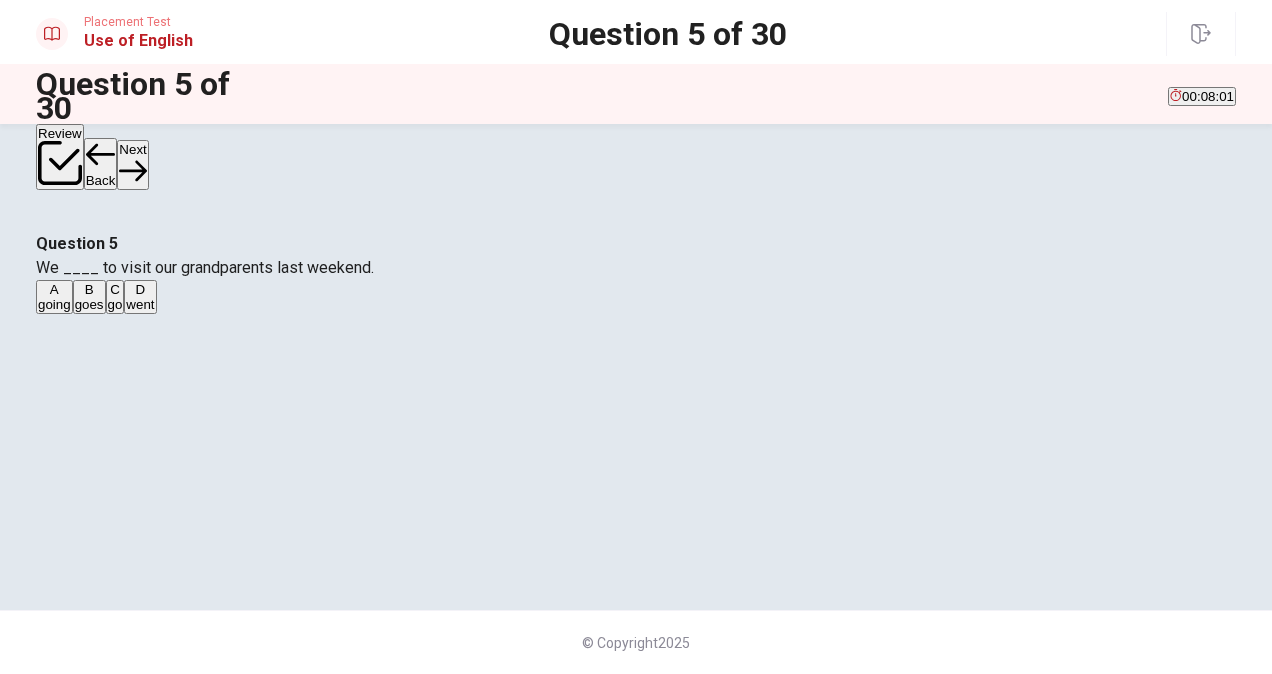 click on "Next" at bounding box center (132, 164) 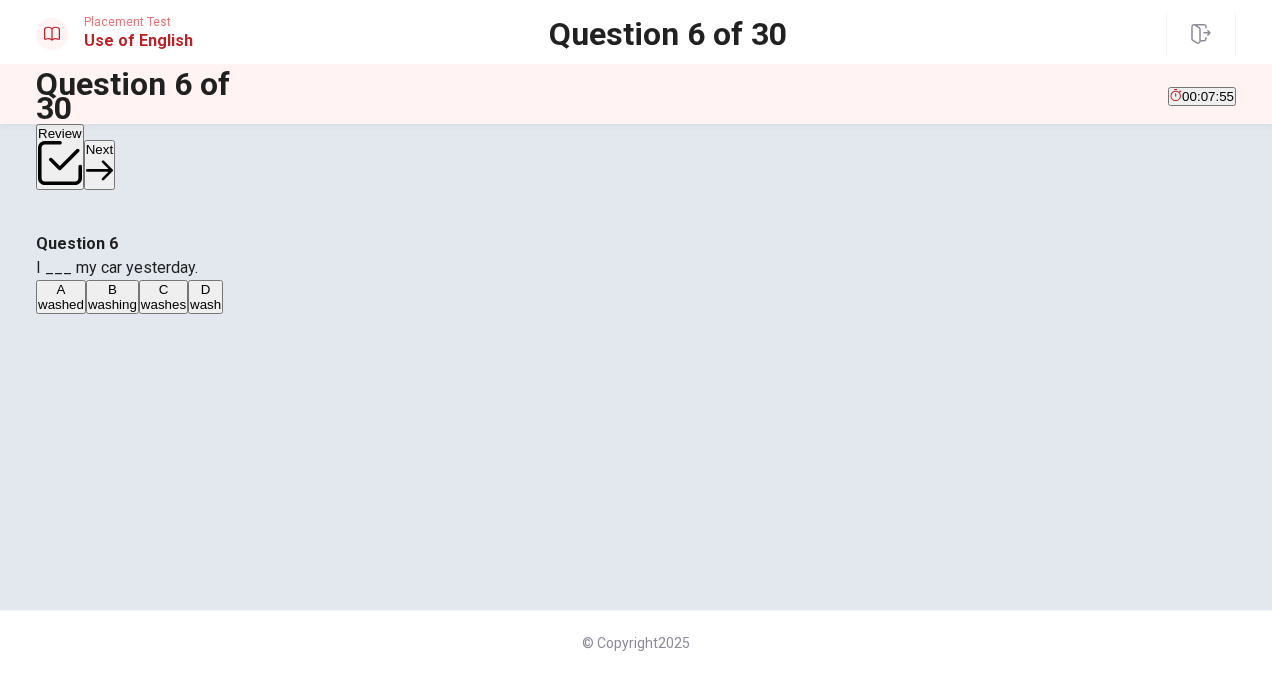 scroll, scrollTop: 100, scrollLeft: 0, axis: vertical 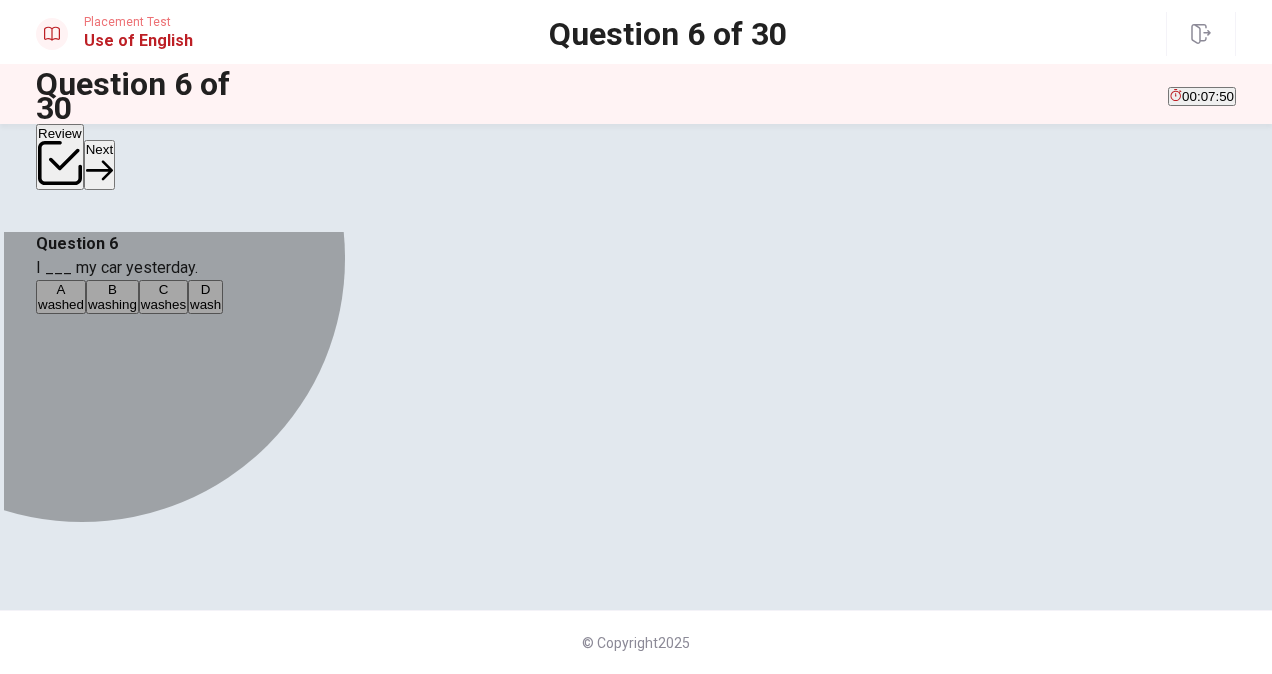 click on "washed" at bounding box center (61, 304) 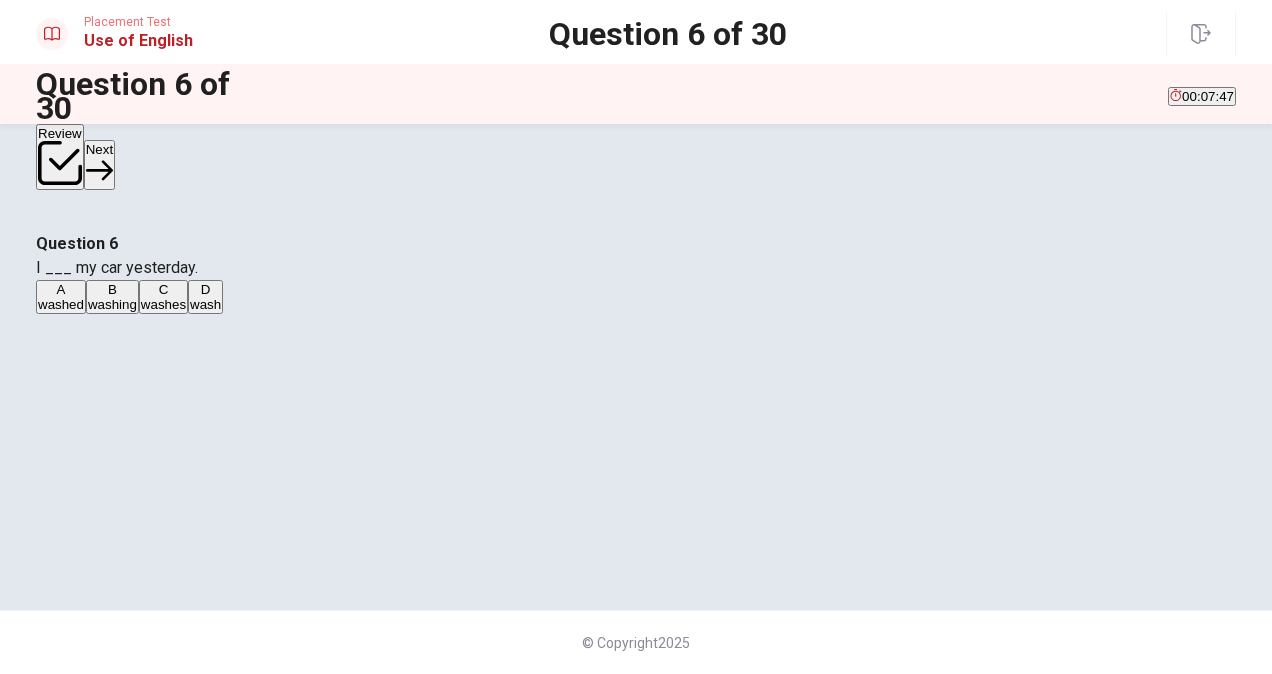 click on "Next" at bounding box center (99, 164) 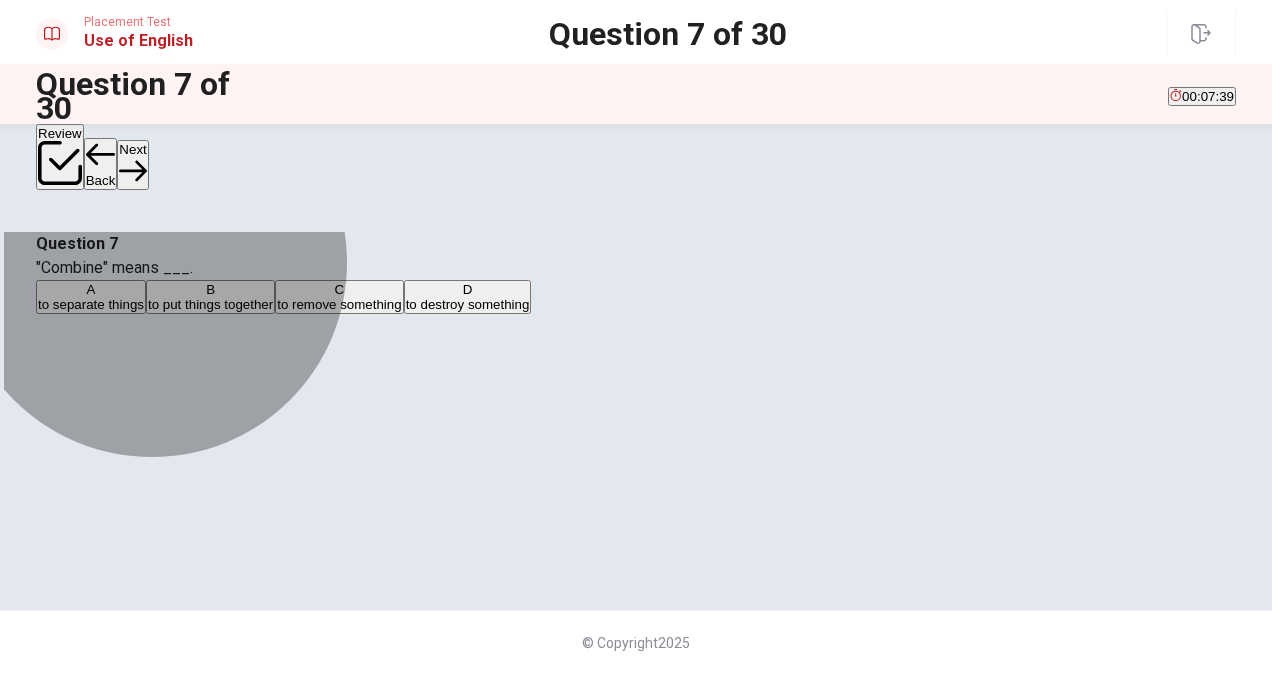 click on "to put things together" at bounding box center (91, 304) 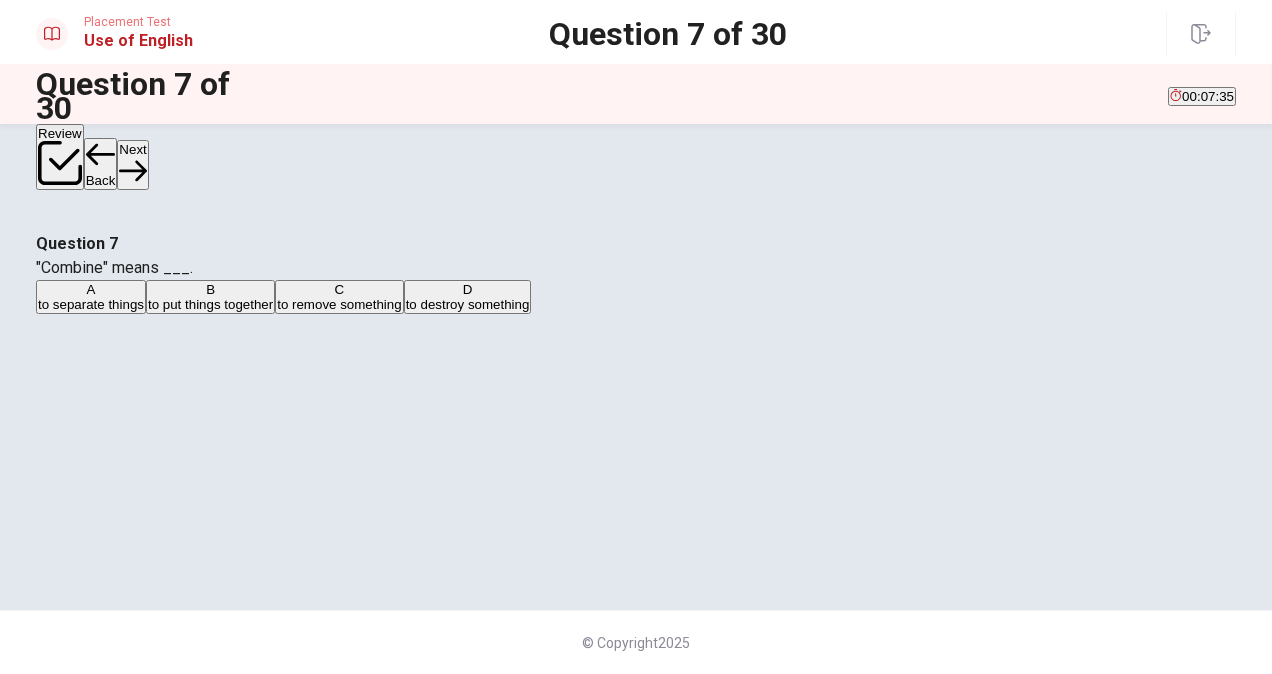click on "Next" at bounding box center (132, 164) 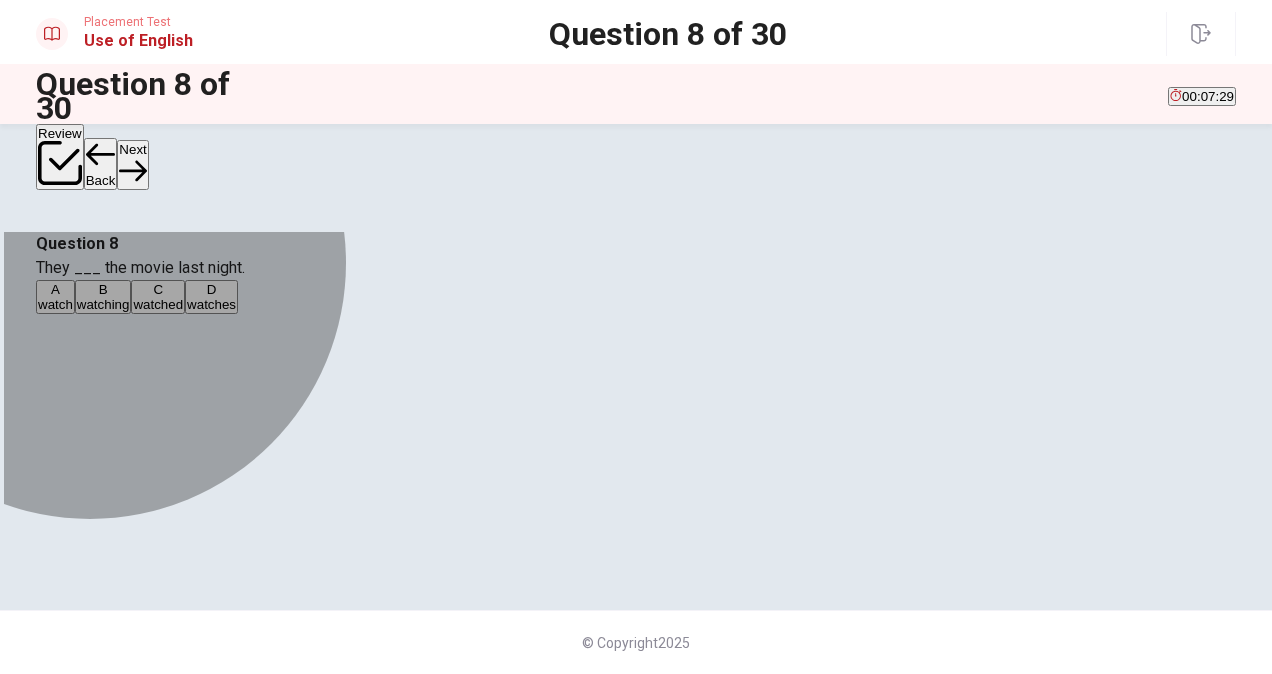 click on "watched" at bounding box center (55, 304) 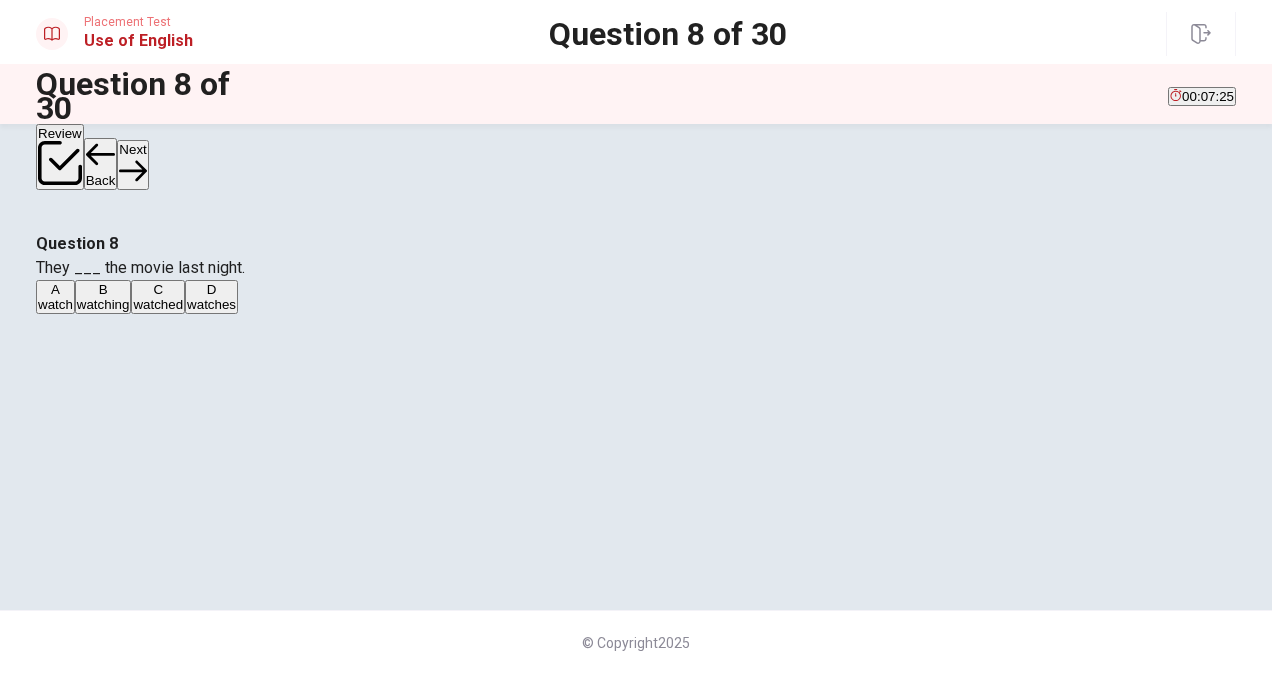 click at bounding box center (60, 163) 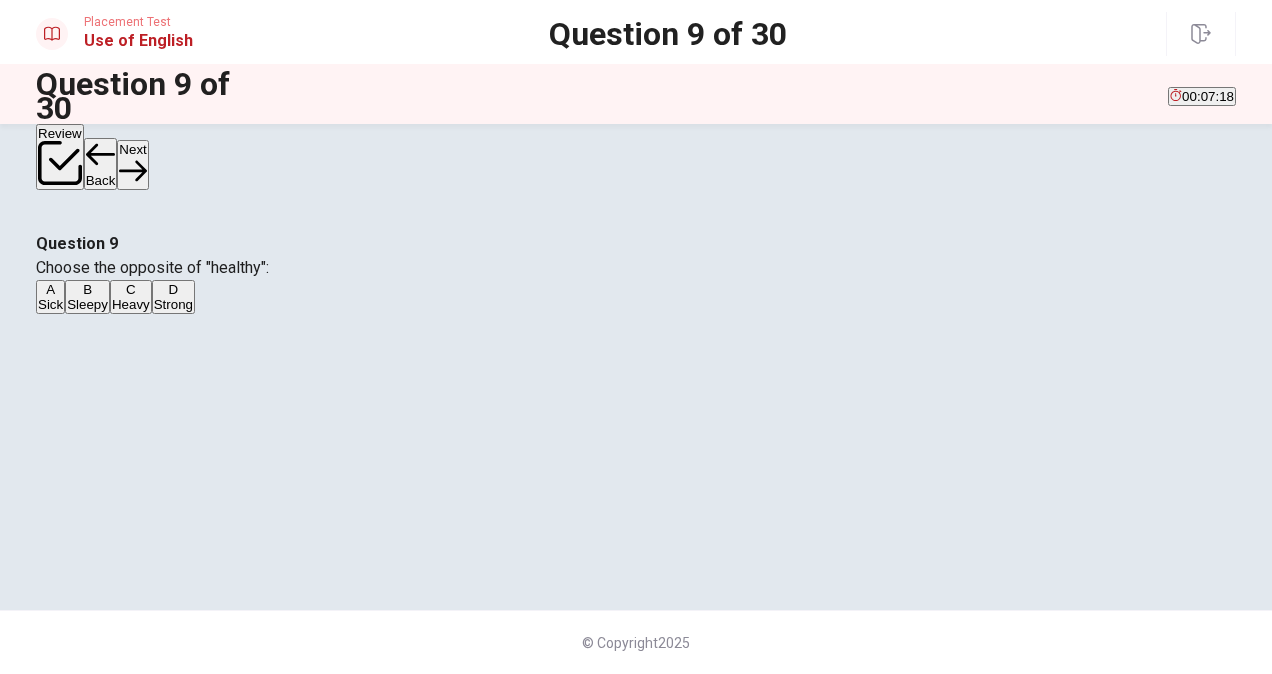 click on "Sick" at bounding box center [50, 304] 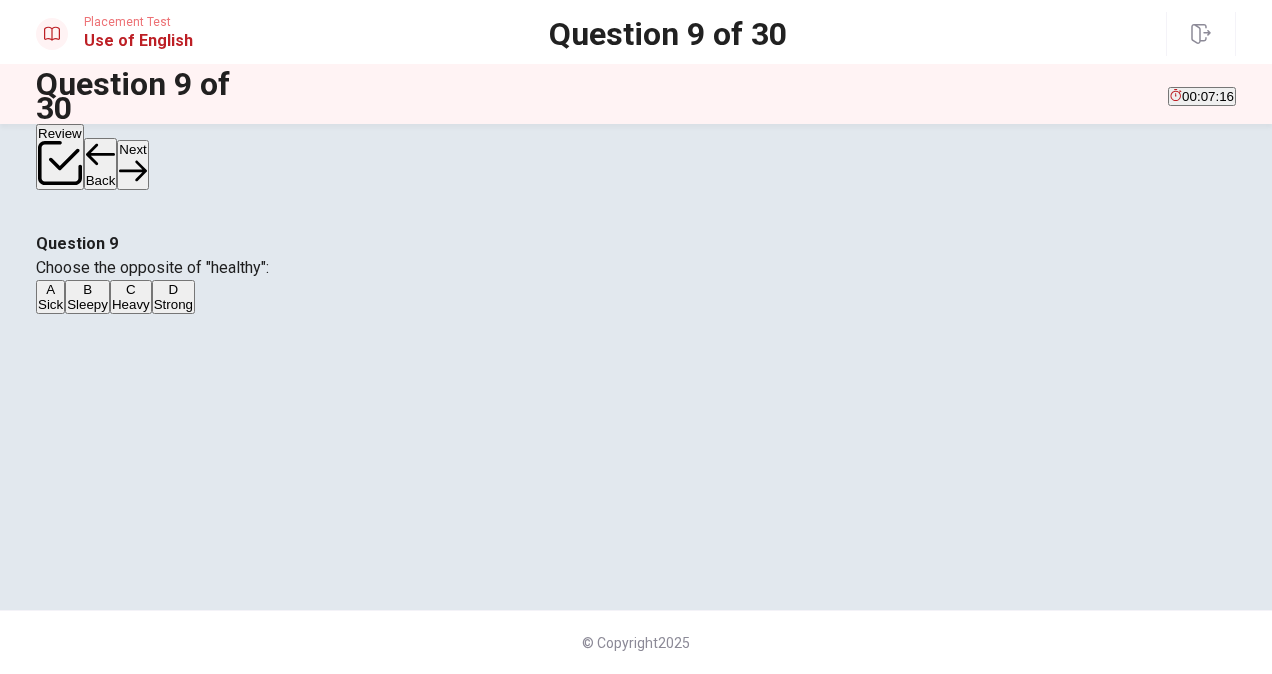 click on "Next" at bounding box center (132, 164) 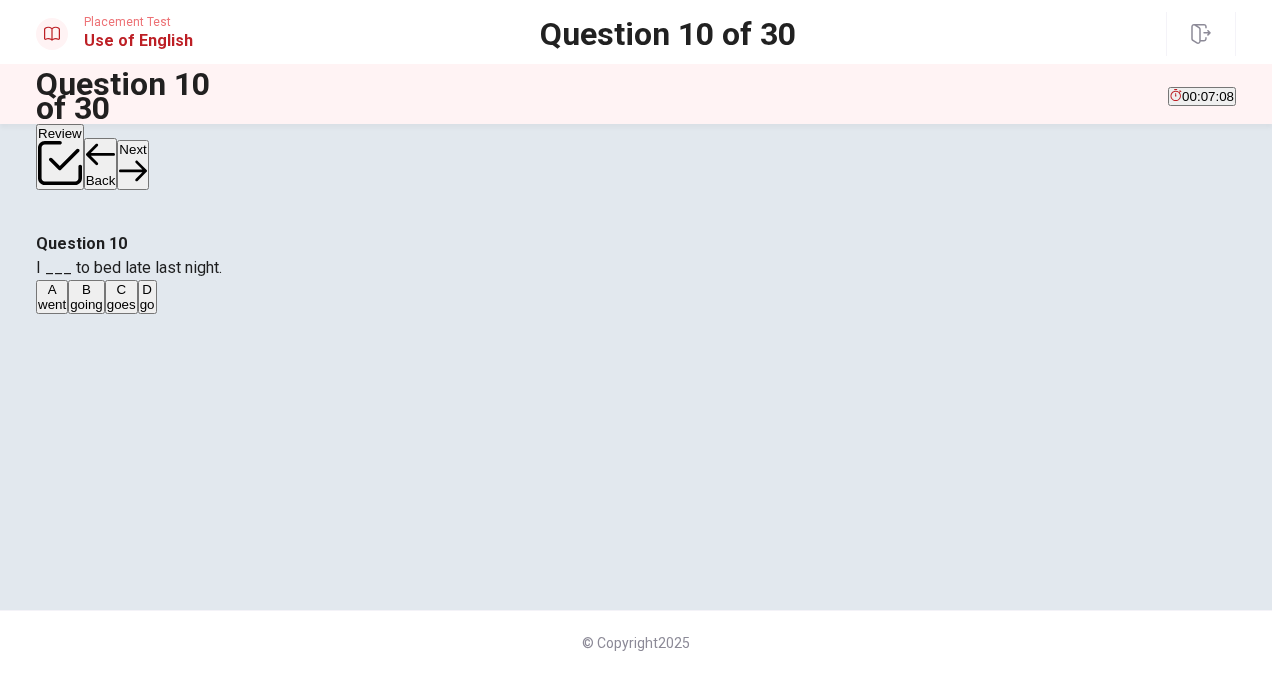 click on "went" at bounding box center (52, 304) 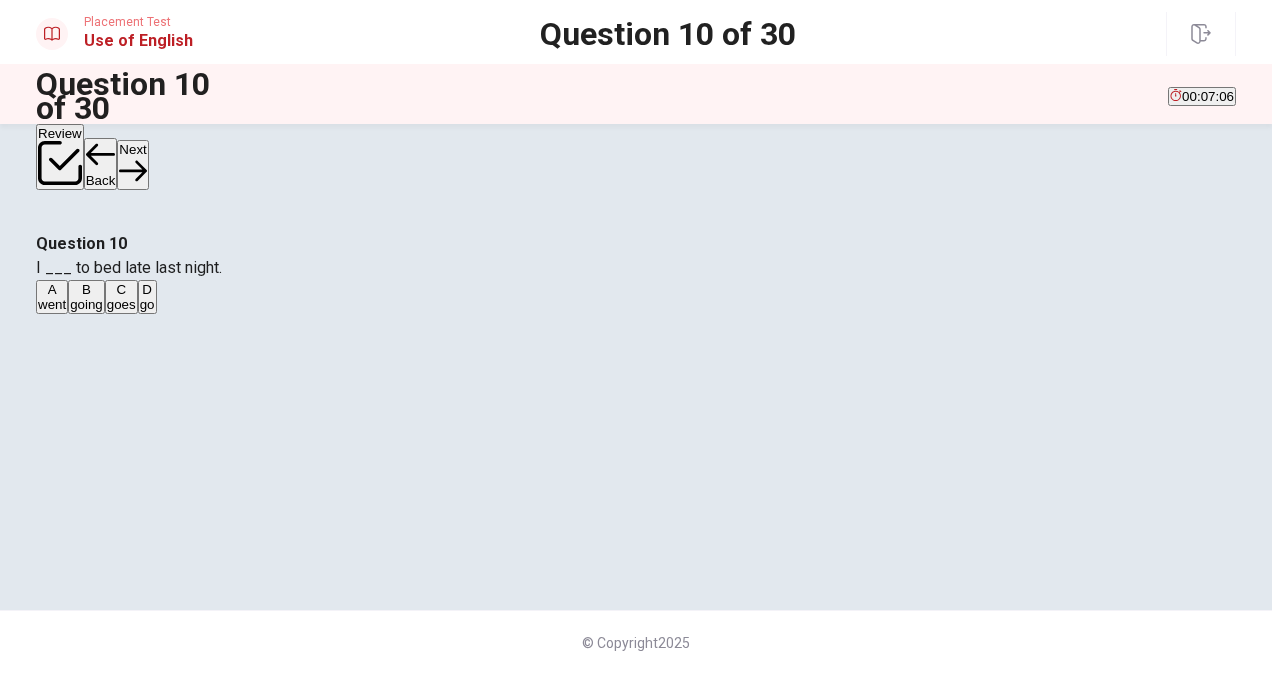 click at bounding box center [60, 163] 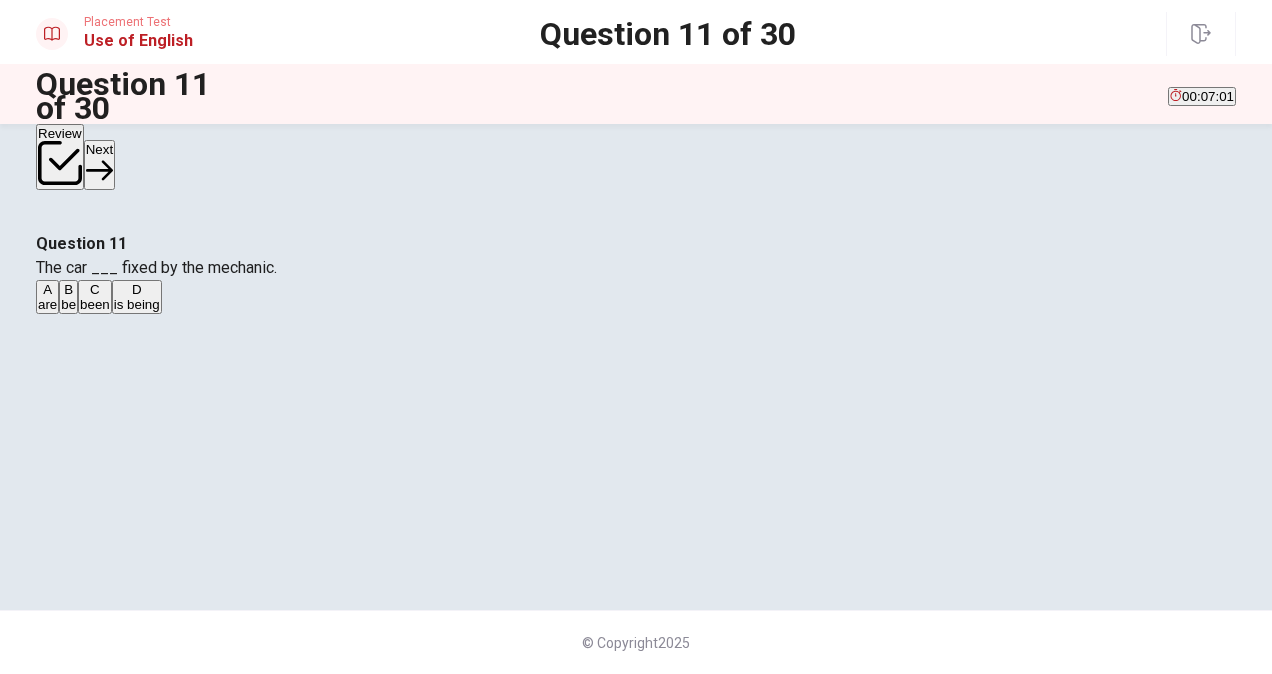 scroll, scrollTop: 100, scrollLeft: 0, axis: vertical 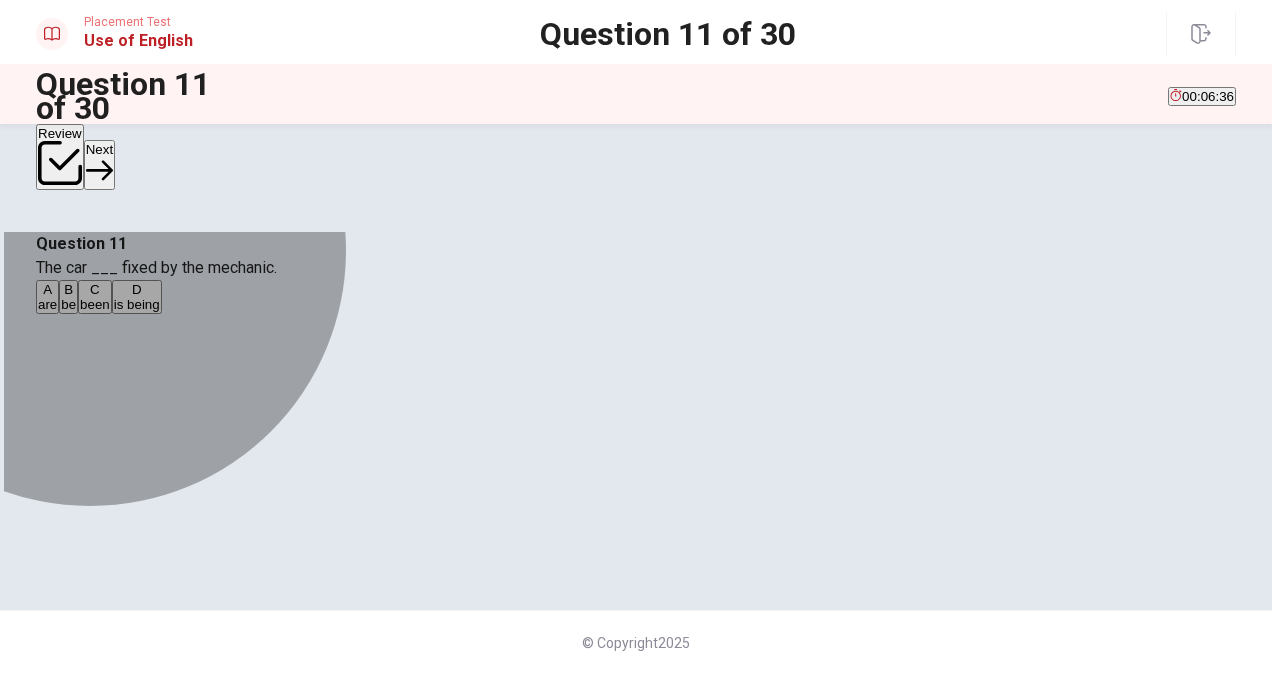 click on "is being" at bounding box center [47, 304] 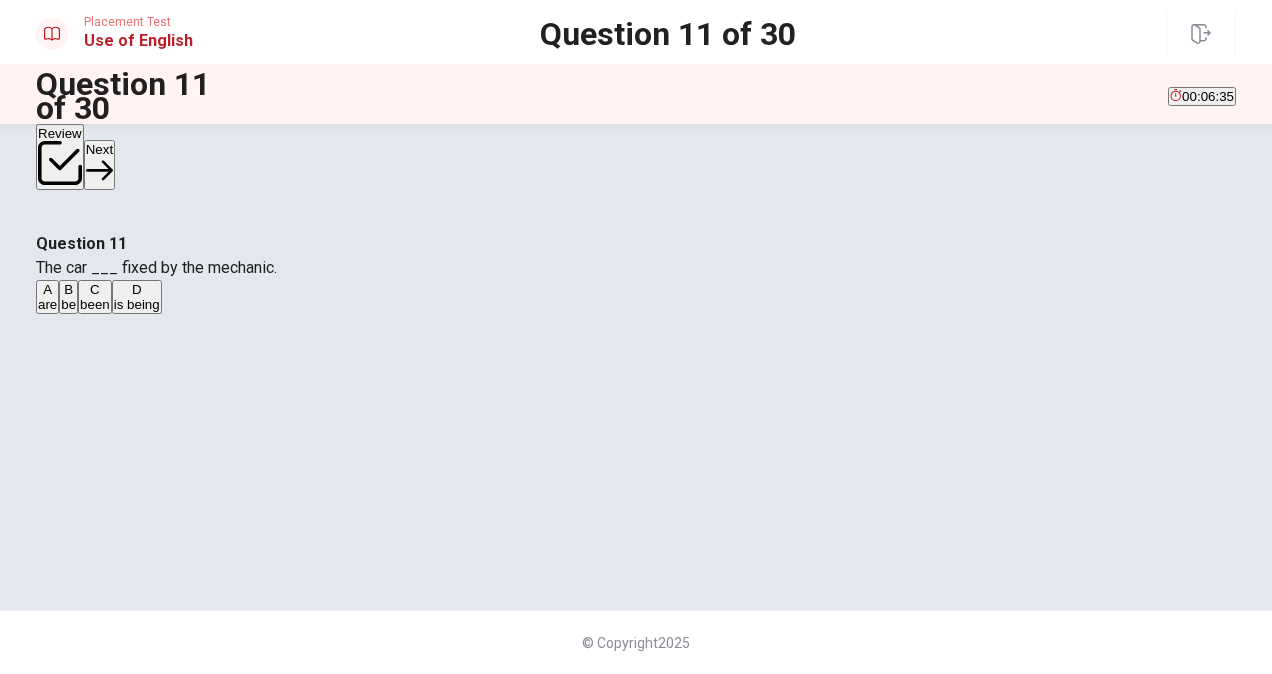 click on "Next" at bounding box center [99, 164] 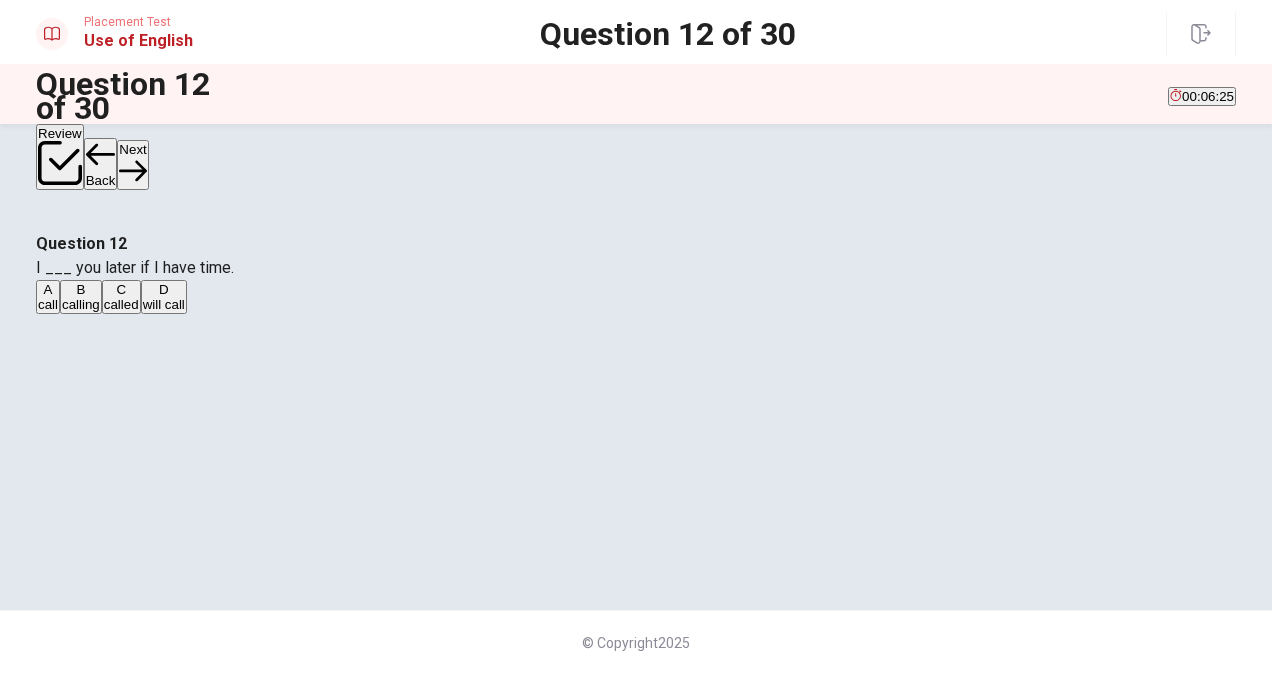 click on "will call" at bounding box center (48, 304) 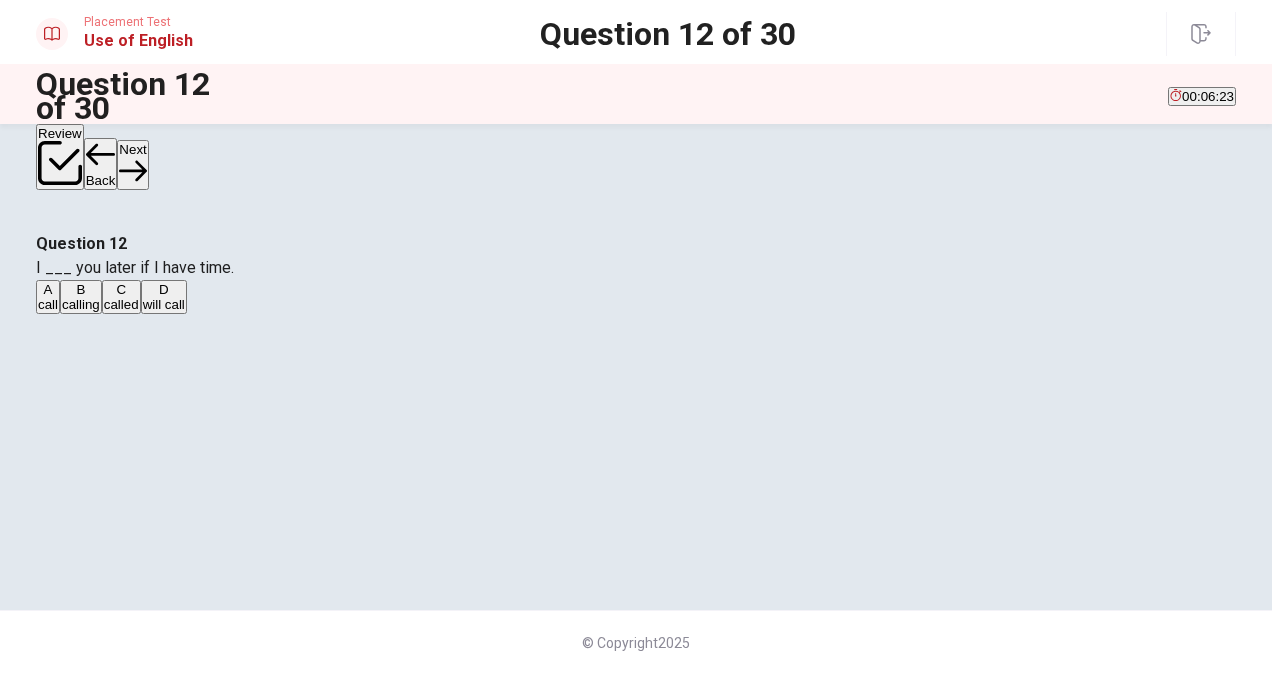 click on "Next" at bounding box center (132, 164) 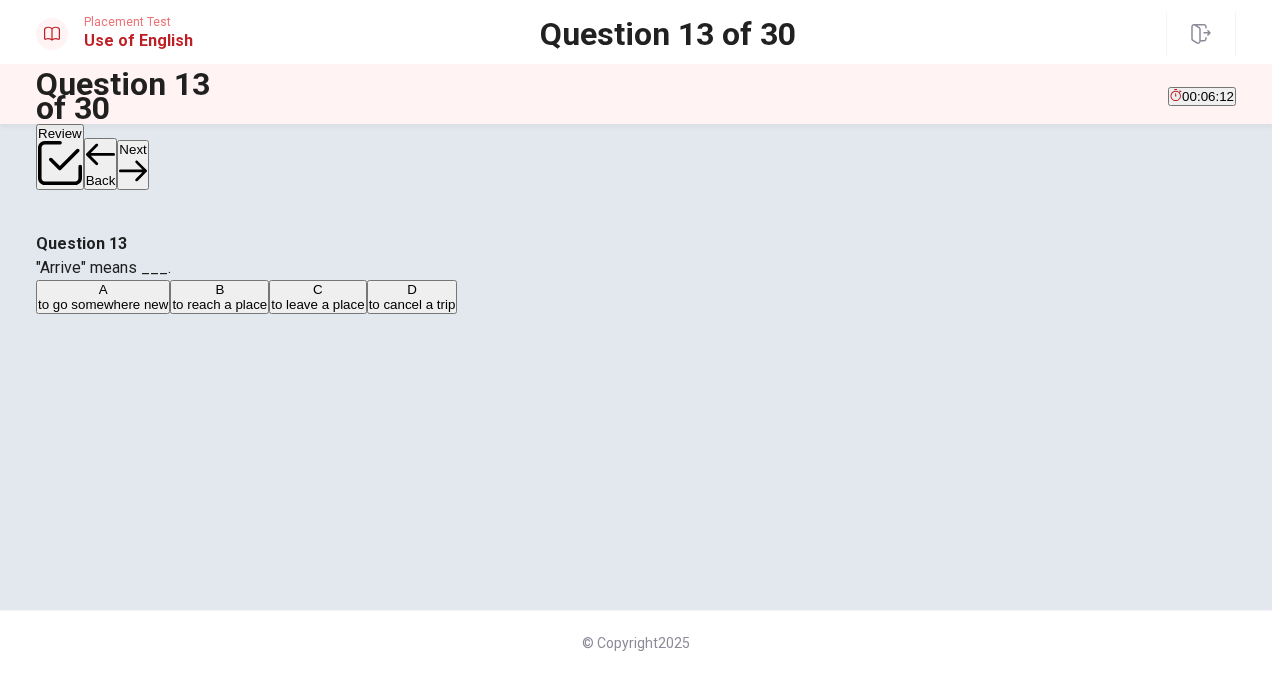 click on "to reach a place" at bounding box center [103, 304] 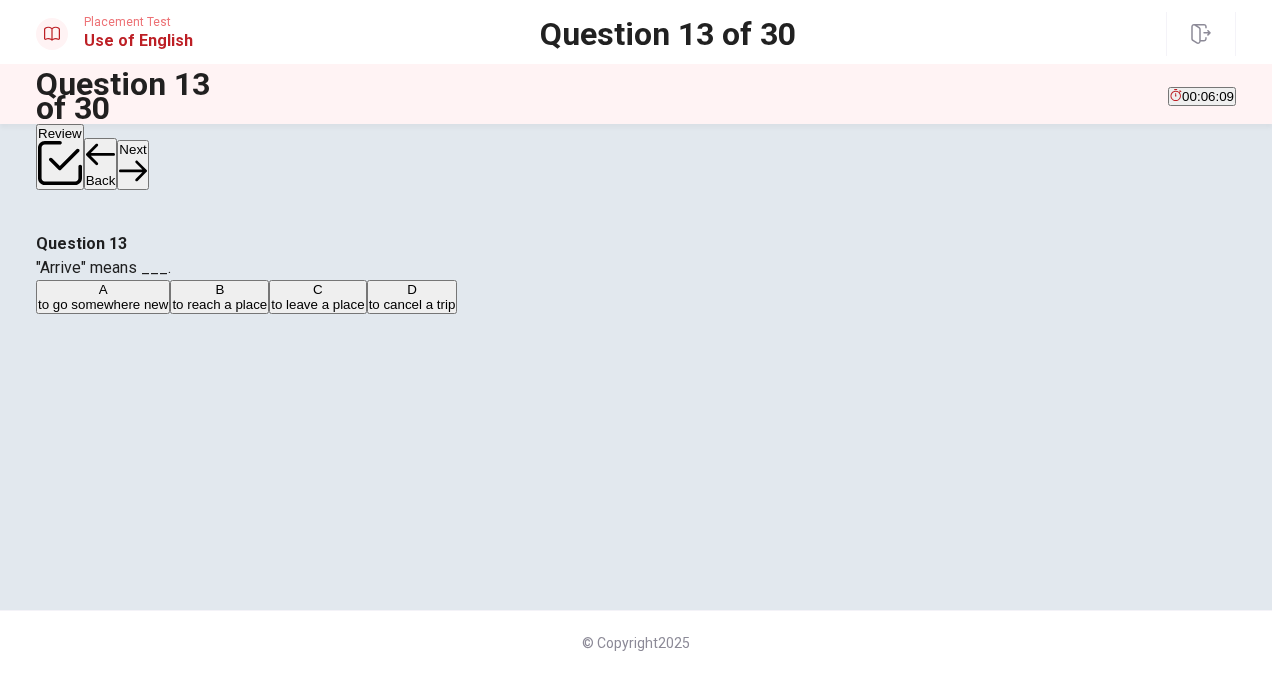 click at bounding box center [60, 163] 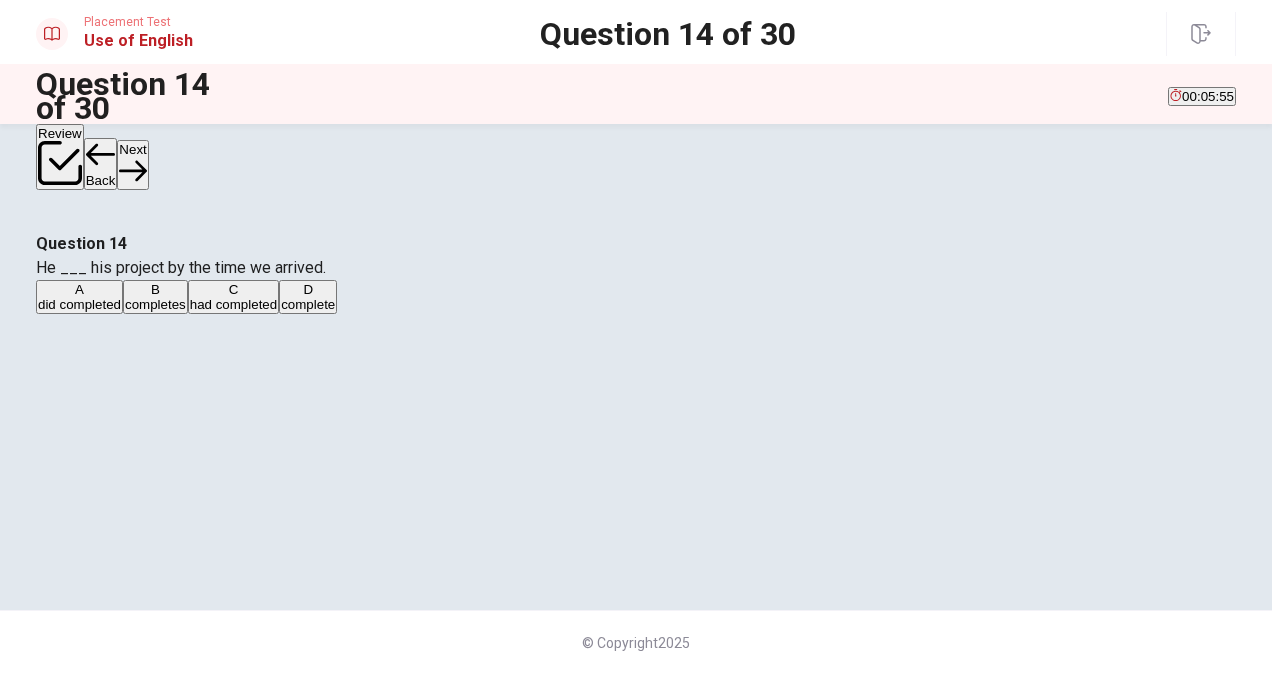 click on "had completed" at bounding box center [79, 304] 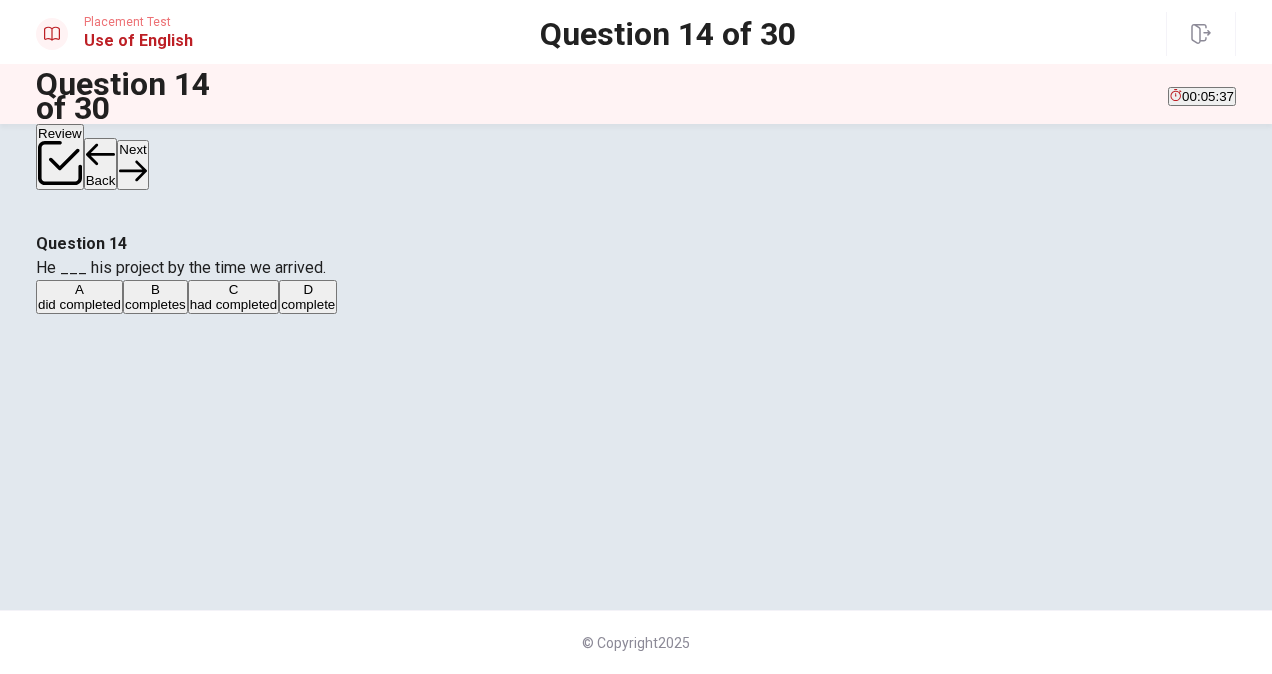 click on "Next" at bounding box center [132, 164] 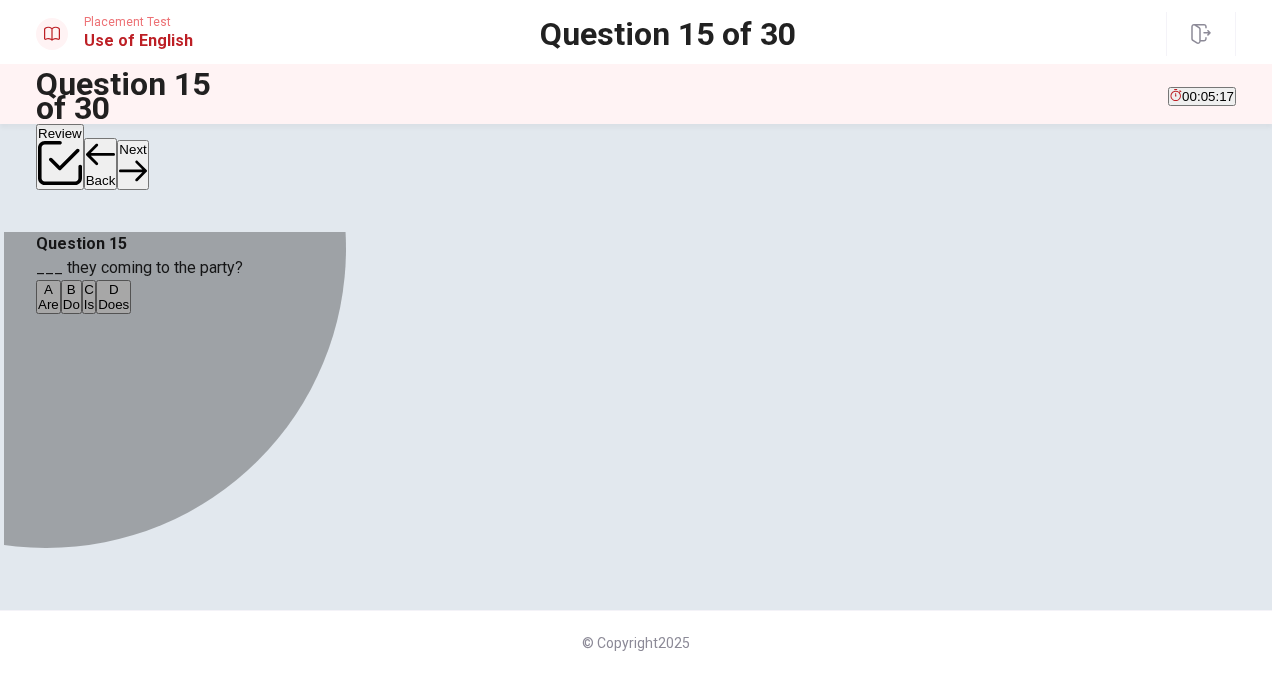 click on "A Are" at bounding box center [48, 297] 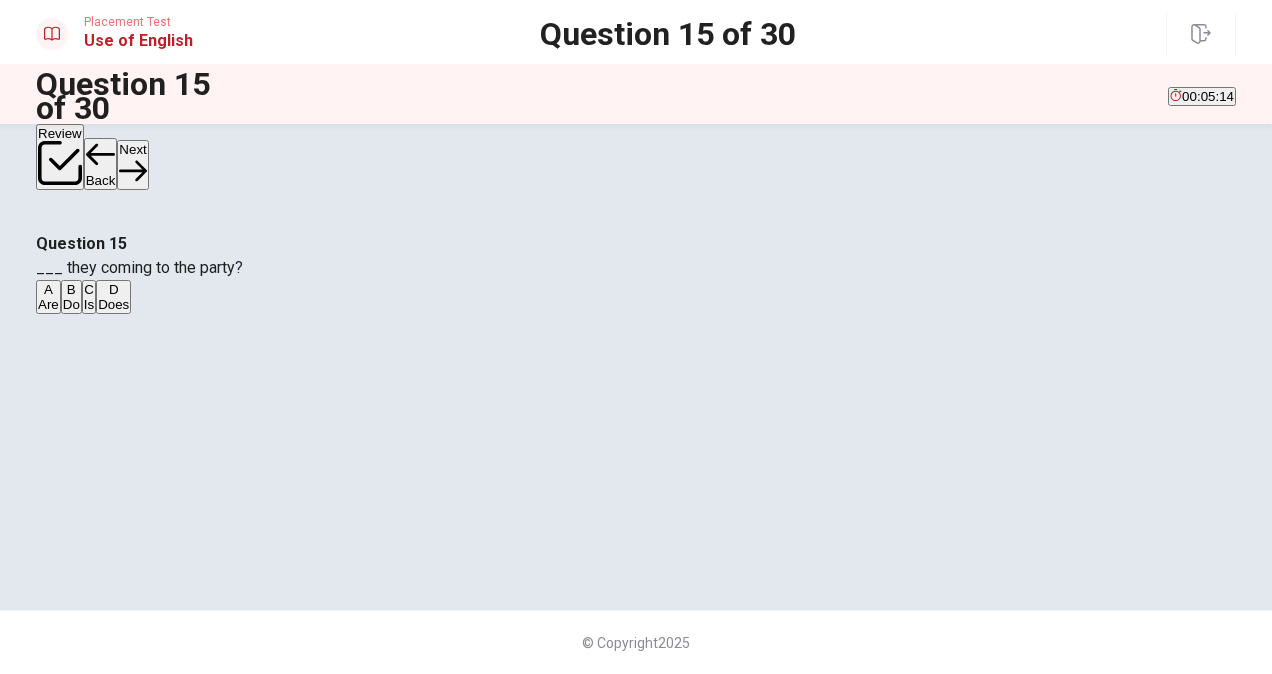 click on "Next" at bounding box center [132, 164] 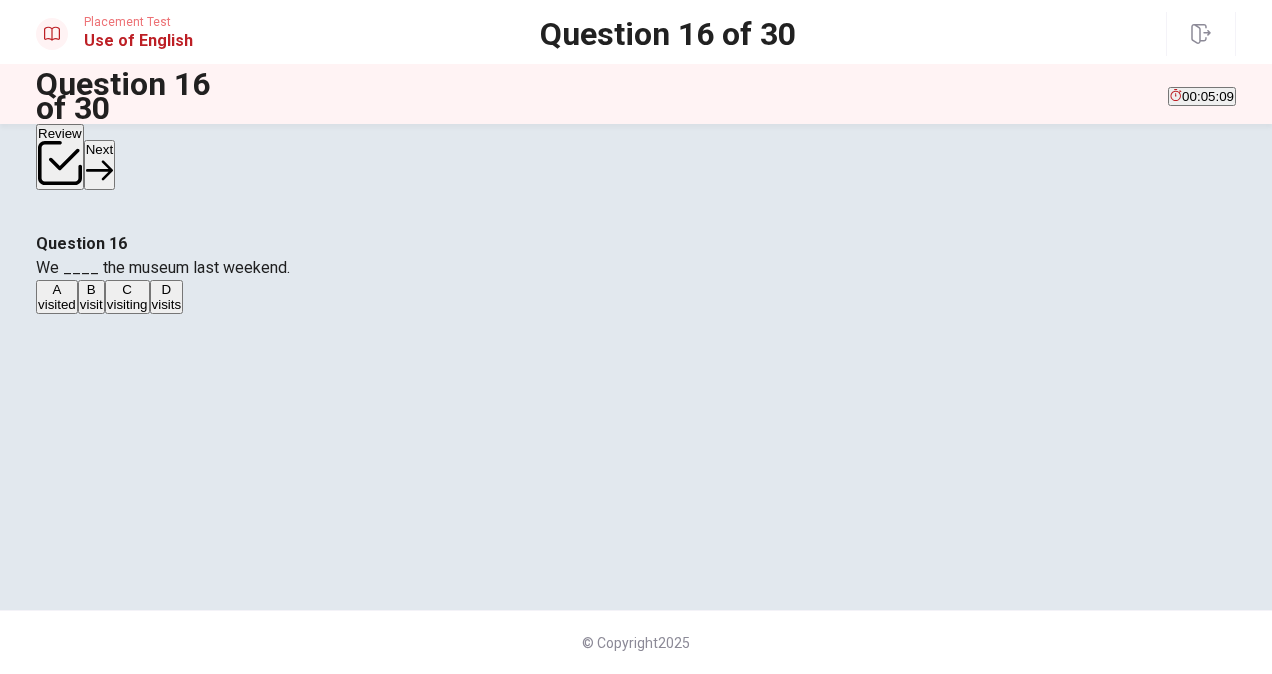 scroll, scrollTop: 100, scrollLeft: 0, axis: vertical 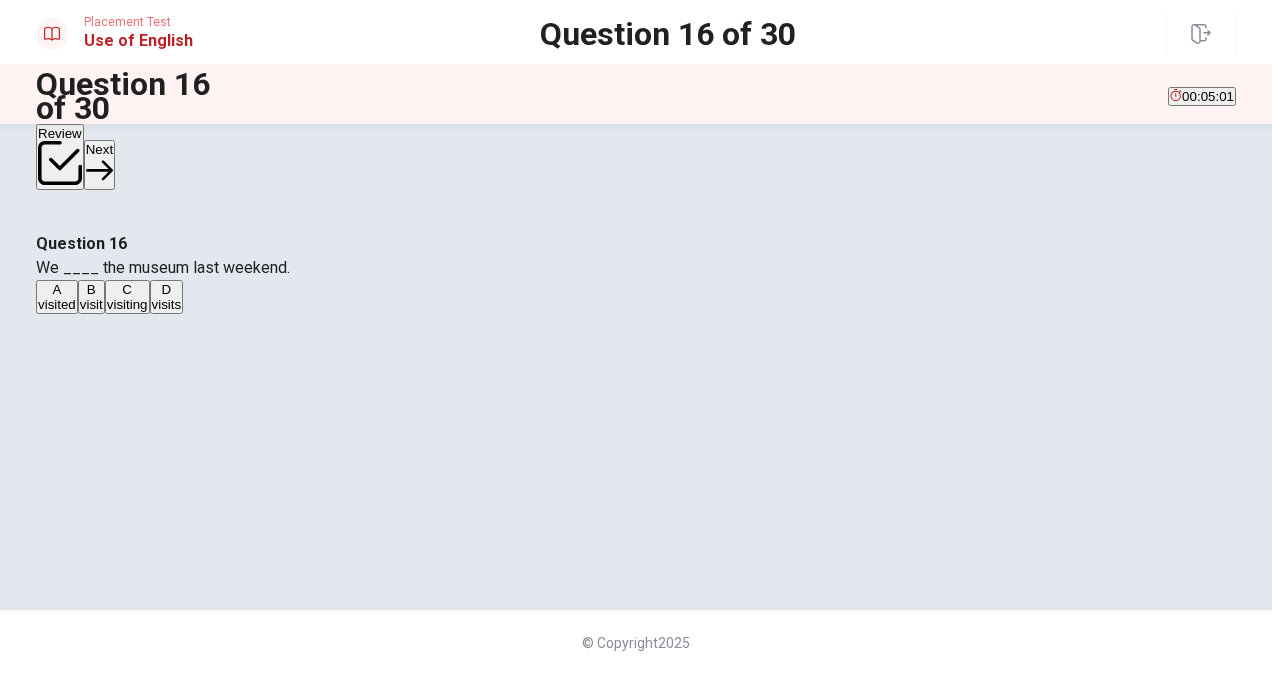 click on "visited" at bounding box center [57, 304] 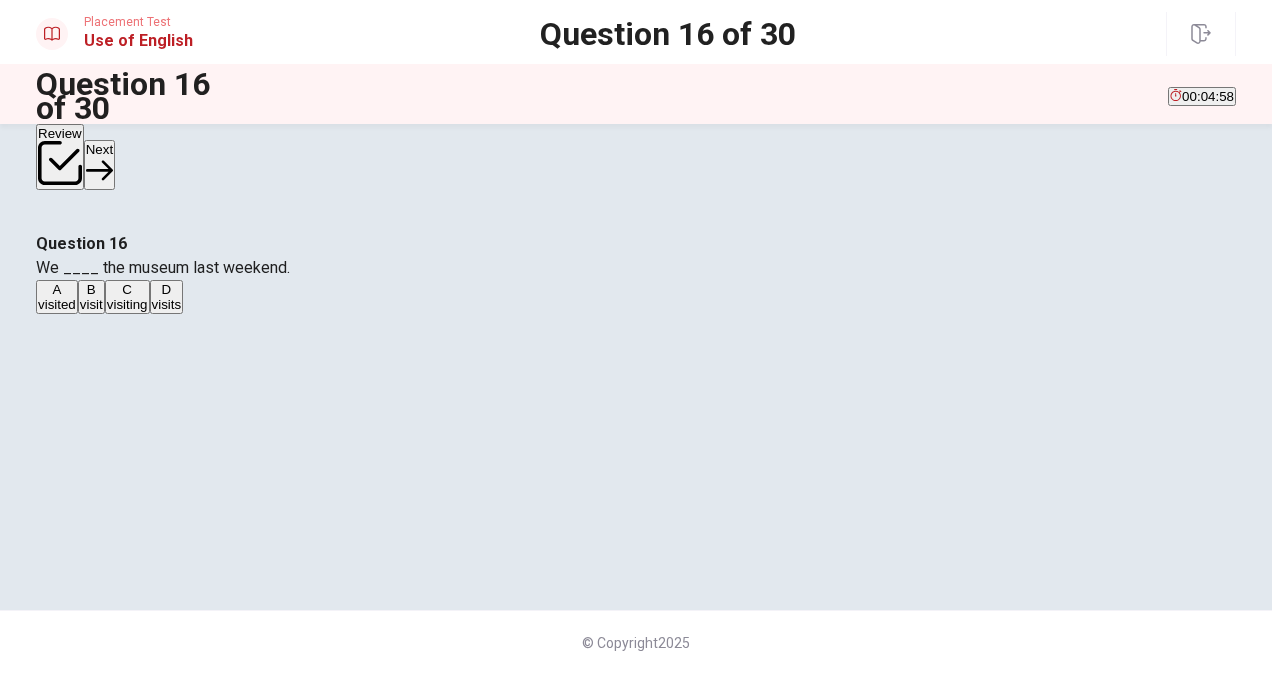 click on "Next" at bounding box center [99, 164] 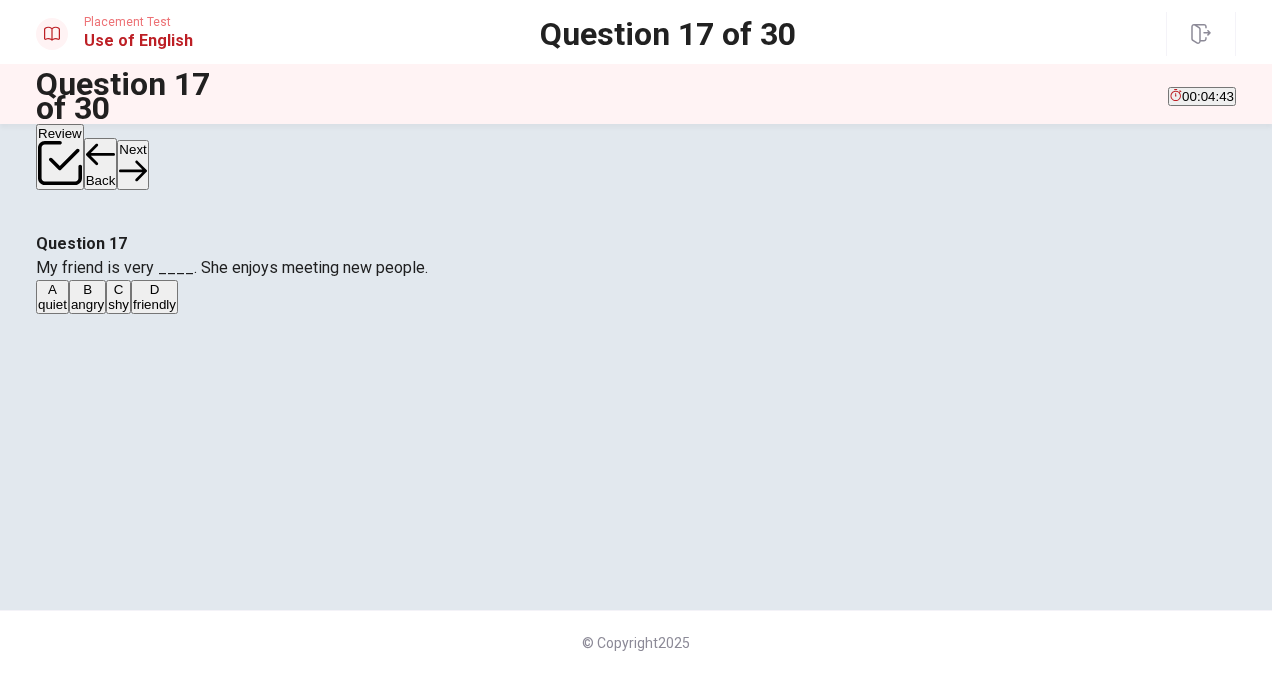 click on "friendly" at bounding box center (52, 304) 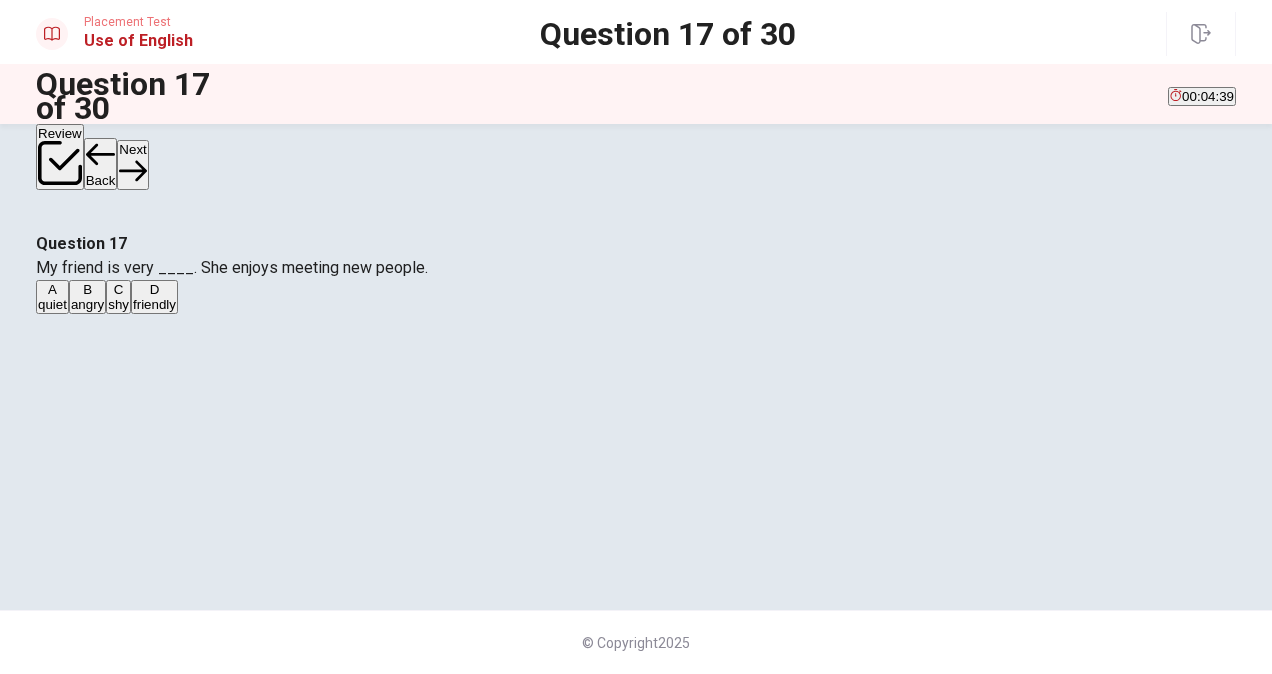 click on "Next" at bounding box center (132, 164) 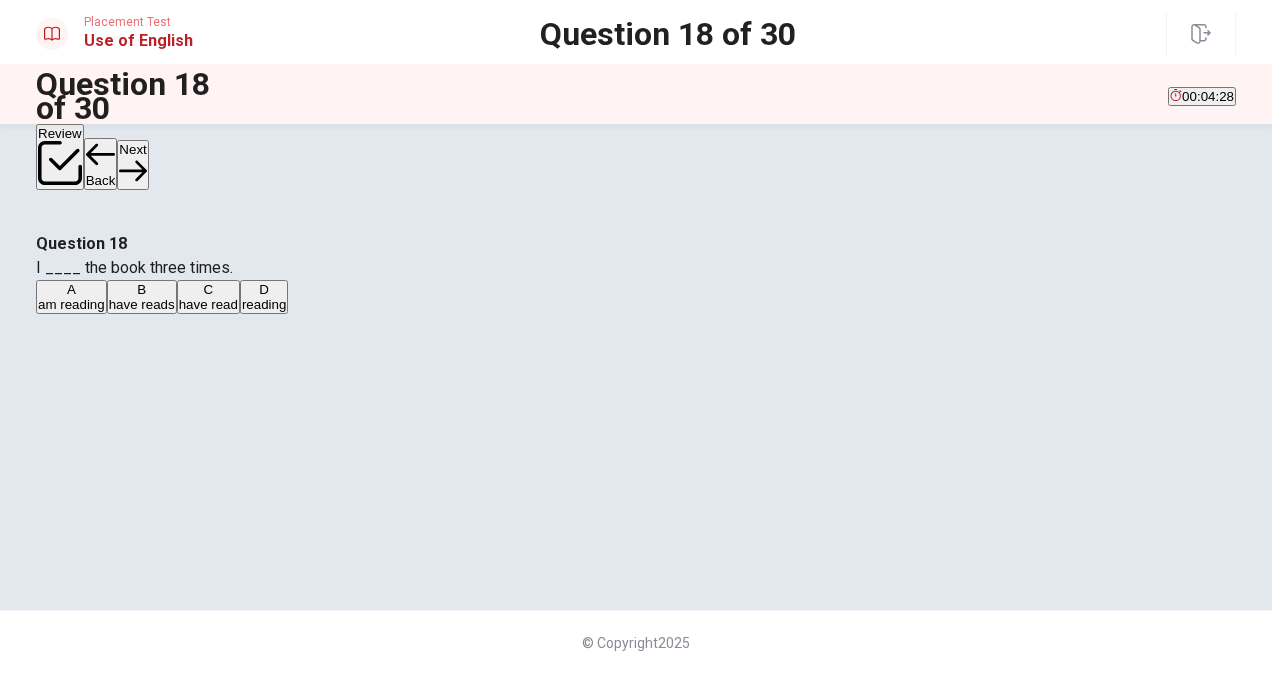 click on "have read" at bounding box center [71, 304] 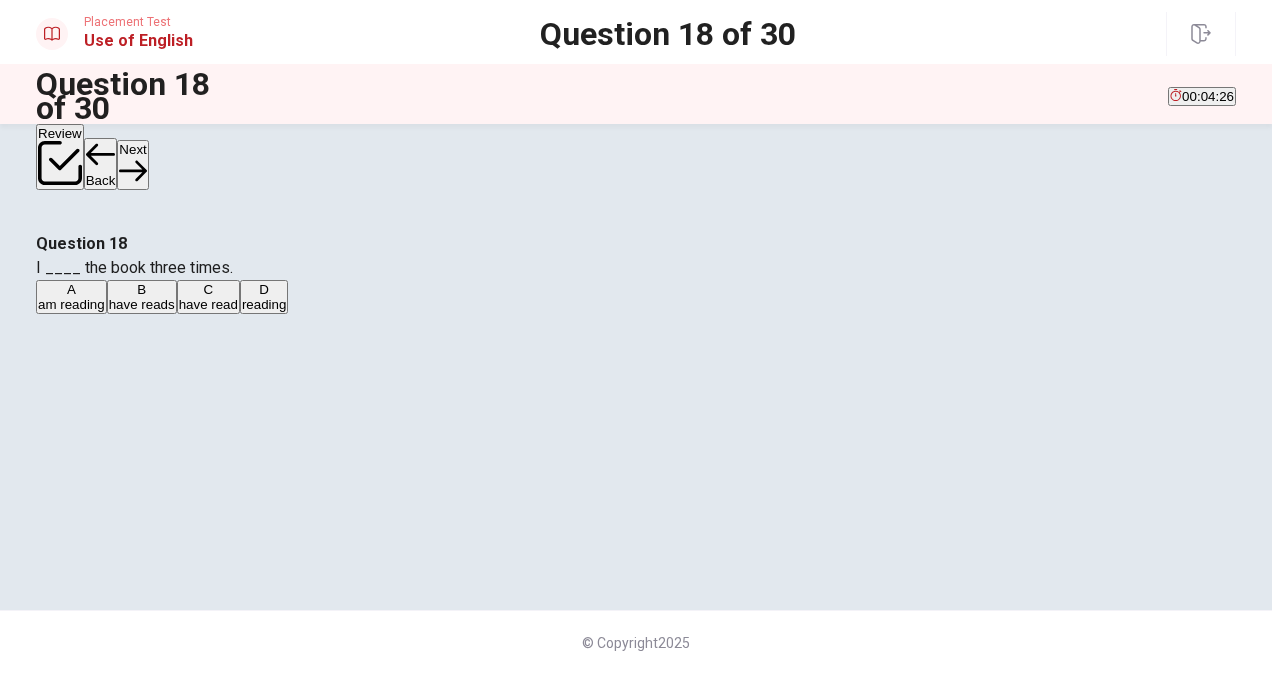 click on "Next" at bounding box center [132, 164] 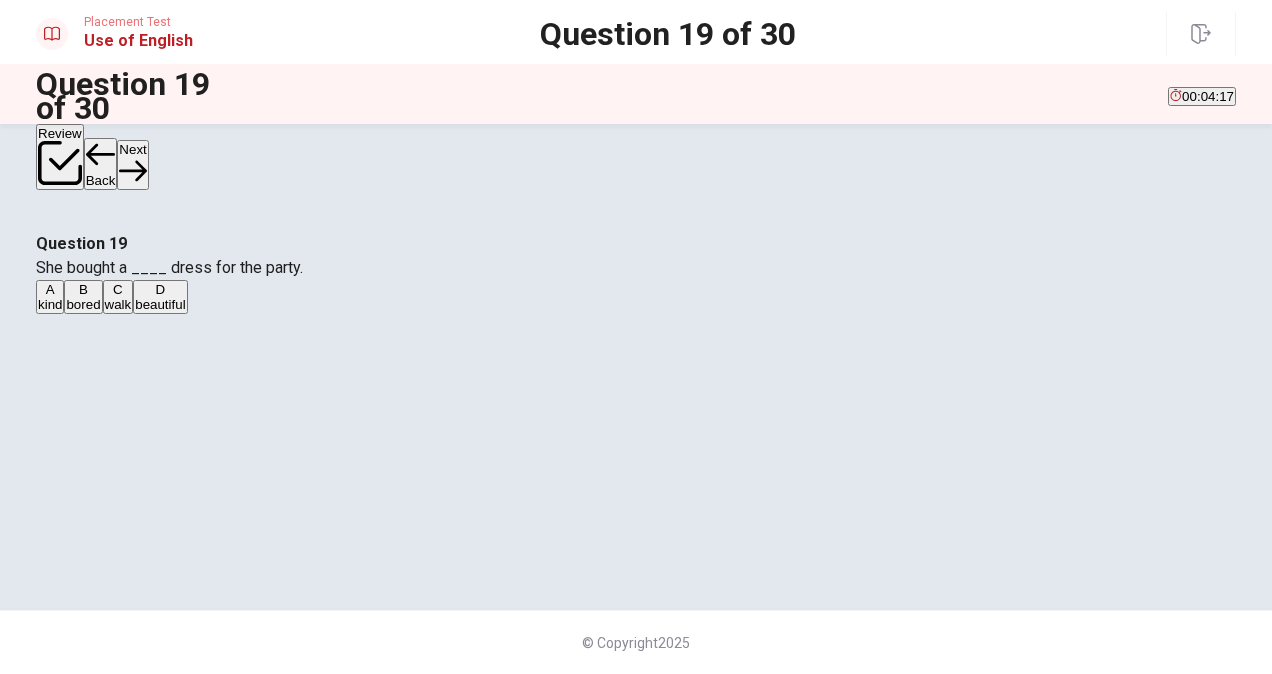 click on "beautiful" at bounding box center (50, 304) 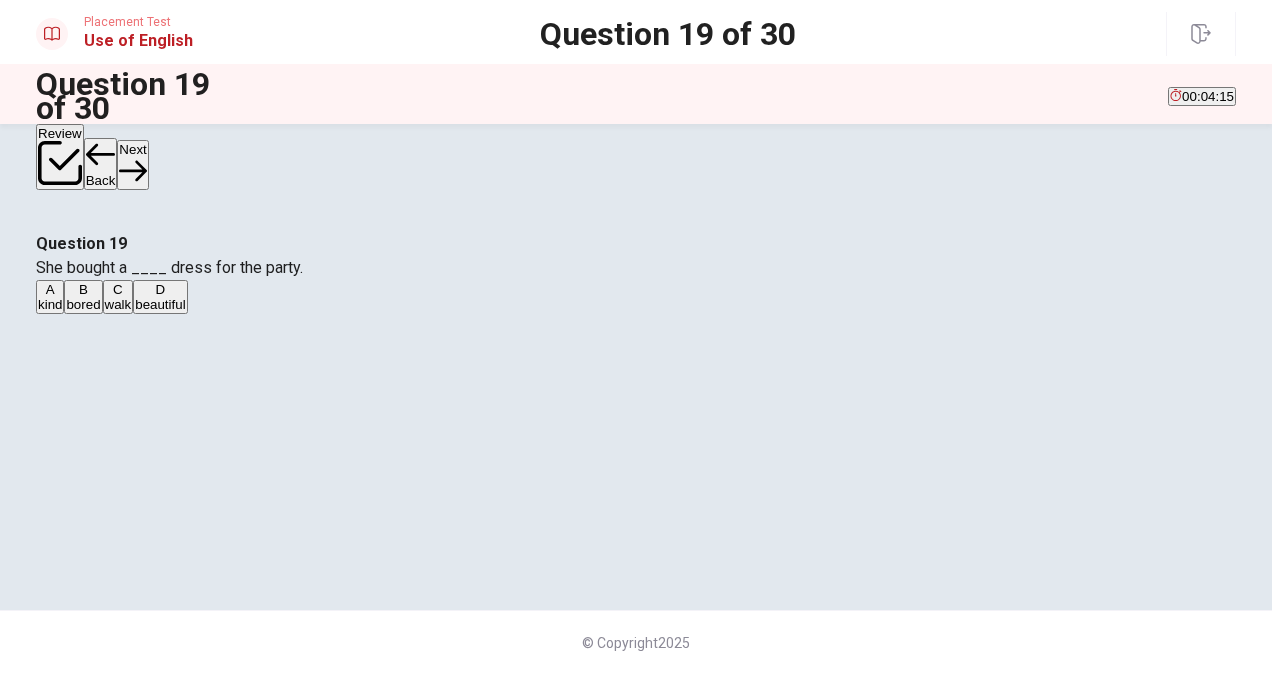 click on "Next" at bounding box center [132, 164] 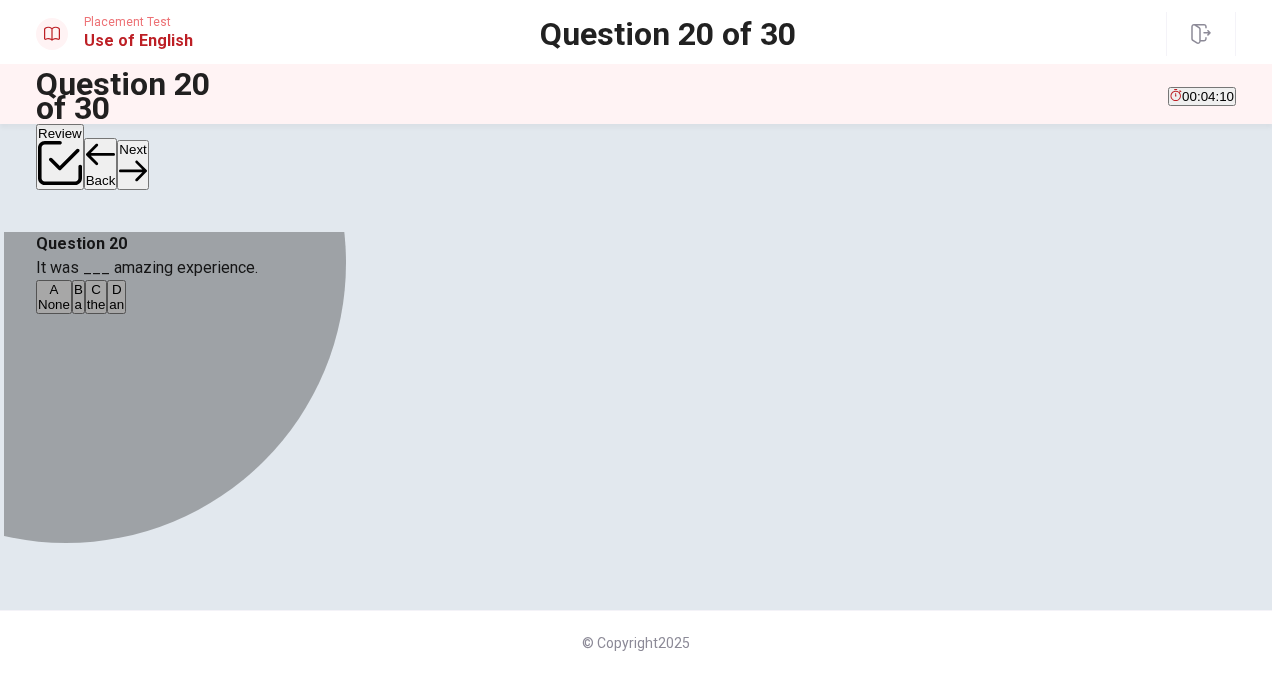 click on "an" at bounding box center (54, 304) 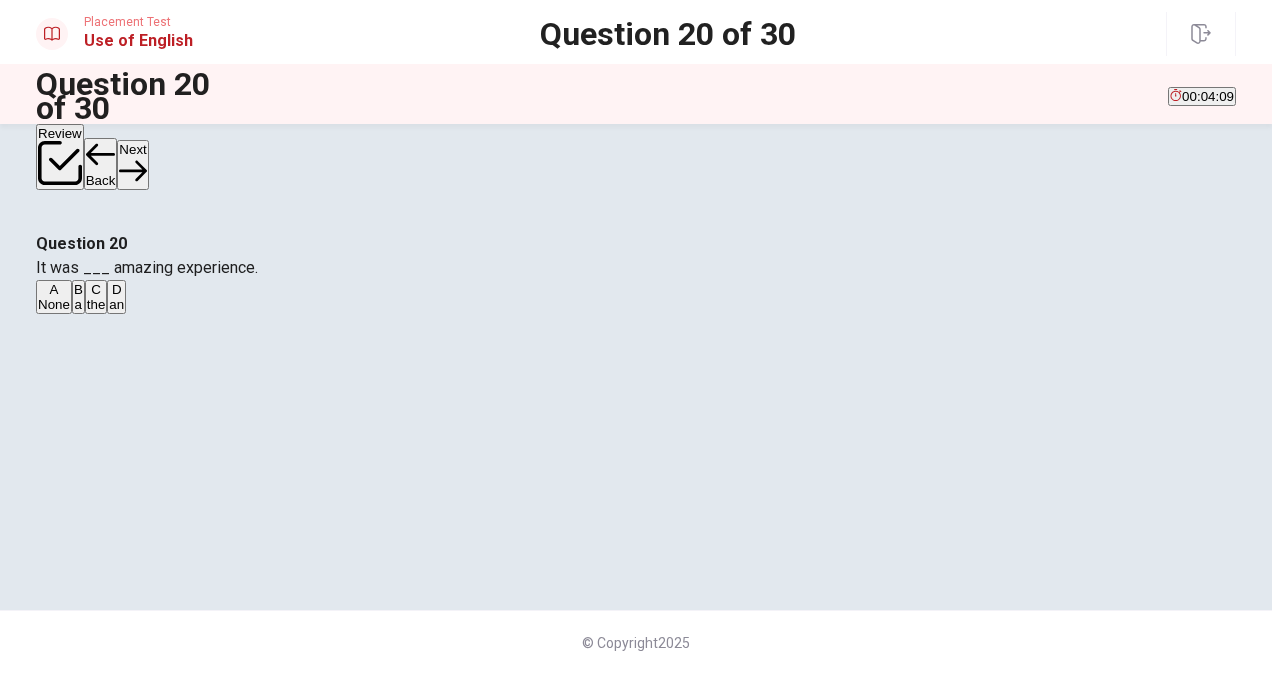 click at bounding box center (60, 163) 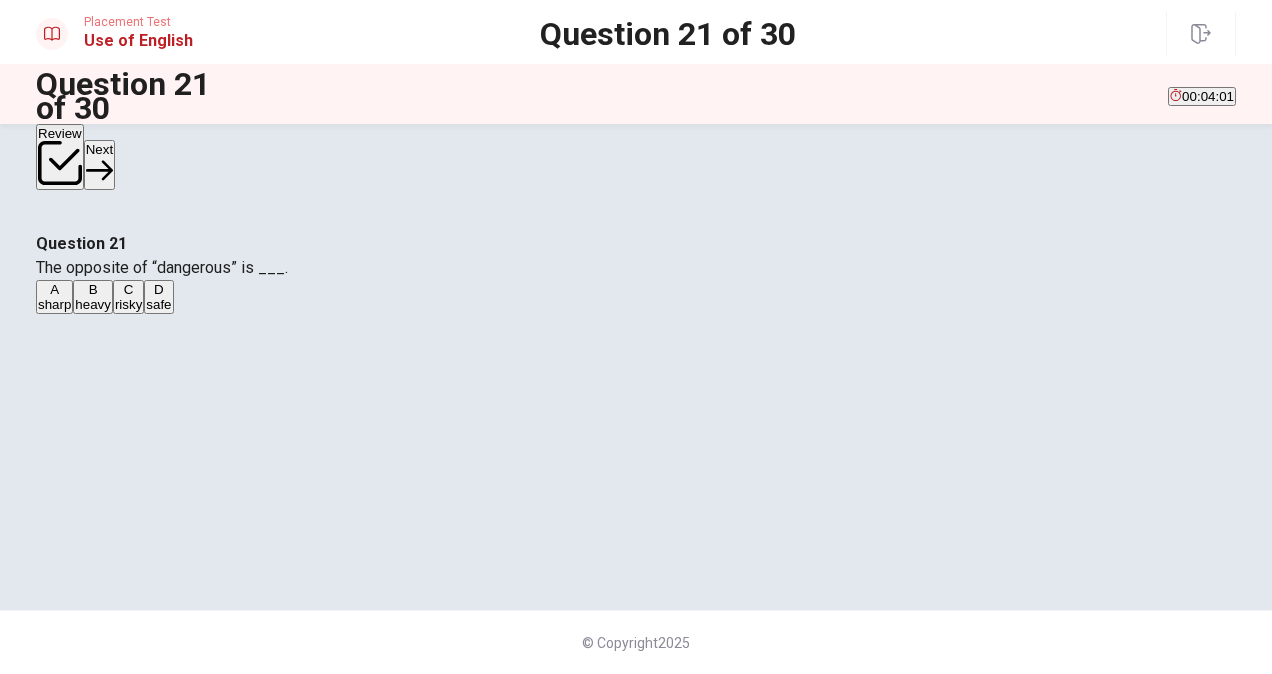 scroll, scrollTop: 100, scrollLeft: 0, axis: vertical 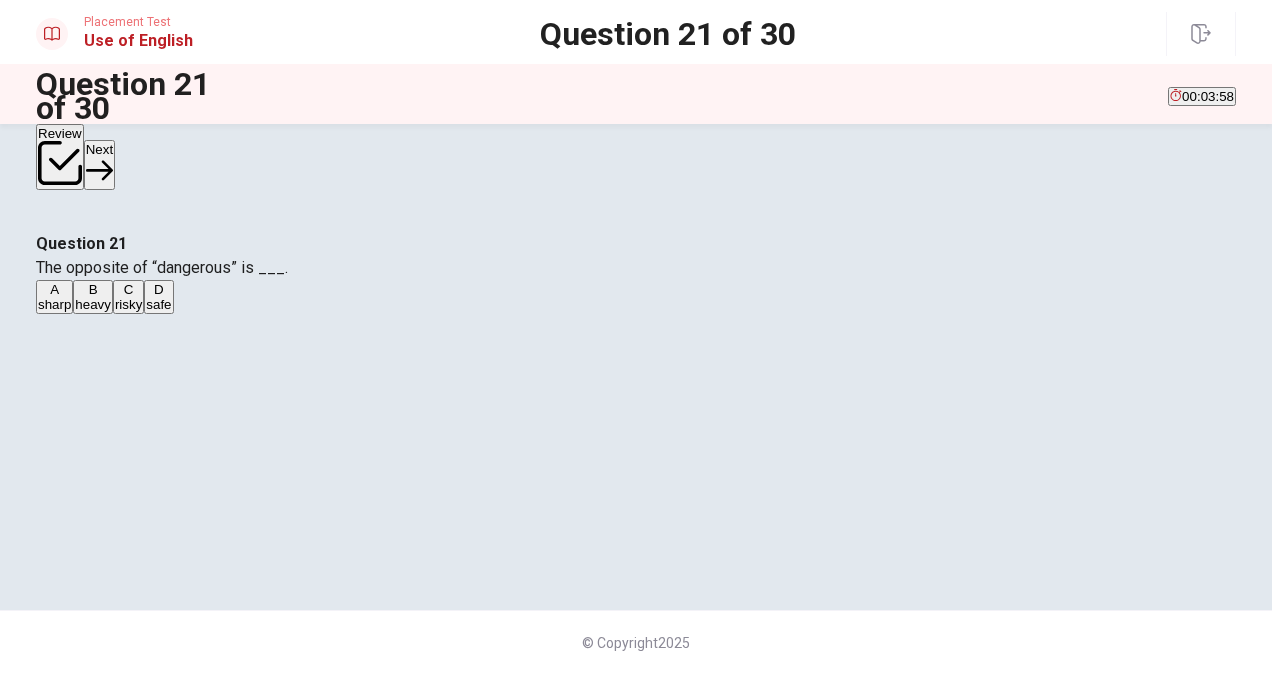 click on "D safe" at bounding box center [158, 297] 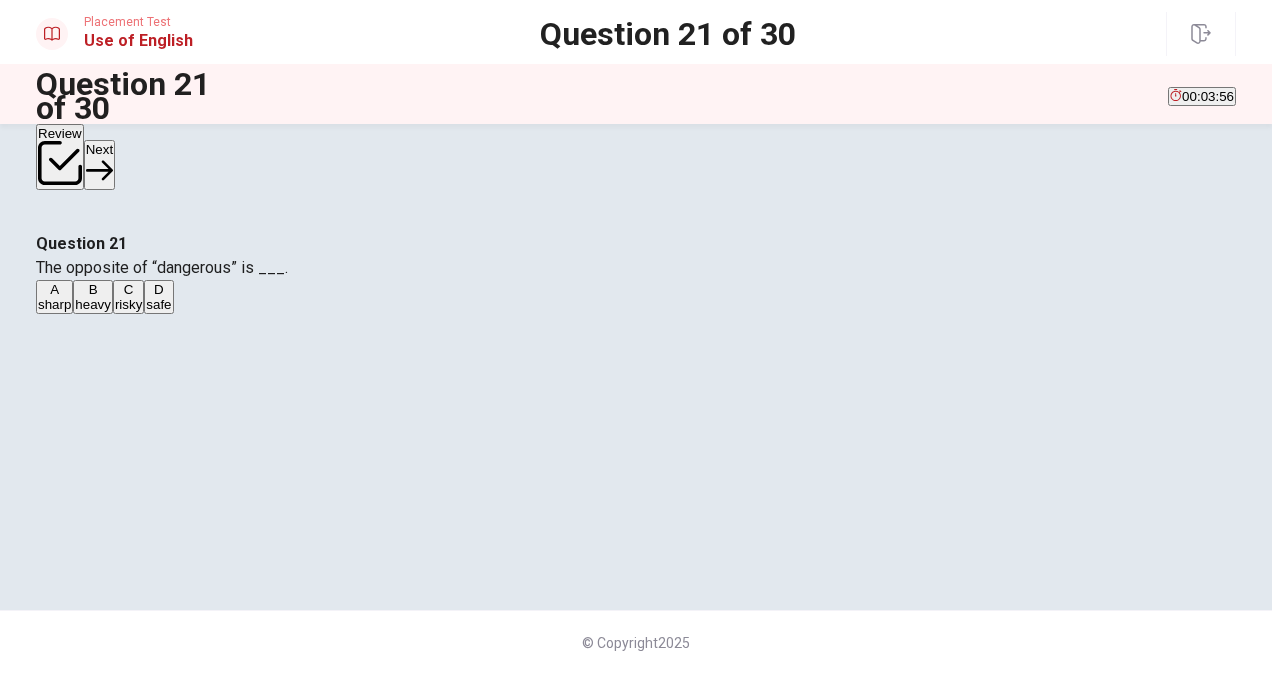 click on "Next" at bounding box center (99, 164) 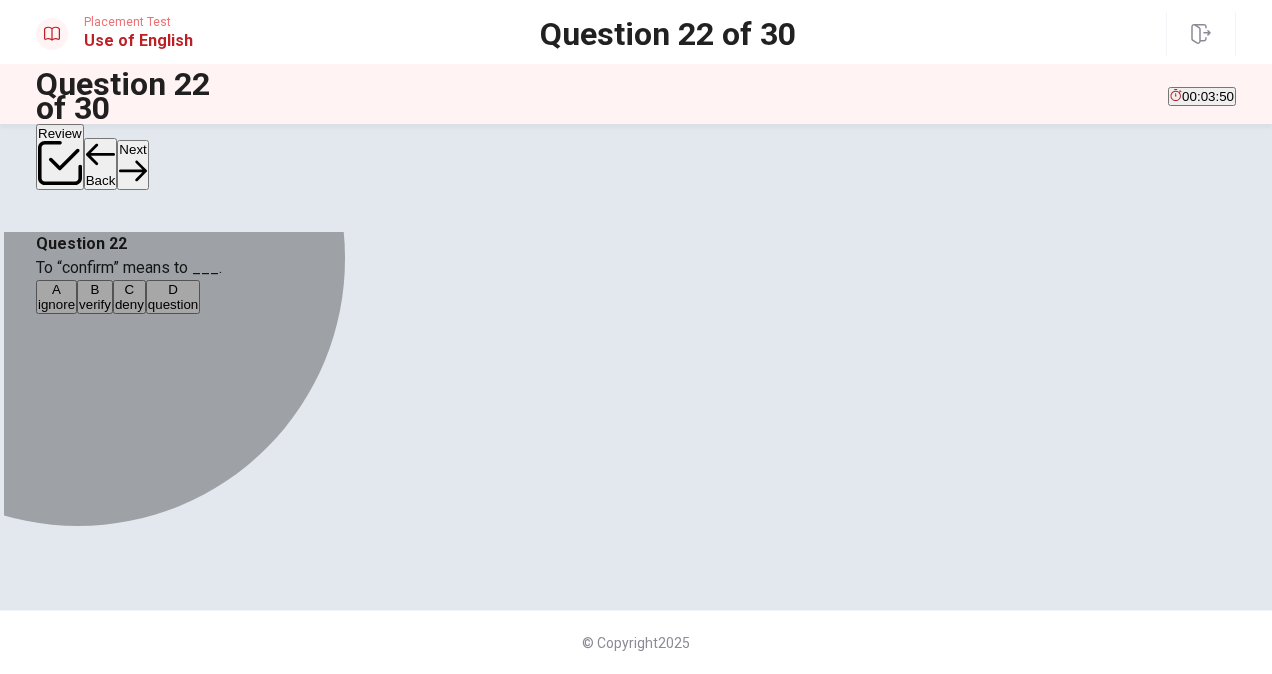 click on "verify" at bounding box center (56, 304) 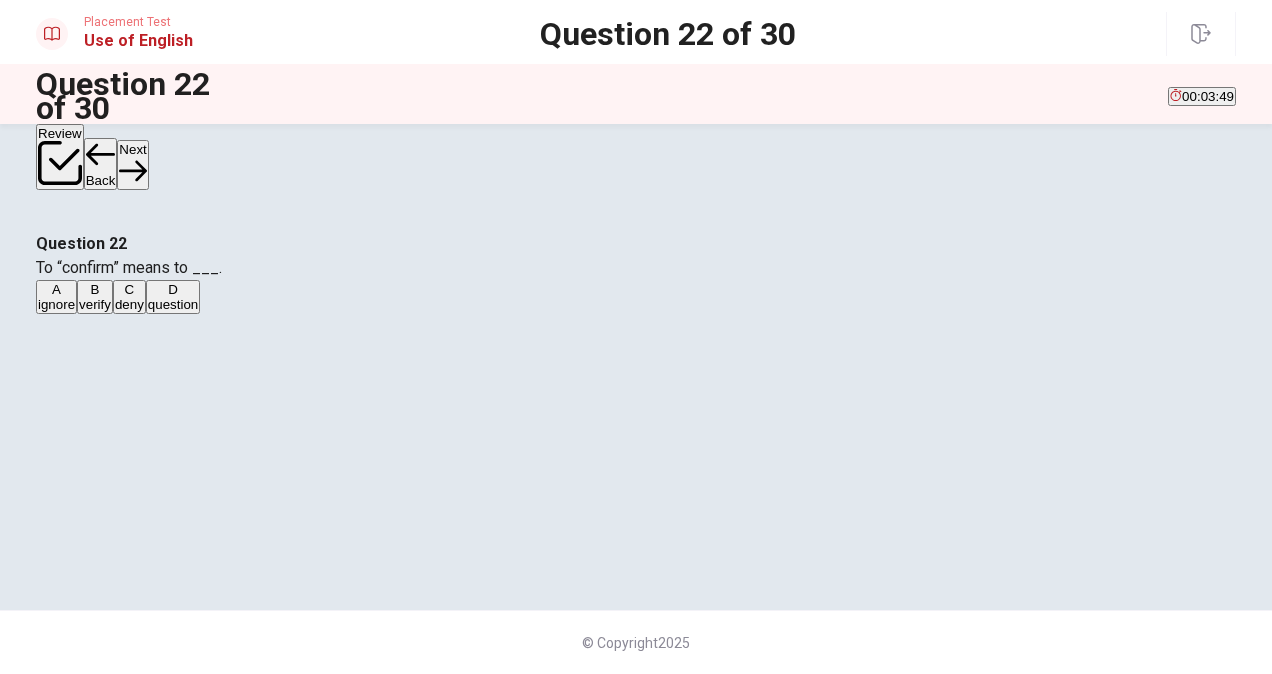 click on "Next" at bounding box center [132, 164] 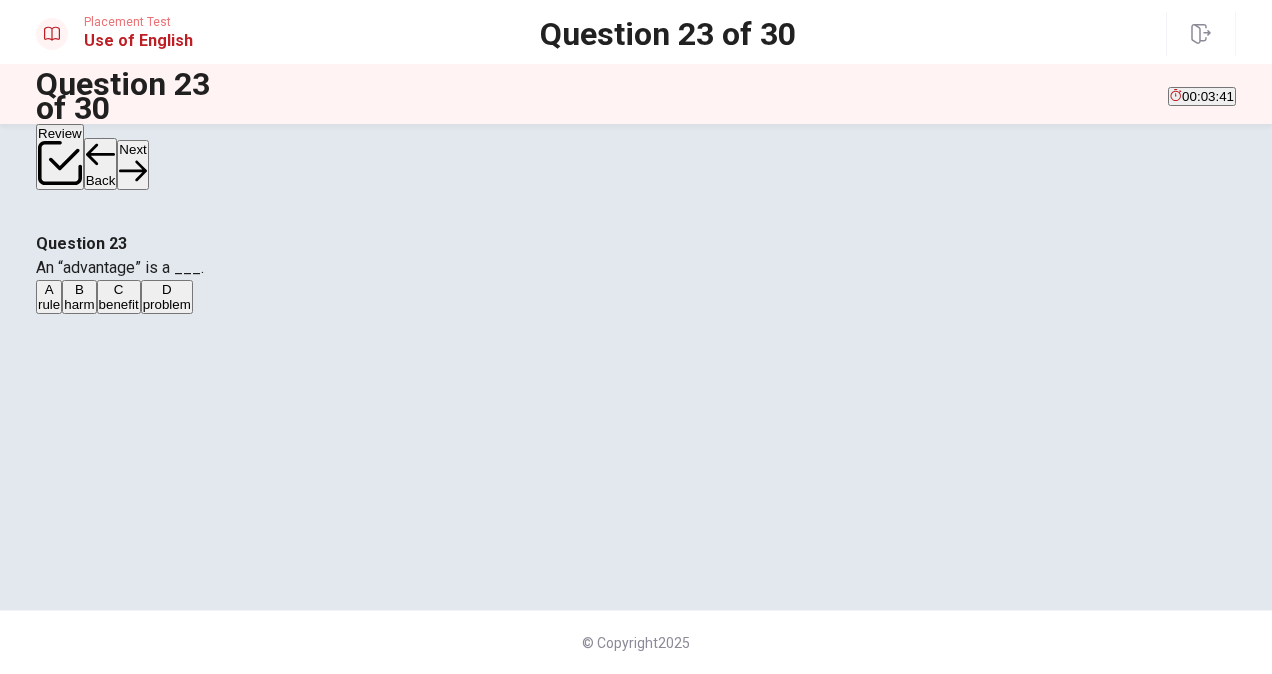 click on "benefit" at bounding box center (49, 304) 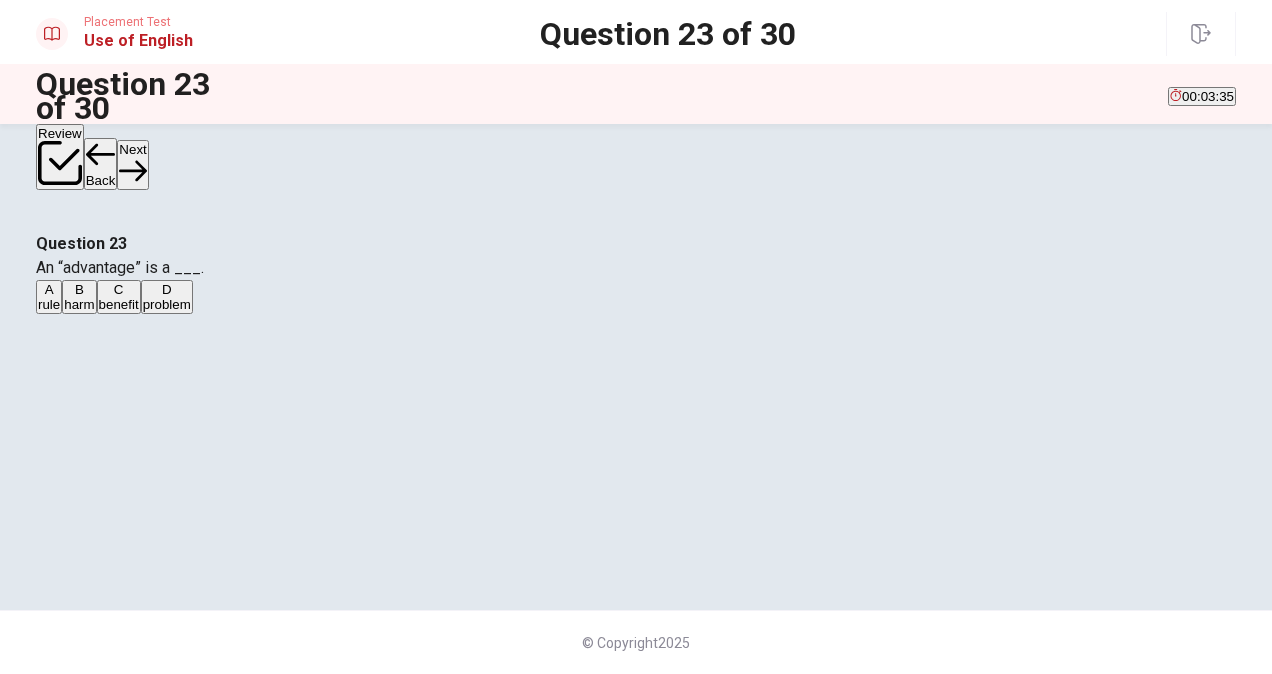click at bounding box center [60, 163] 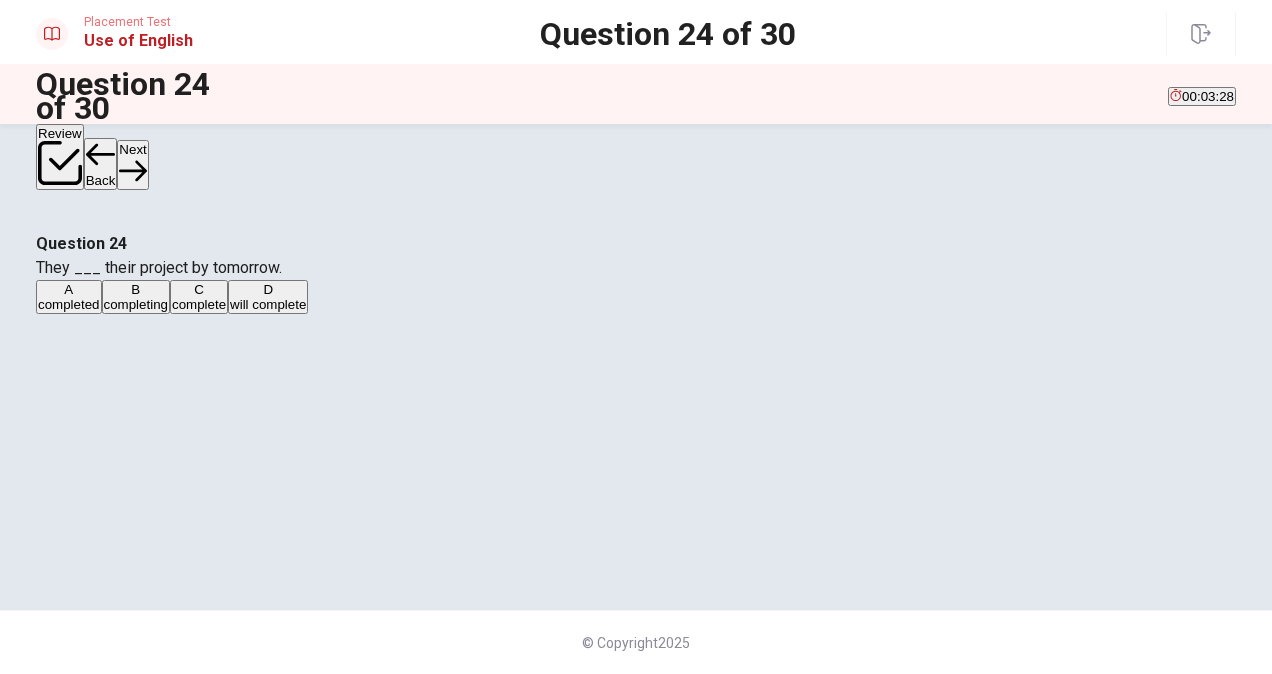 click on "will complete" at bounding box center (69, 304) 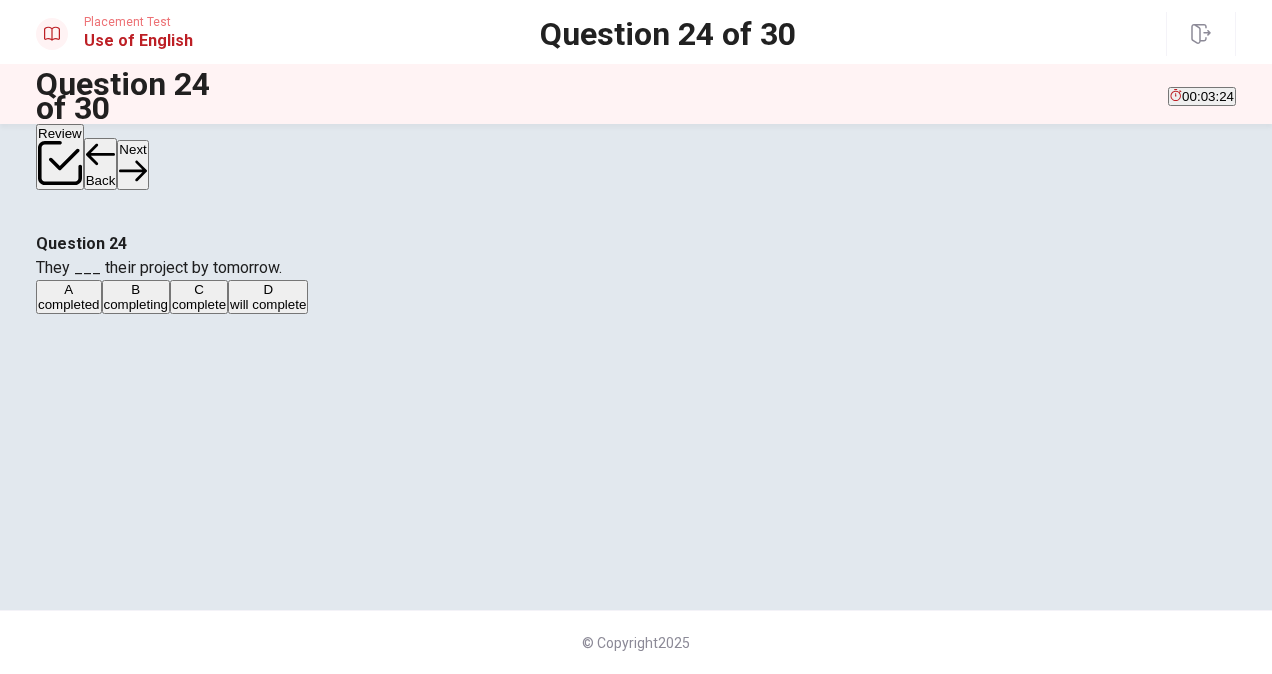 click on "Next" at bounding box center (132, 164) 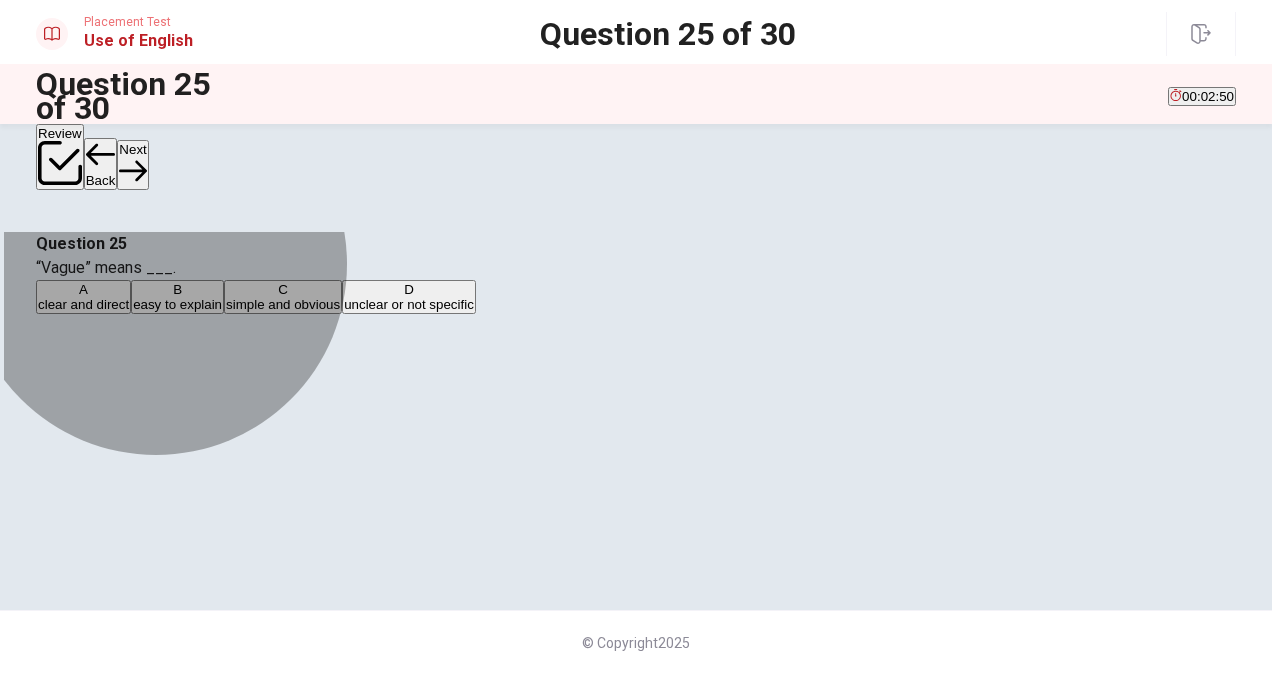 click on "unclear or not specific" at bounding box center (83, 304) 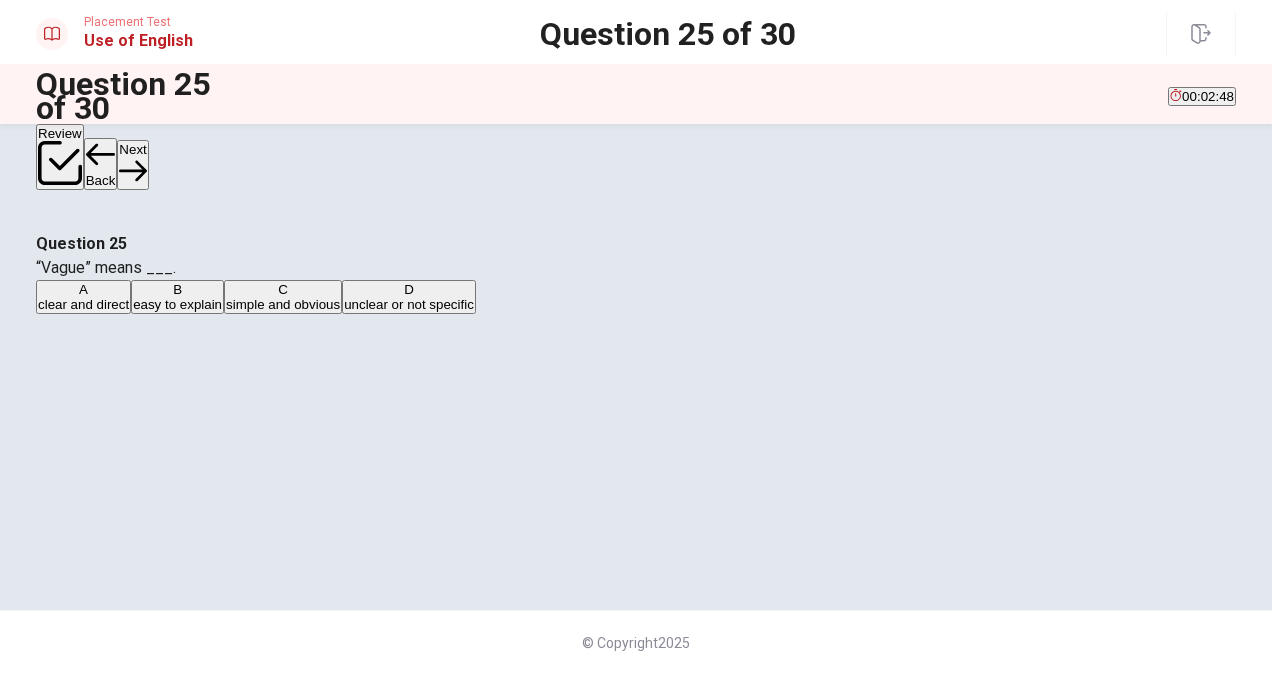 click at bounding box center [60, 163] 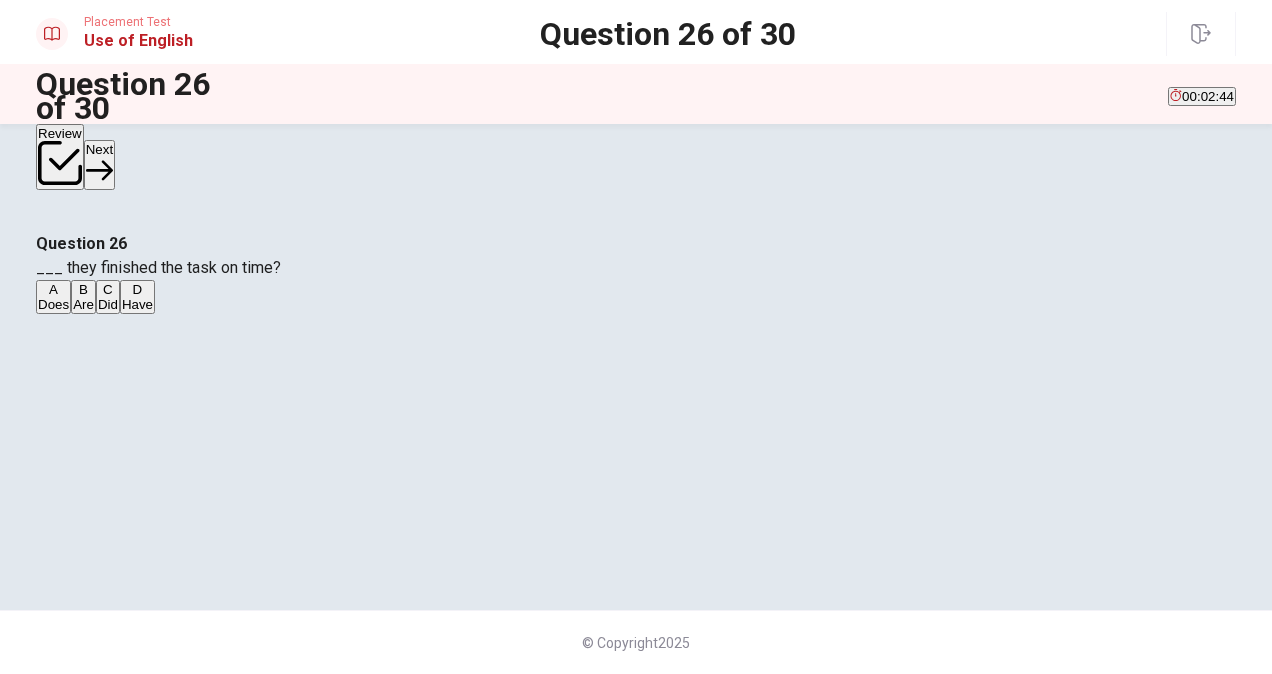 scroll, scrollTop: 100, scrollLeft: 0, axis: vertical 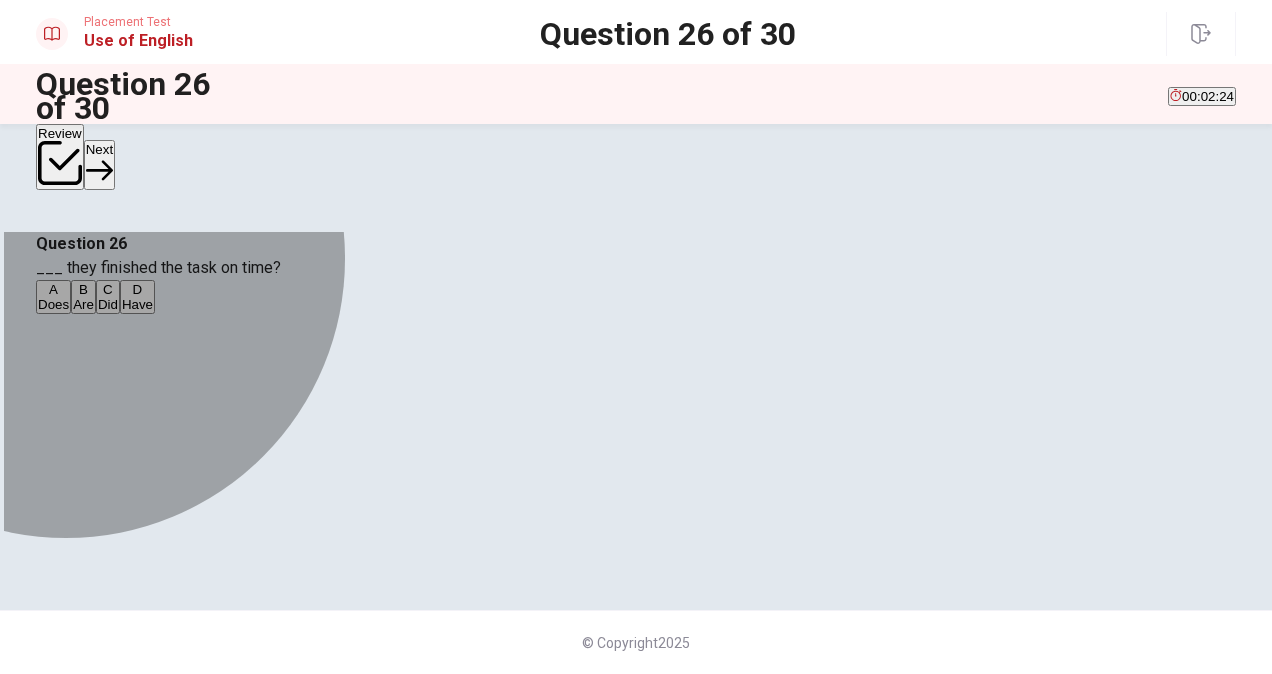 click on "Have" at bounding box center (53, 304) 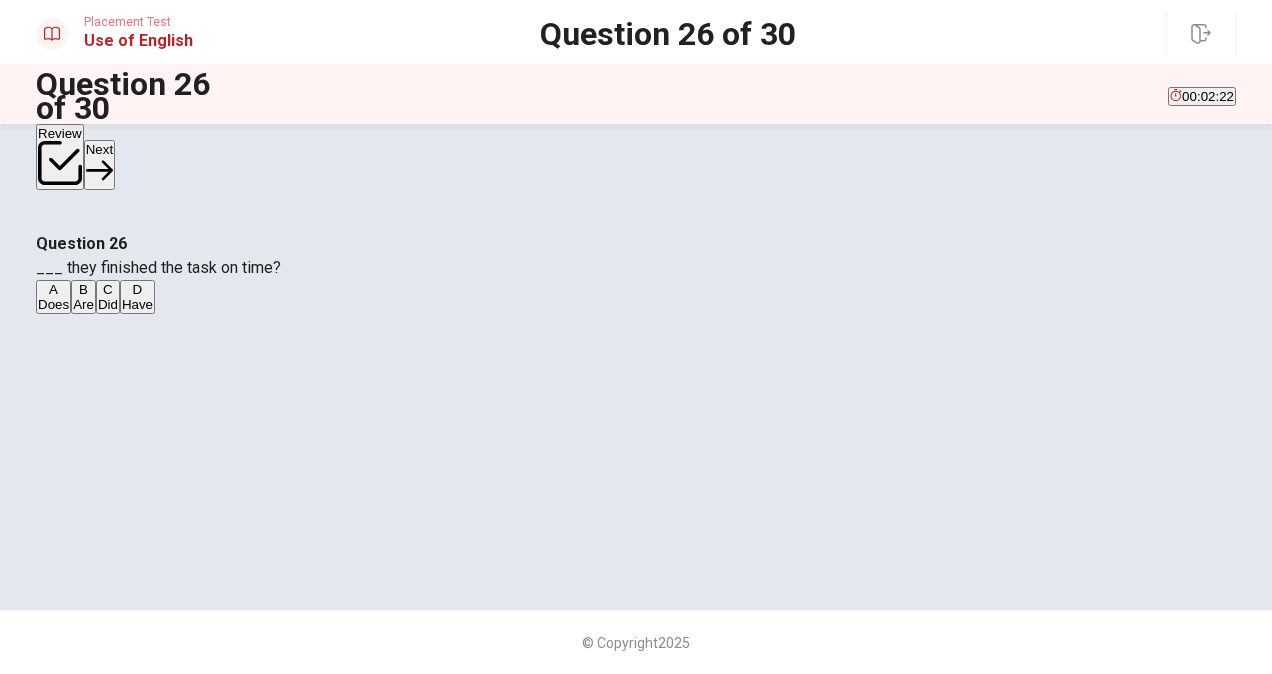 click on "Next" at bounding box center (99, 164) 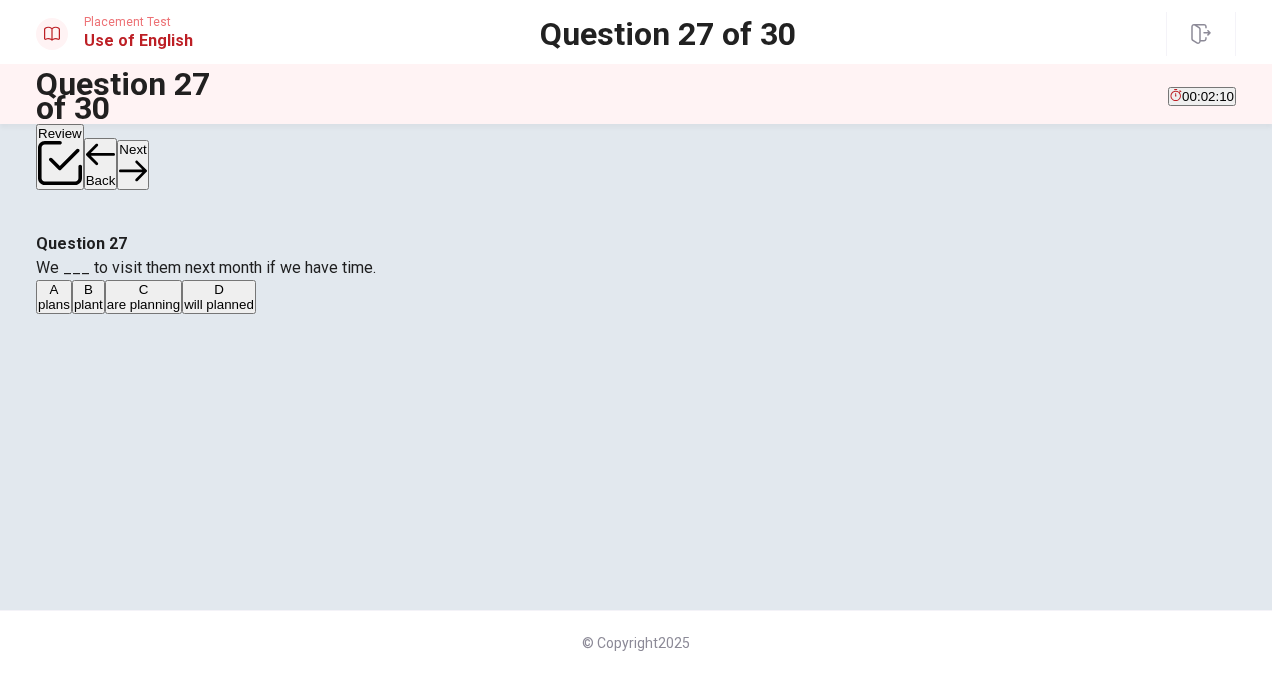 click on "are planning" at bounding box center (54, 304) 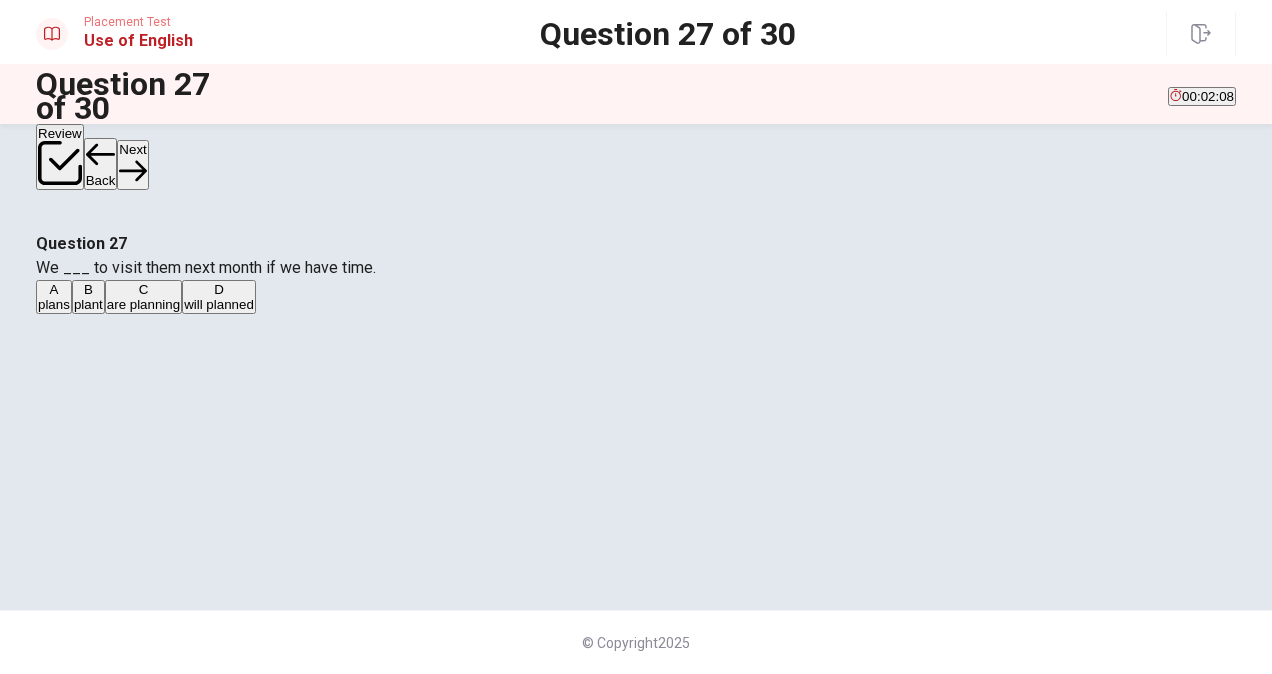 click on "Next" at bounding box center [132, 164] 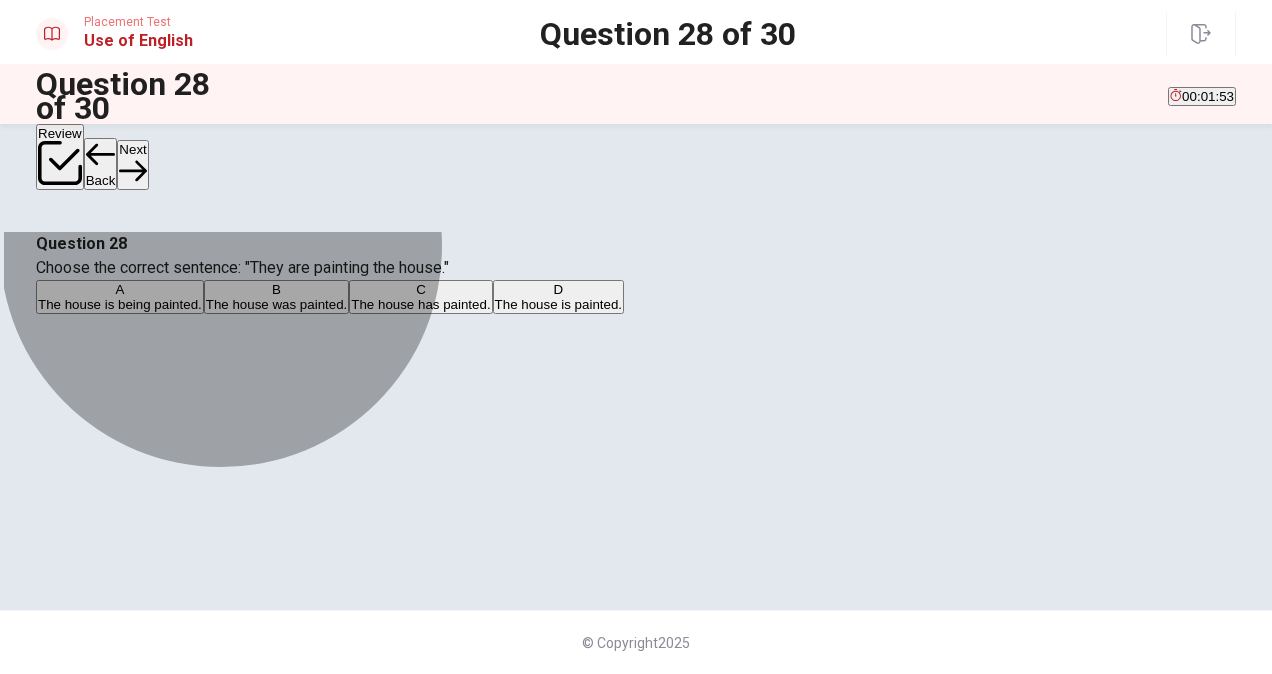 click on "The house is being painted." at bounding box center [120, 304] 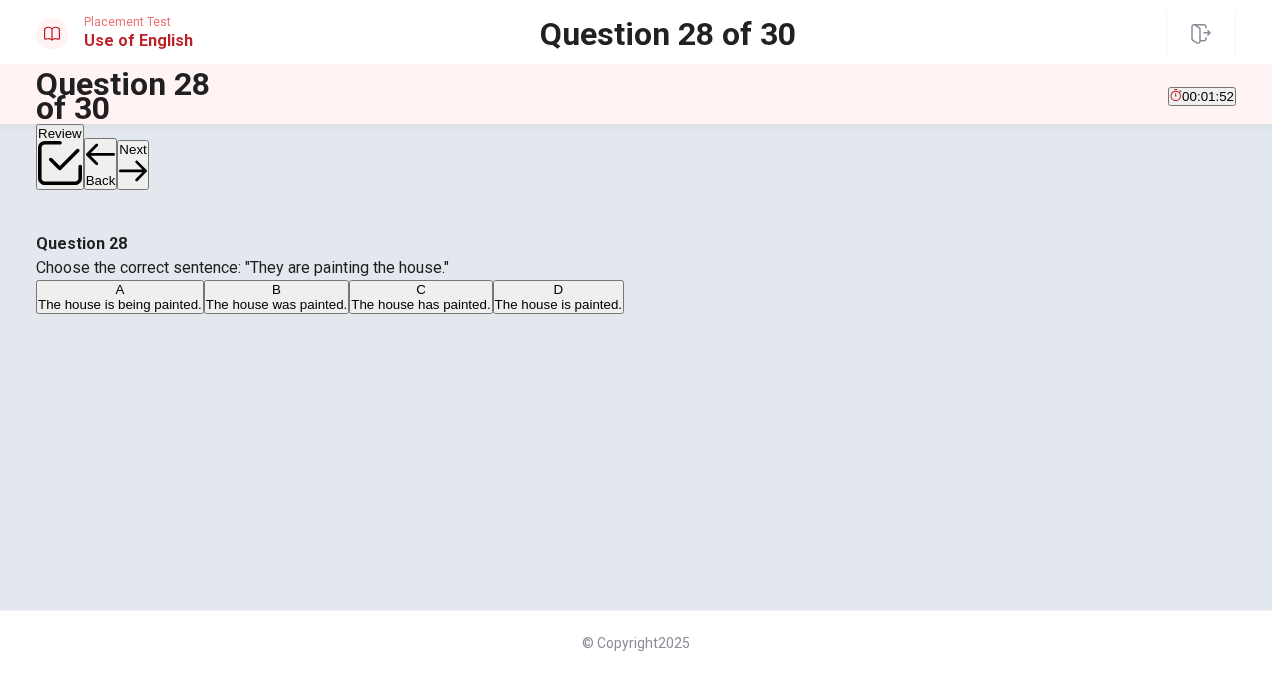 click on "Next" at bounding box center [132, 164] 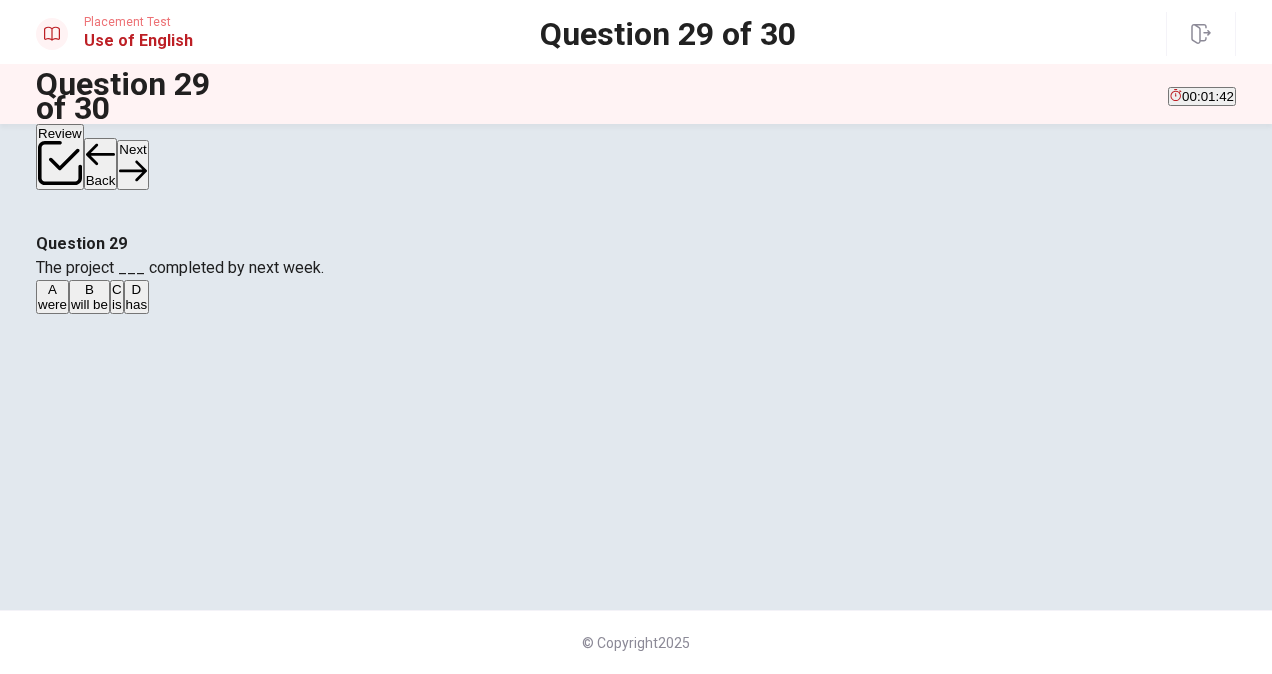 click on "will be" at bounding box center (52, 304) 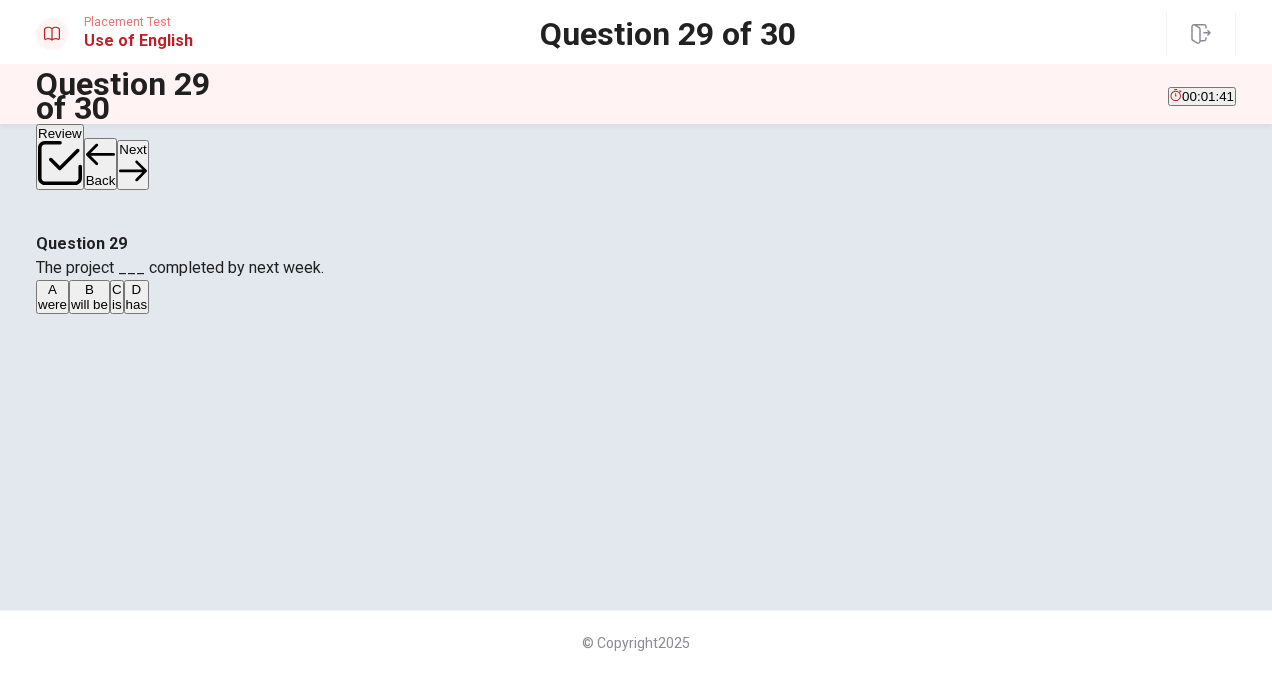 click on "Next" at bounding box center (132, 164) 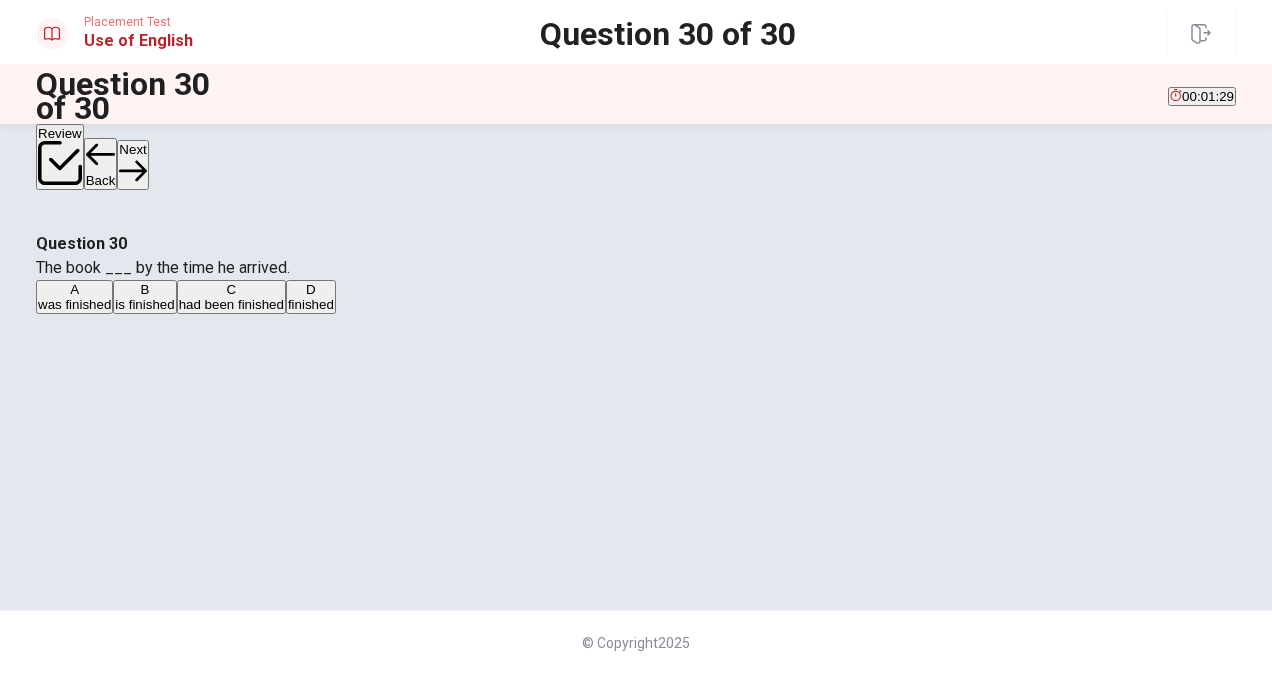 click on "had been finished" at bounding box center [74, 304] 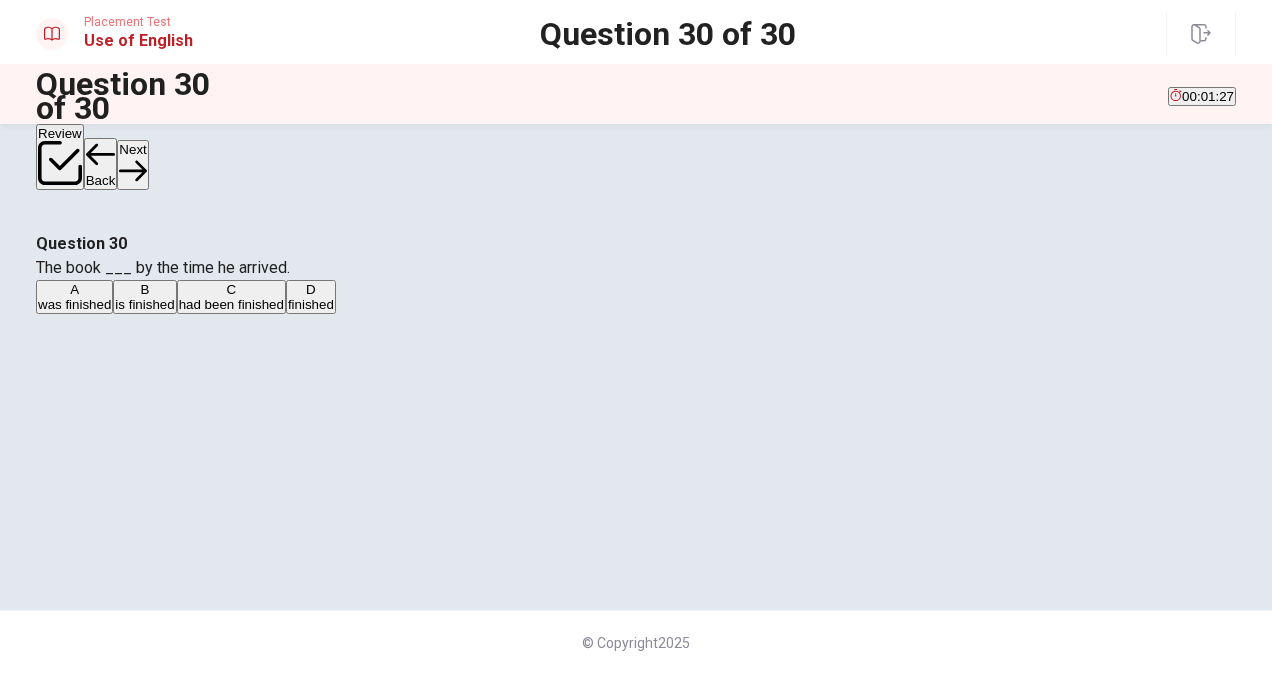 click on "Next" at bounding box center (132, 164) 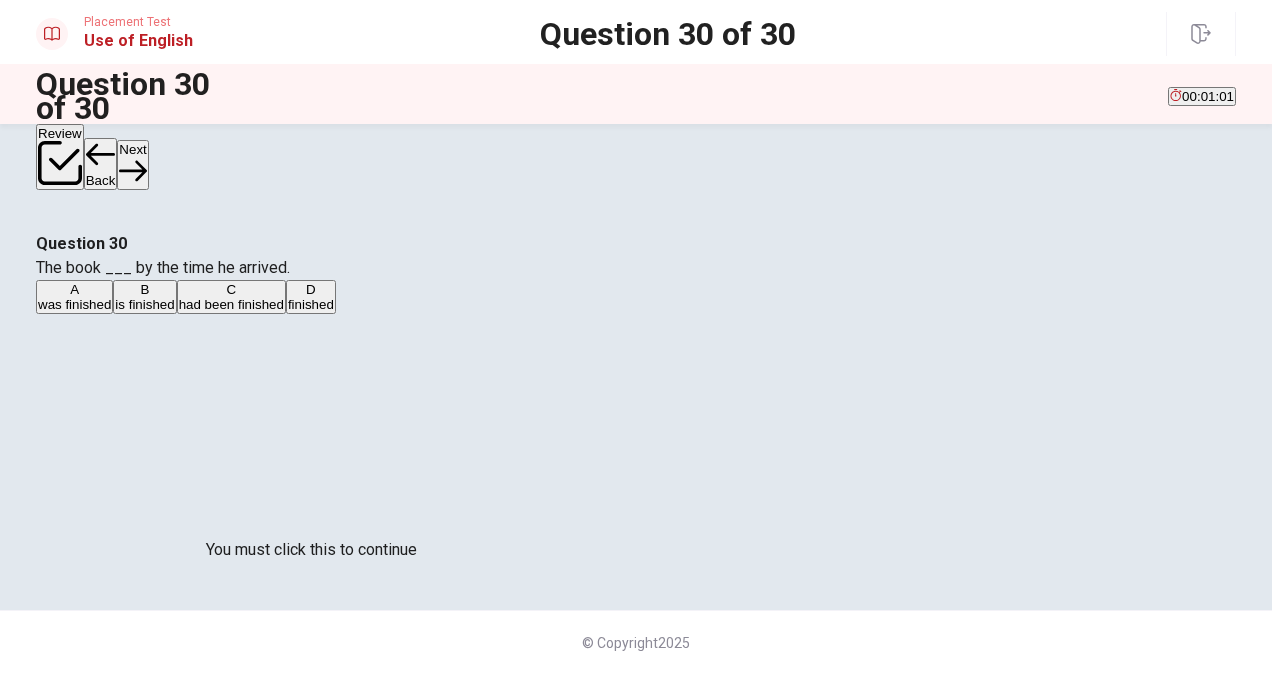 click at bounding box center (6, 2115) 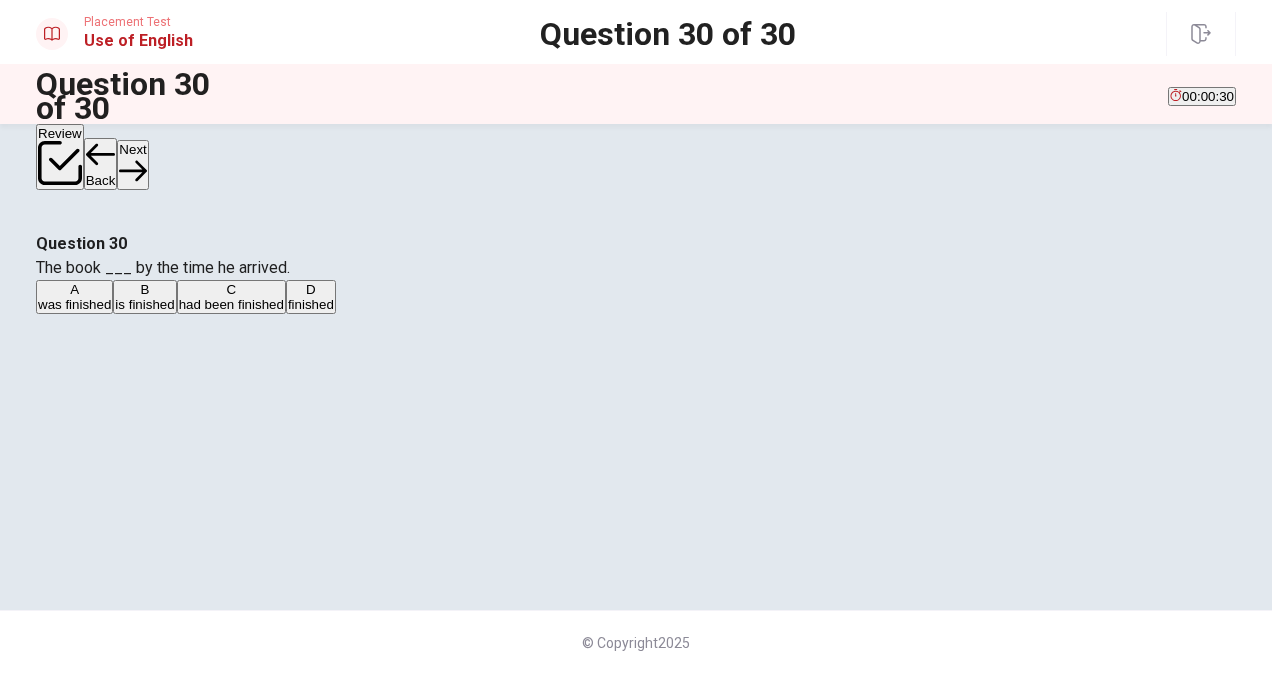 scroll, scrollTop: 96, scrollLeft: 0, axis: vertical 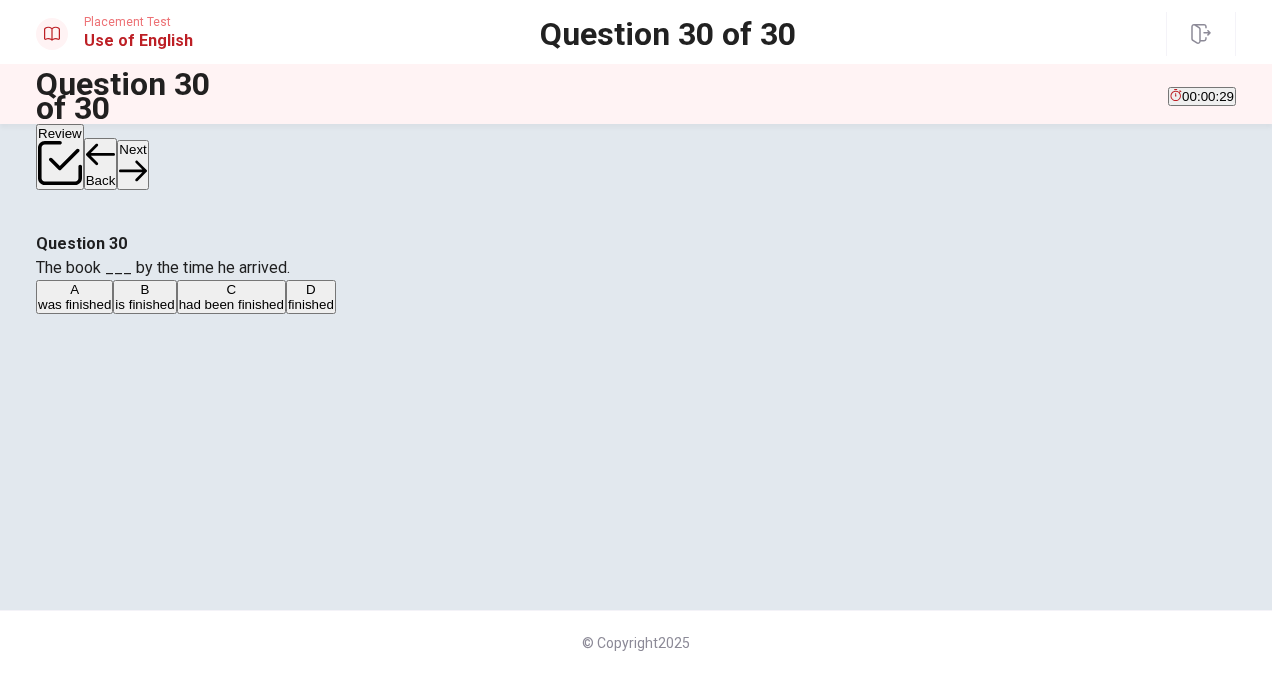 click on "Continue" at bounding box center (76, 2141) 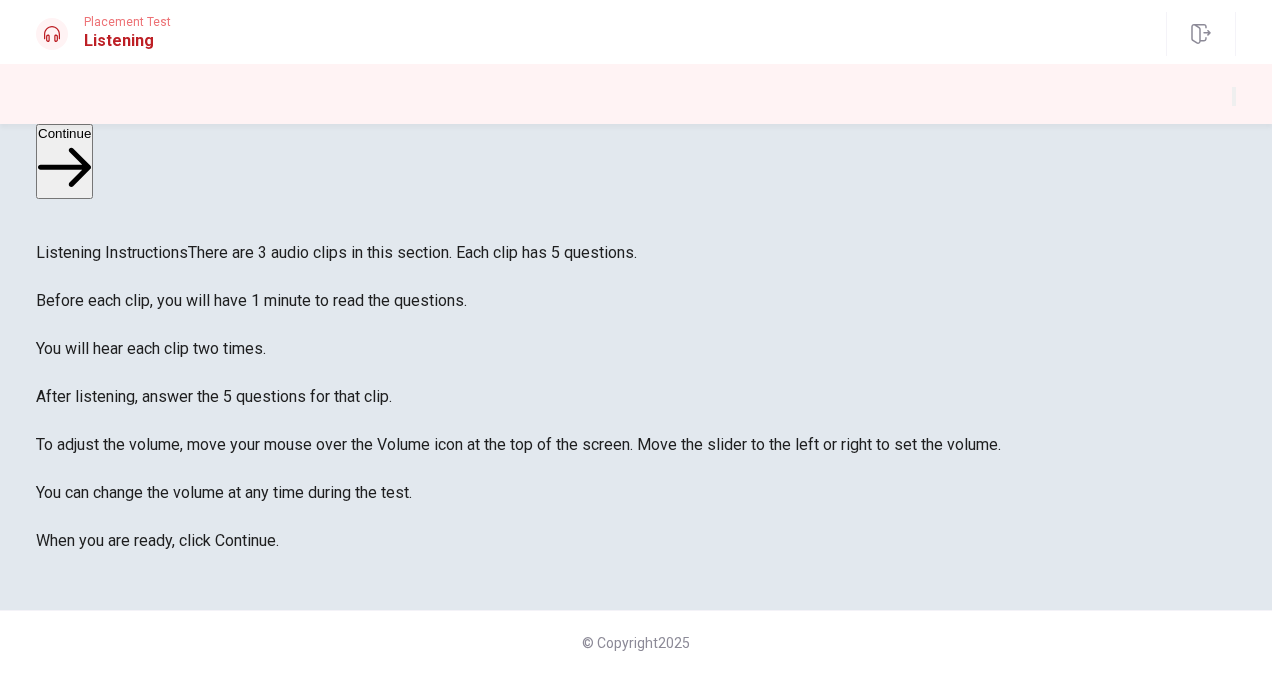 scroll, scrollTop: 100, scrollLeft: 0, axis: vertical 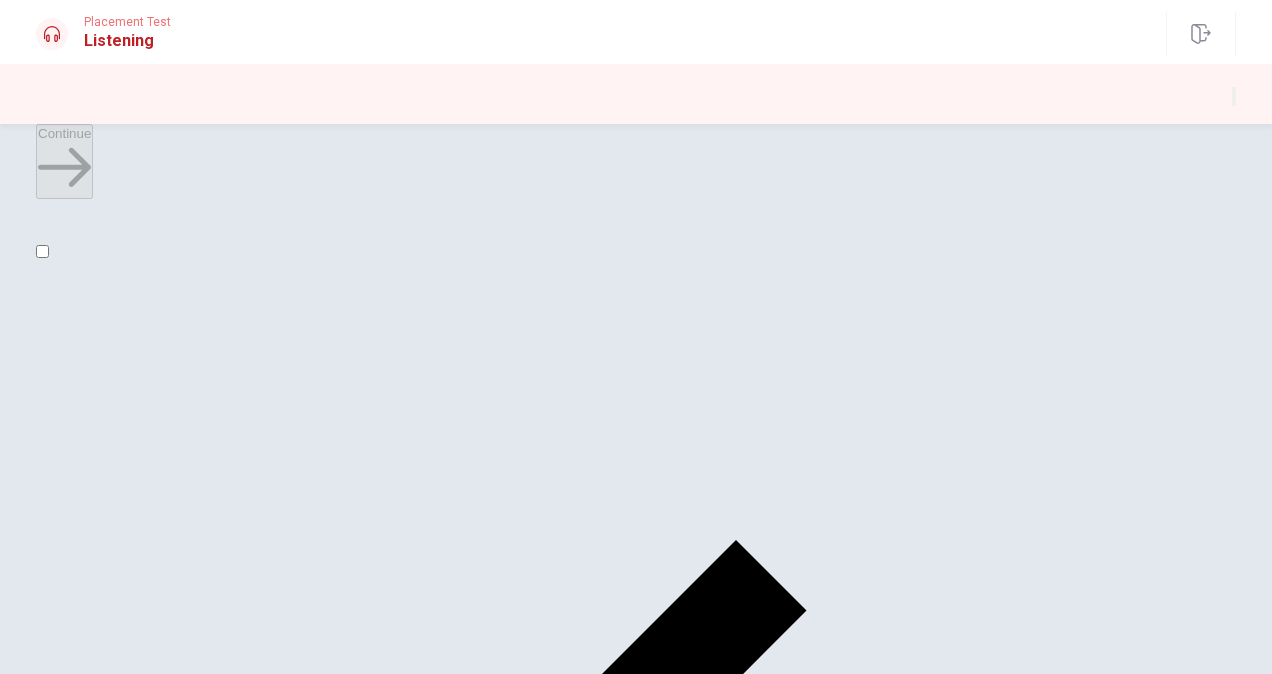 click at bounding box center (42, 251) 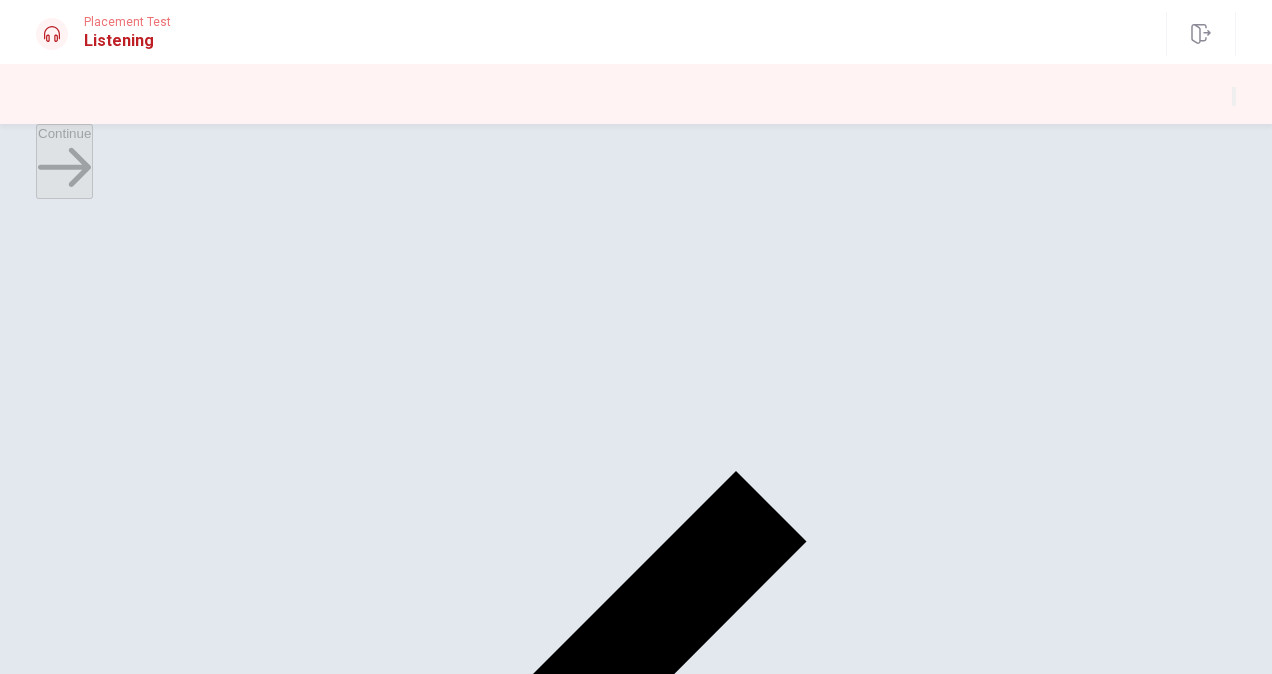scroll, scrollTop: 100, scrollLeft: 0, axis: vertical 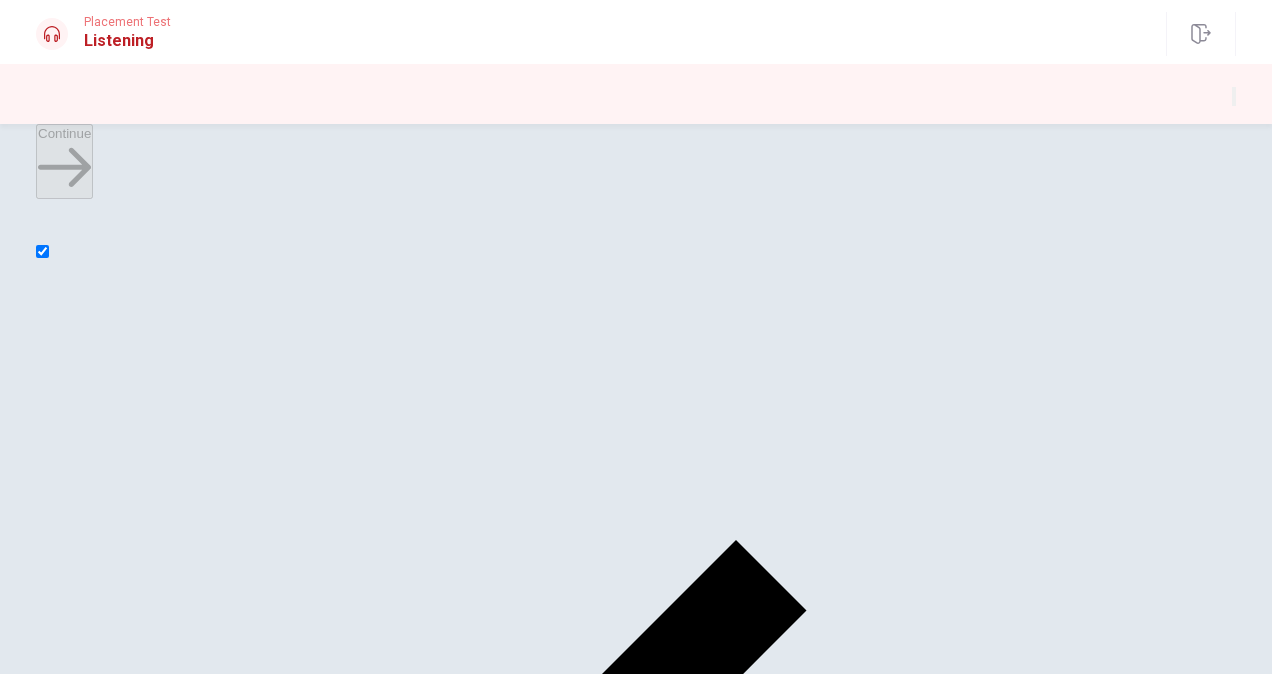 click at bounding box center (42, 251) 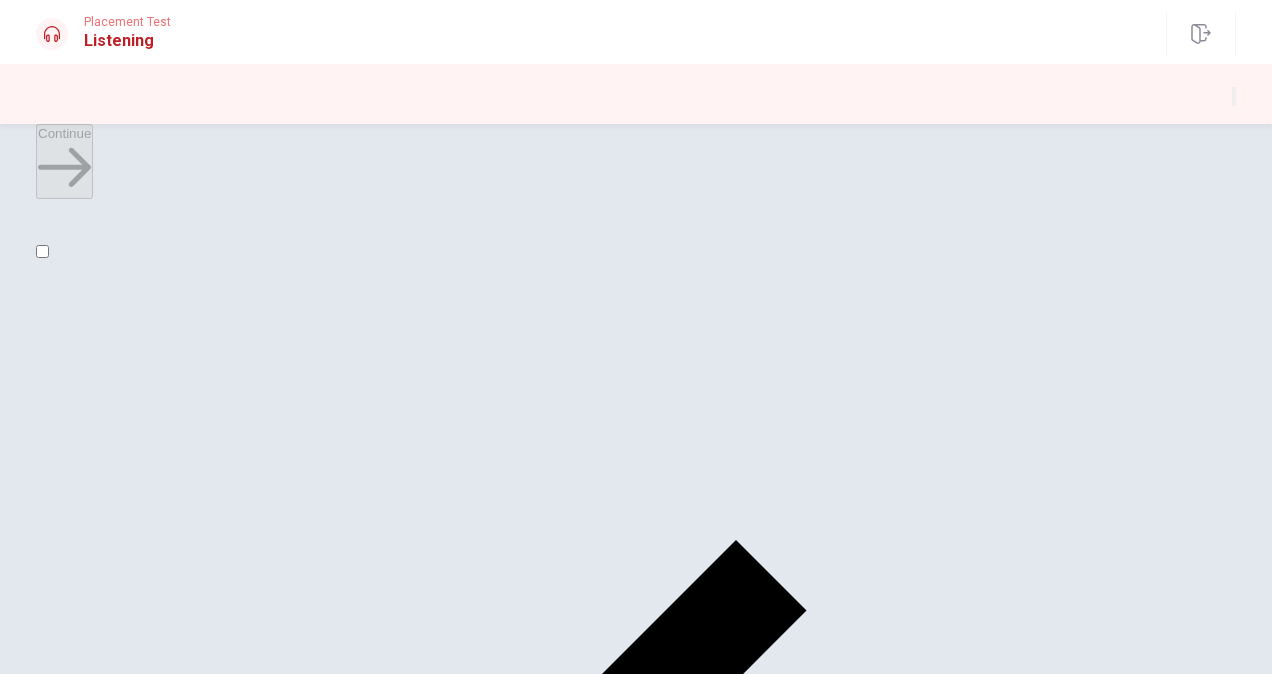 checkbox on "false" 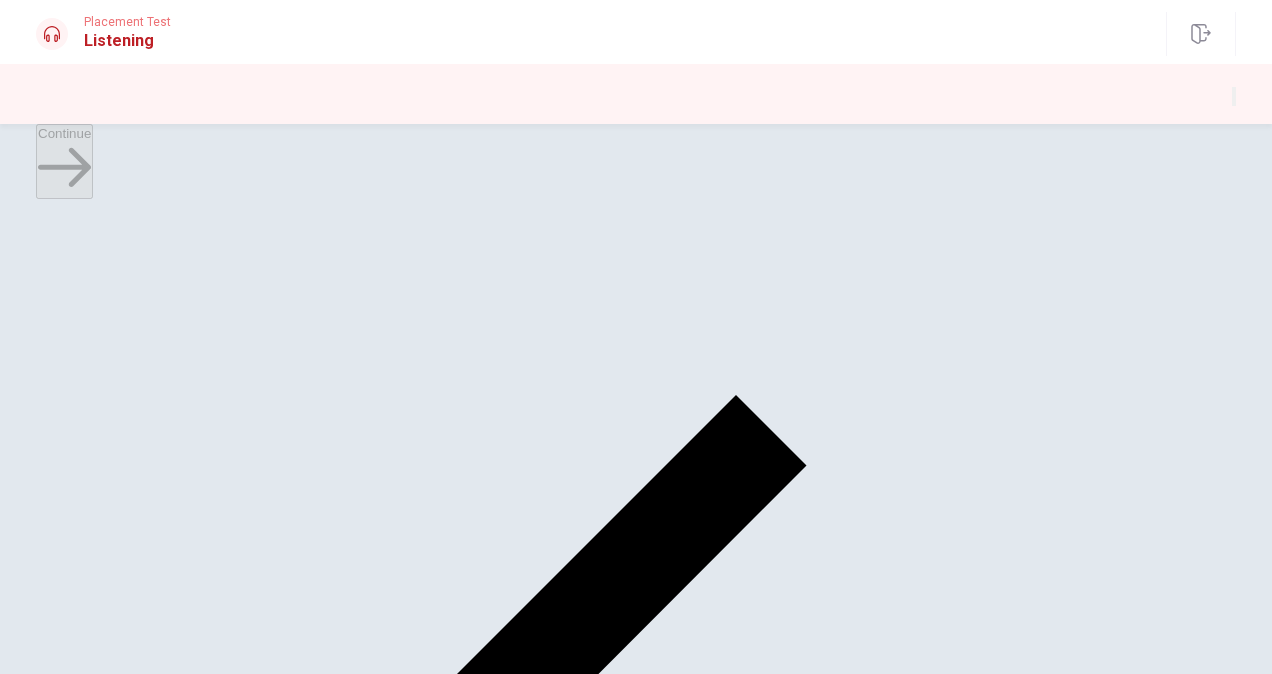 scroll, scrollTop: 100, scrollLeft: 0, axis: vertical 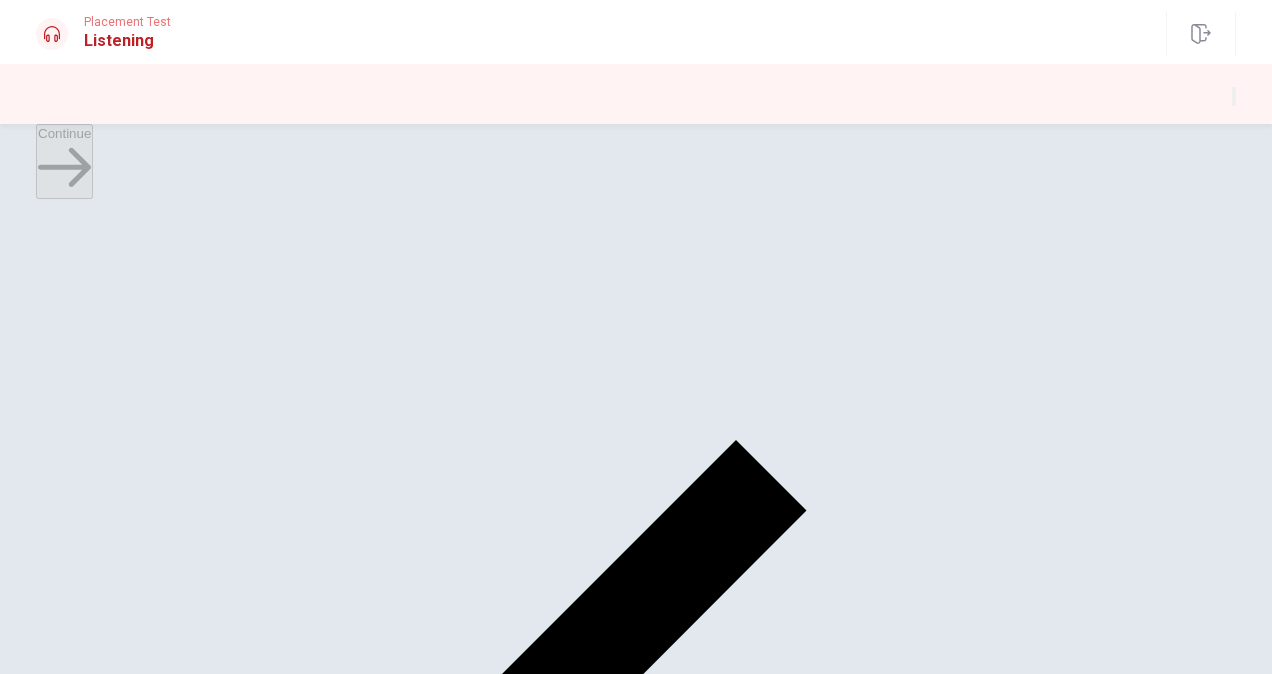click on "Italy and France" at bounding box center (111, 2670) 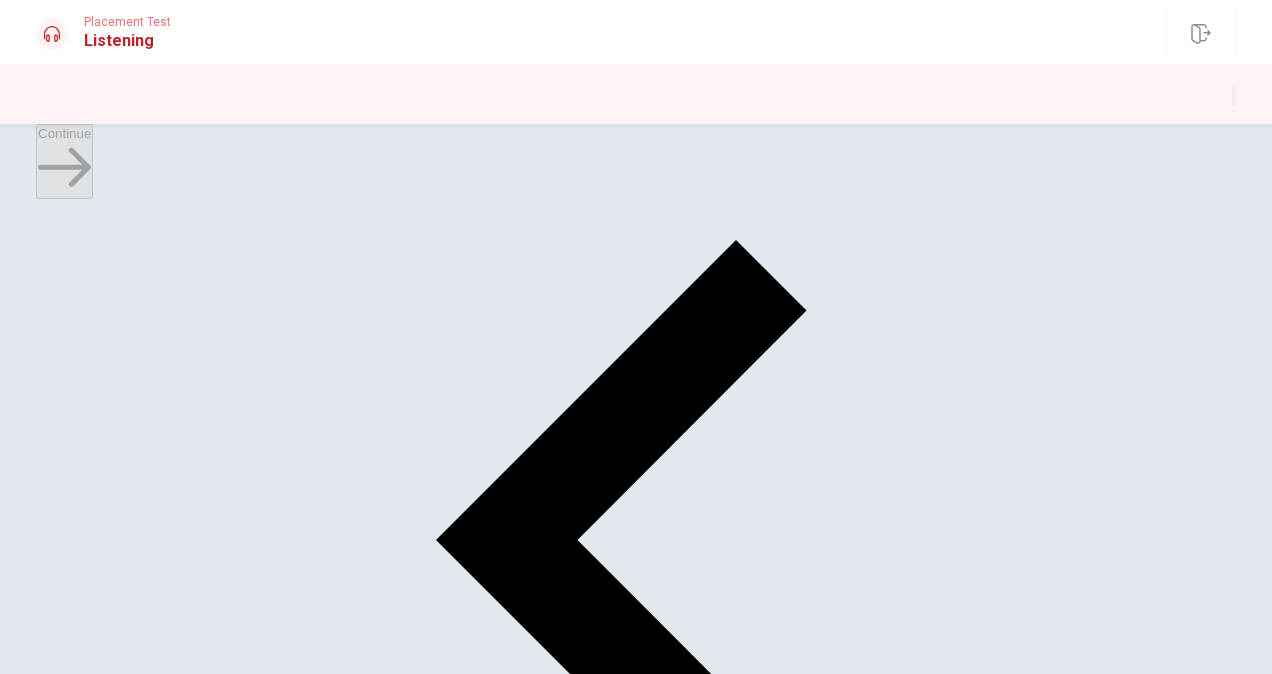 scroll, scrollTop: 0, scrollLeft: 0, axis: both 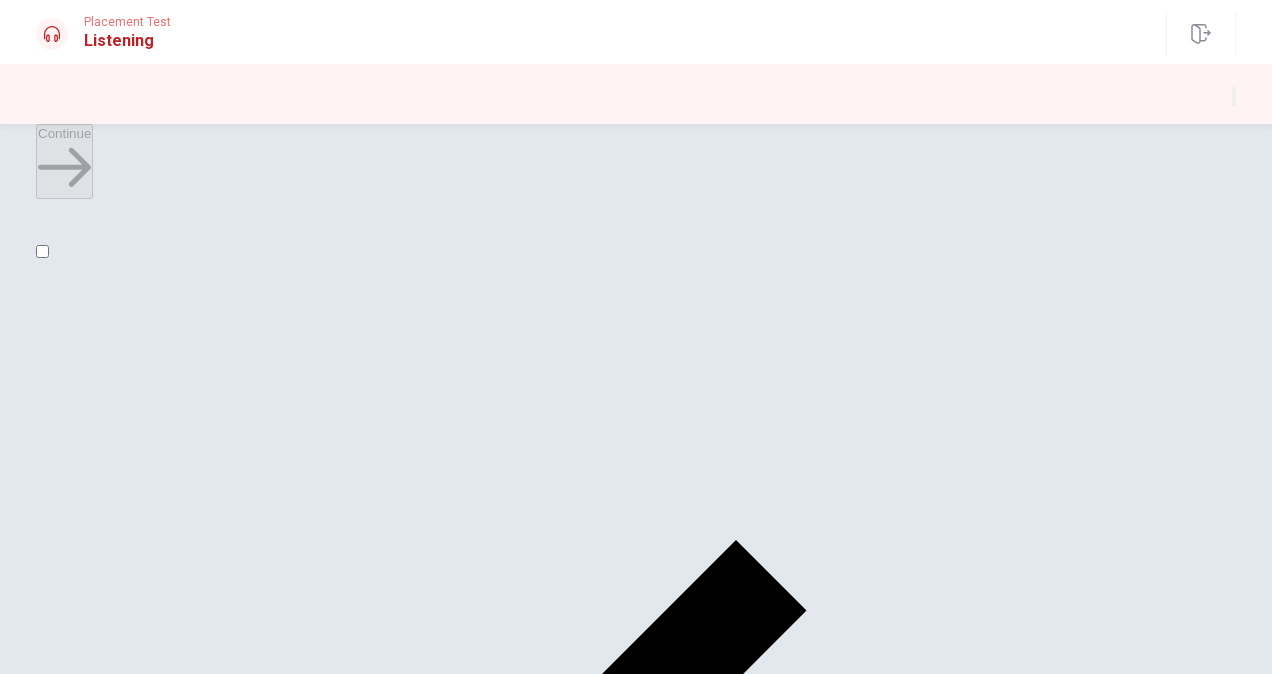 click on "Enjoy the solo experience at her own pace" at bounding box center (216, 2770) 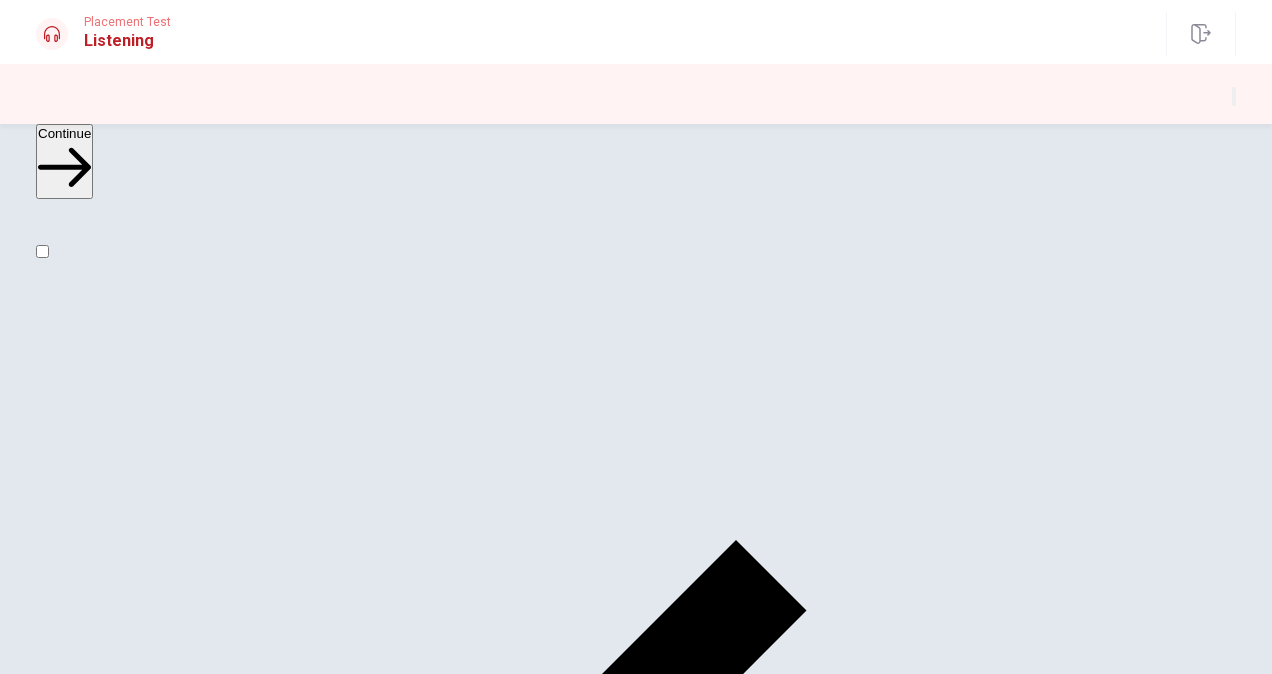 scroll, scrollTop: 1606, scrollLeft: 0, axis: vertical 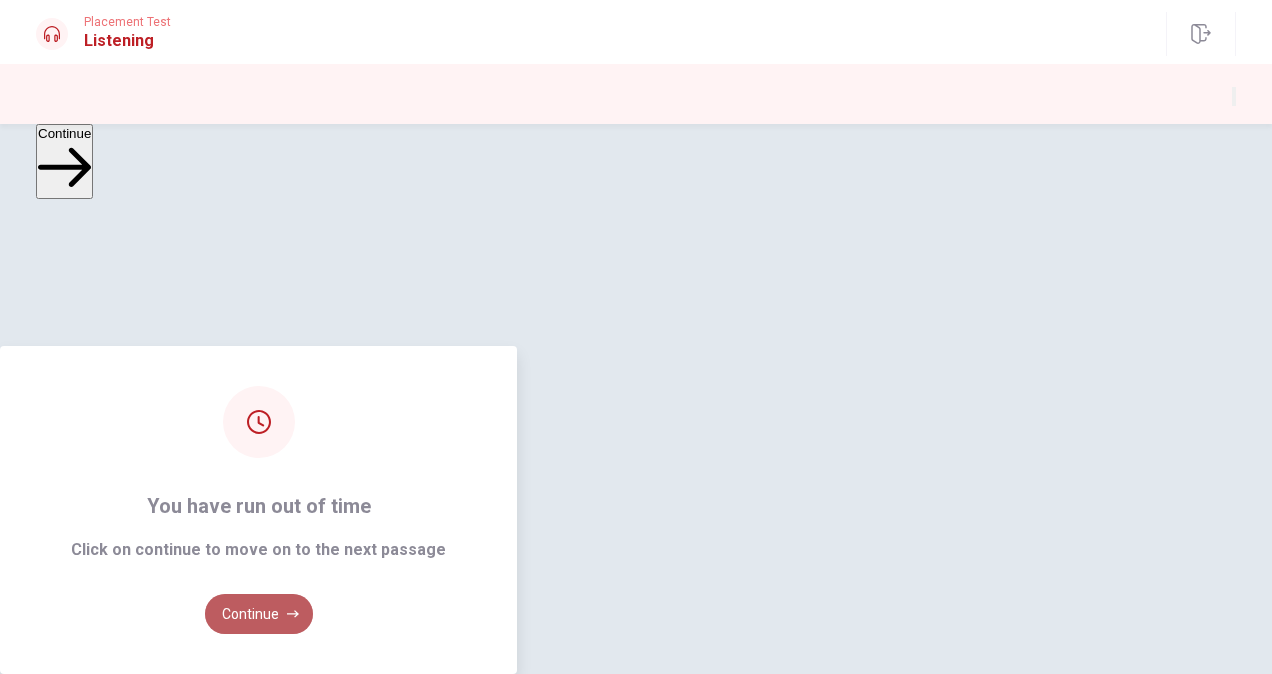 click on "Continue" at bounding box center [259, 614] 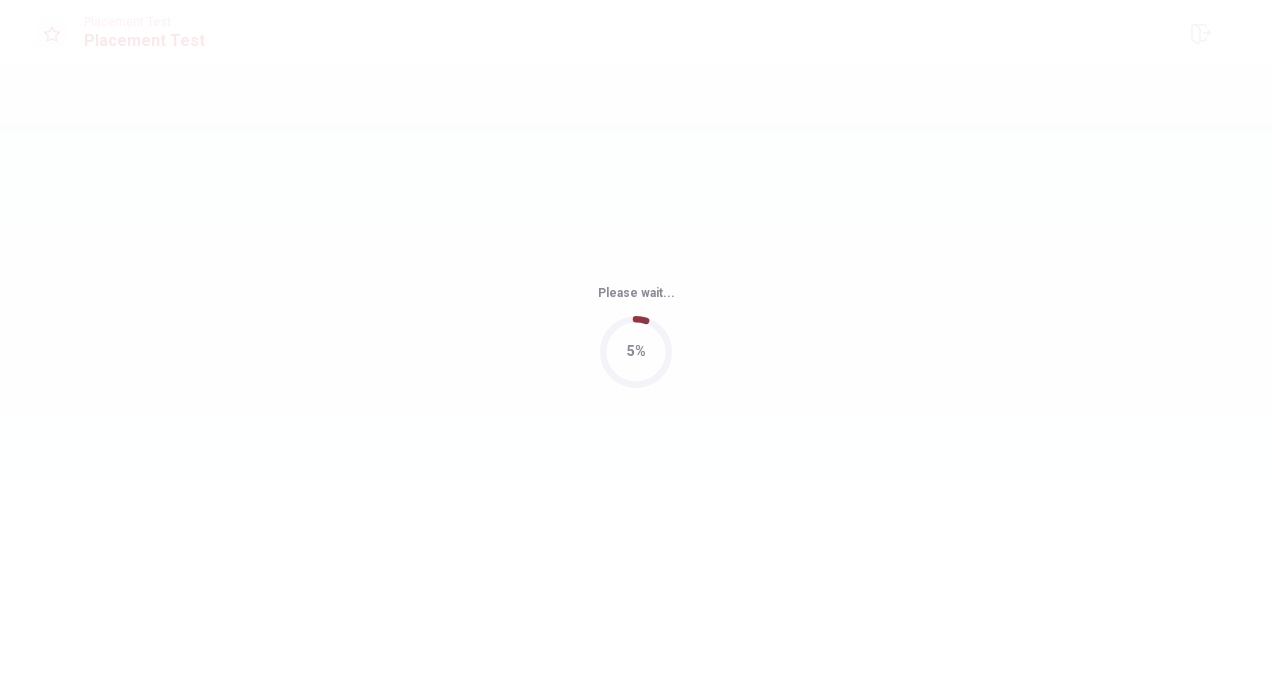 scroll, scrollTop: 0, scrollLeft: 0, axis: both 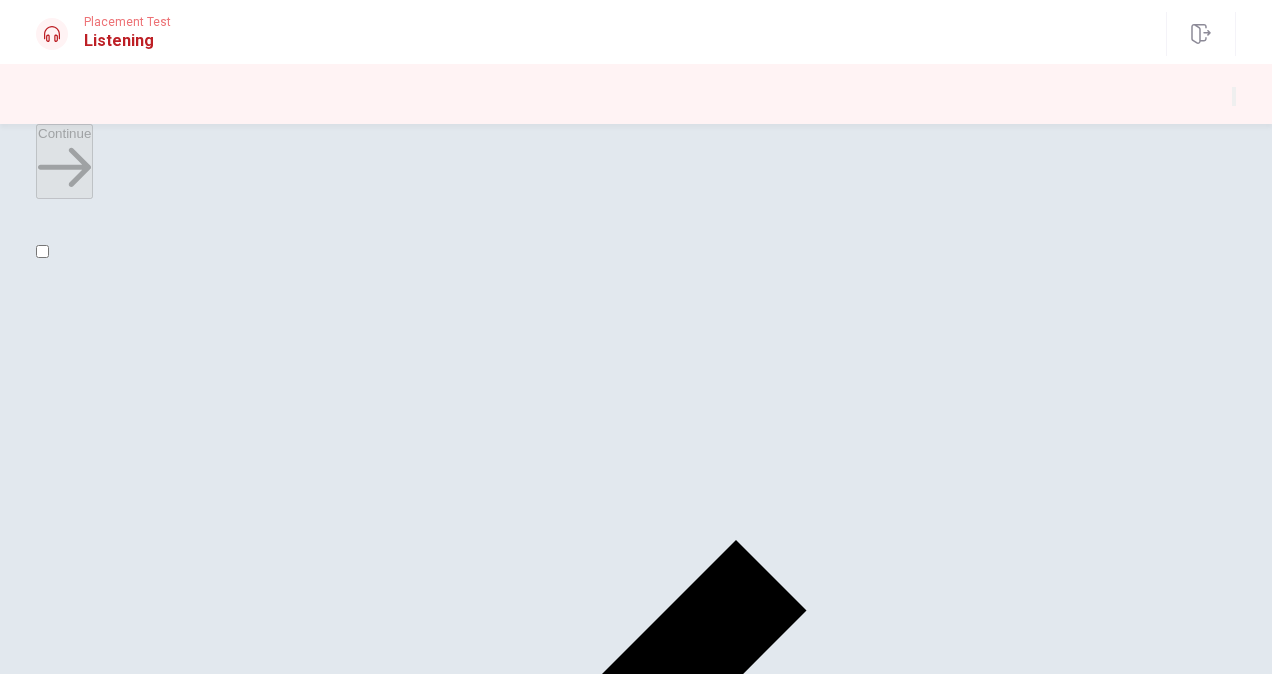 click at bounding box center [42, 251] 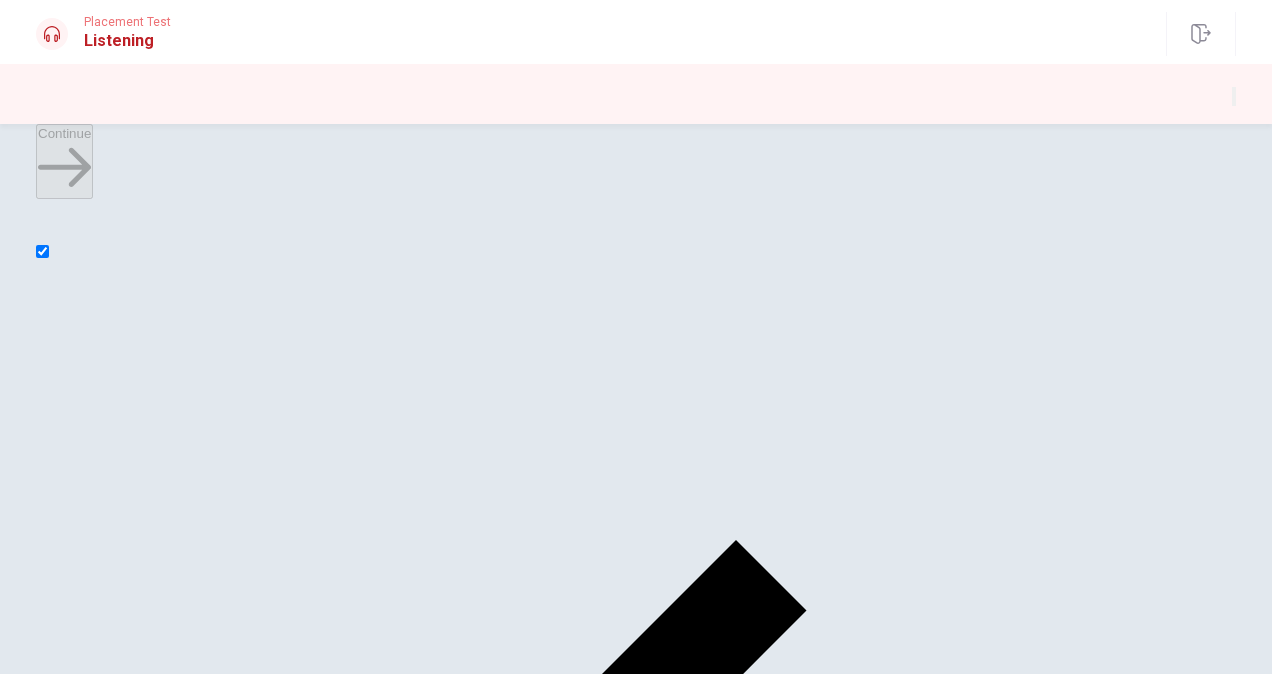 scroll, scrollTop: 112, scrollLeft: 0, axis: vertical 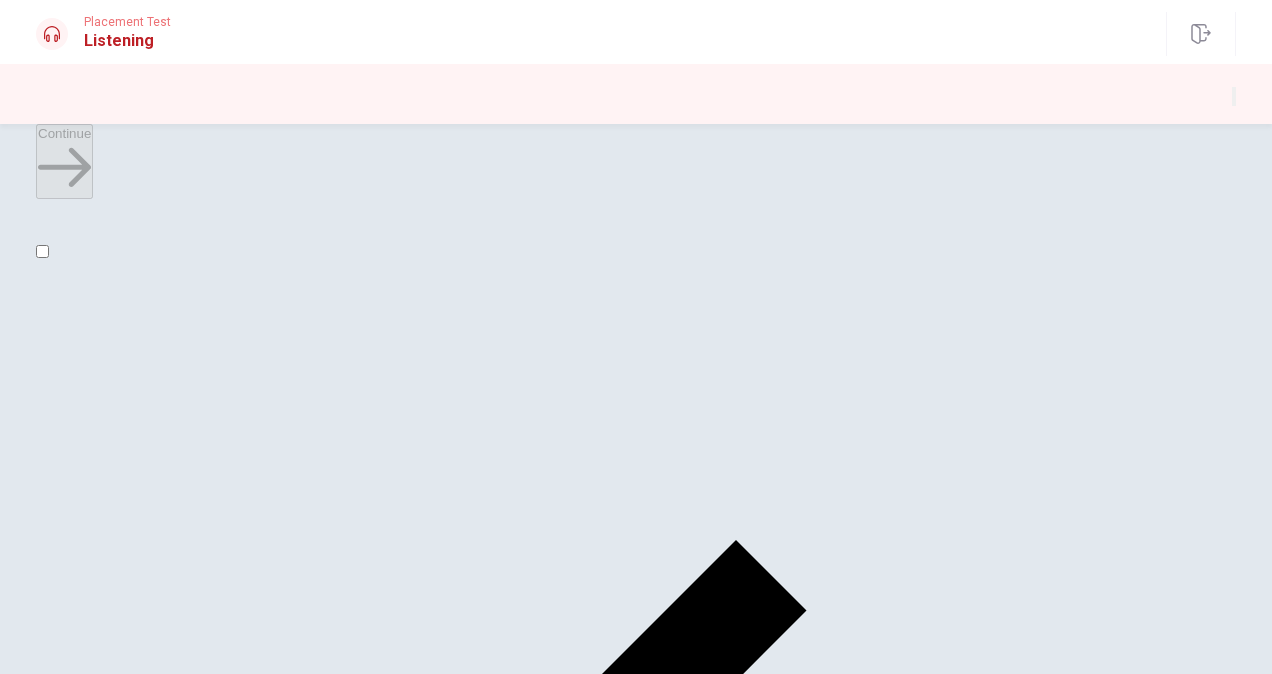 checkbox on "false" 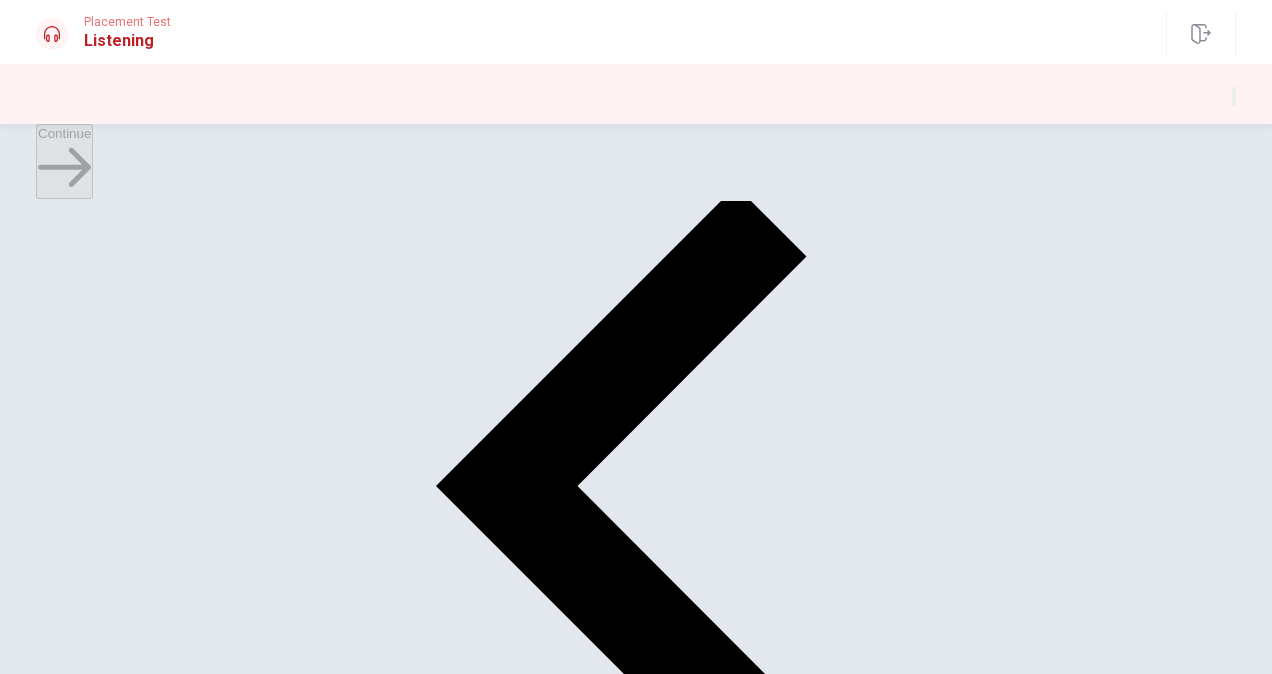 scroll, scrollTop: 400, scrollLeft: 0, axis: vertical 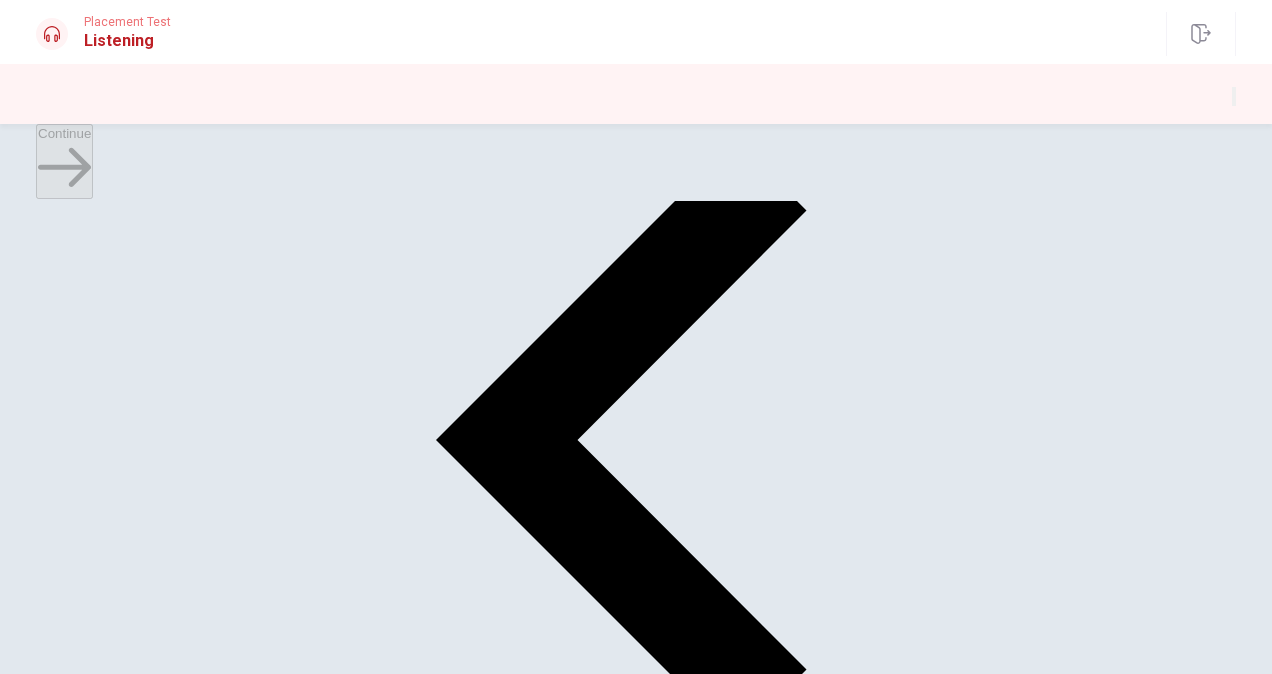 click on "Writing the report" at bounding box center (121, 2370) 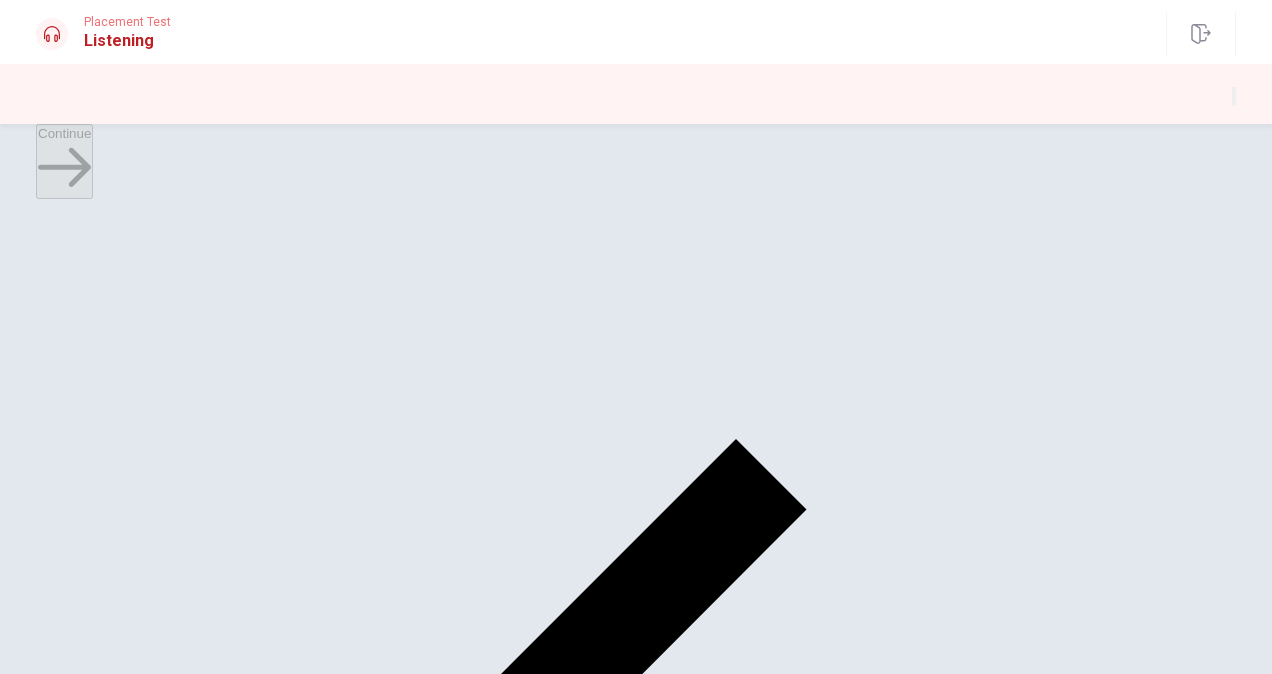scroll, scrollTop: 100, scrollLeft: 0, axis: vertical 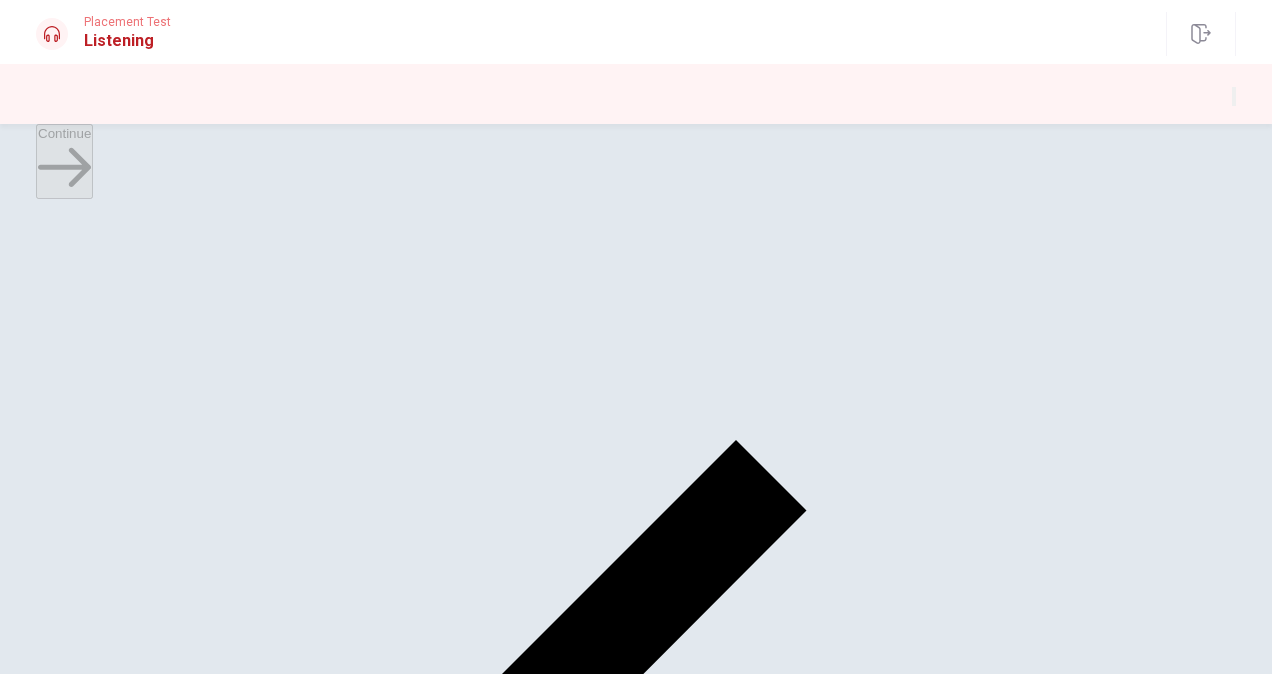 click on "He is editing the group’s work" at bounding box center [121, 2670] 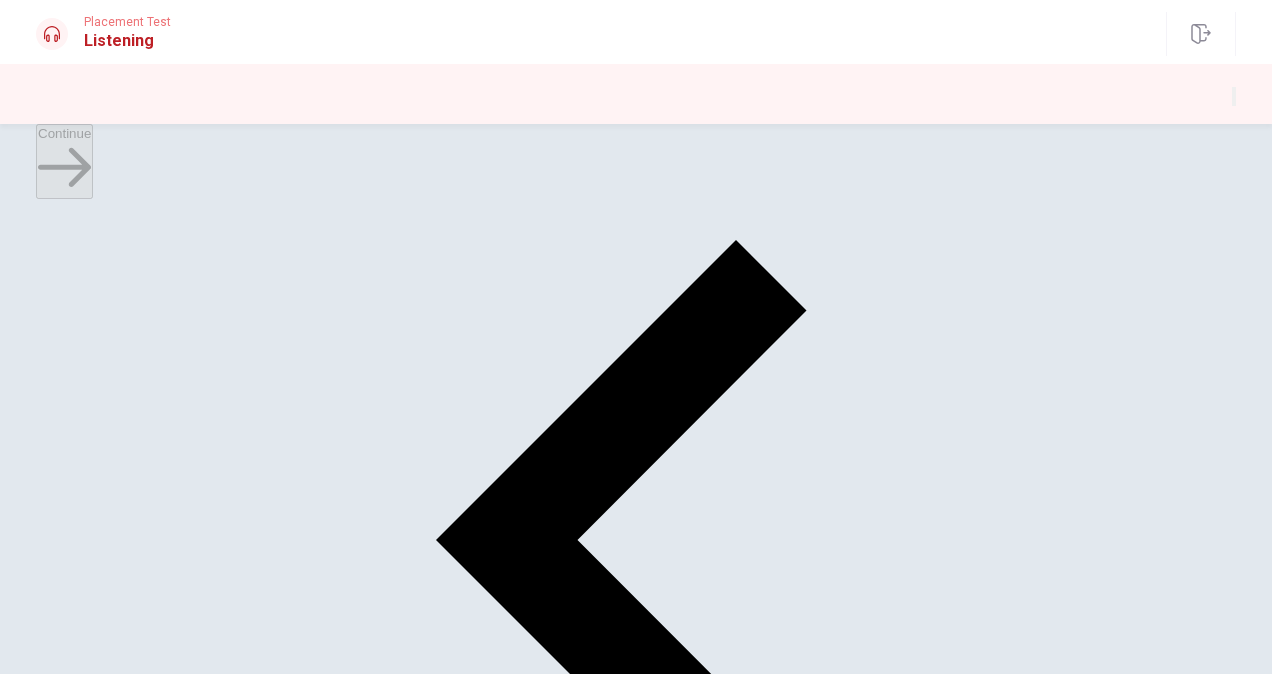 scroll, scrollTop: 400, scrollLeft: 0, axis: vertical 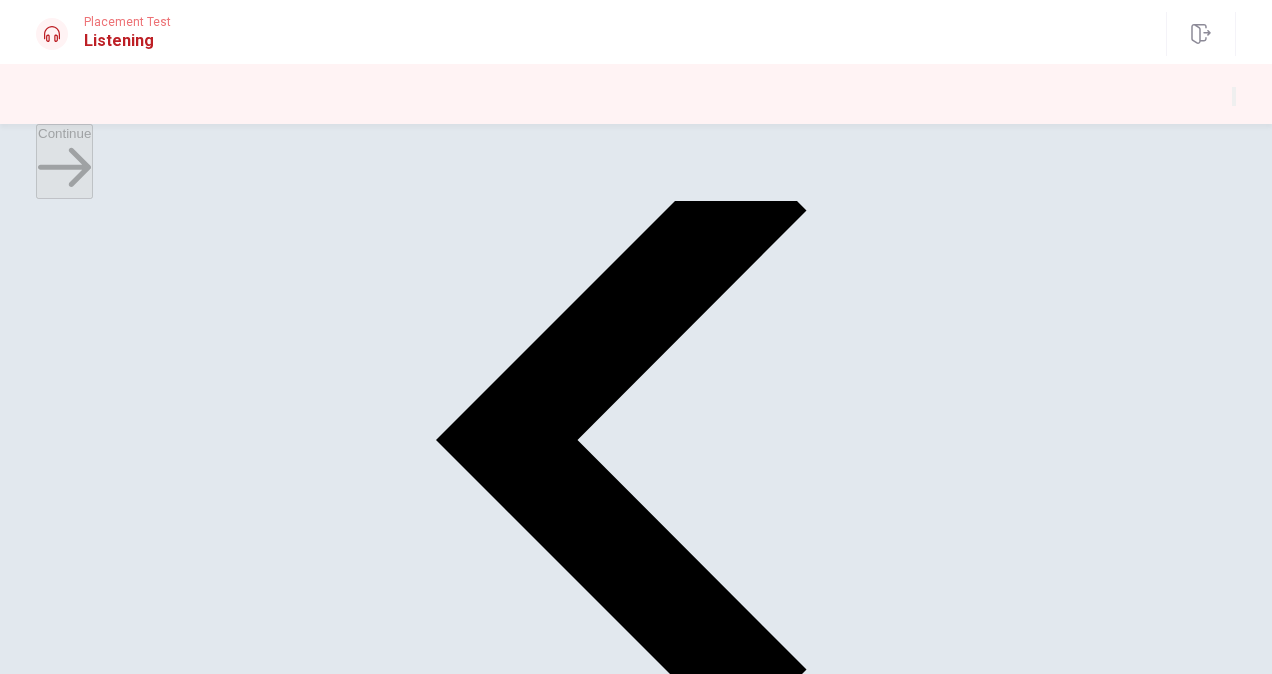 click on "C The presentation slides" at bounding box center (467, 2363) 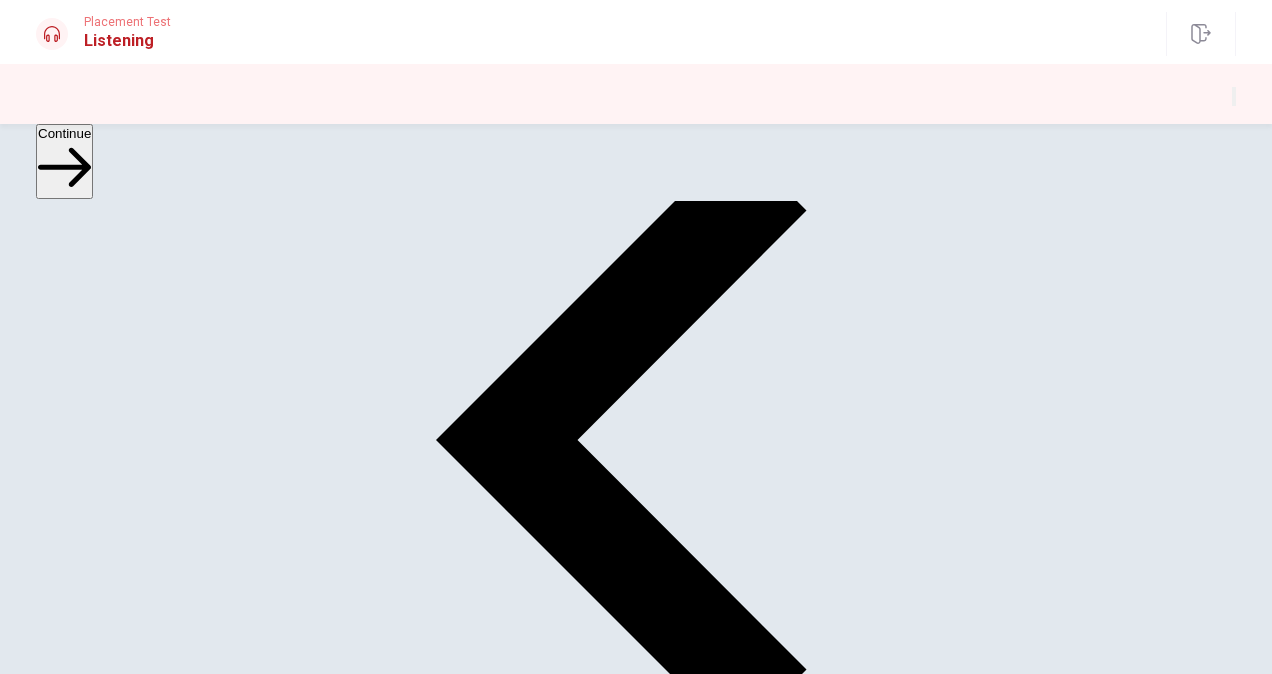 scroll, scrollTop: 458, scrollLeft: 0, axis: vertical 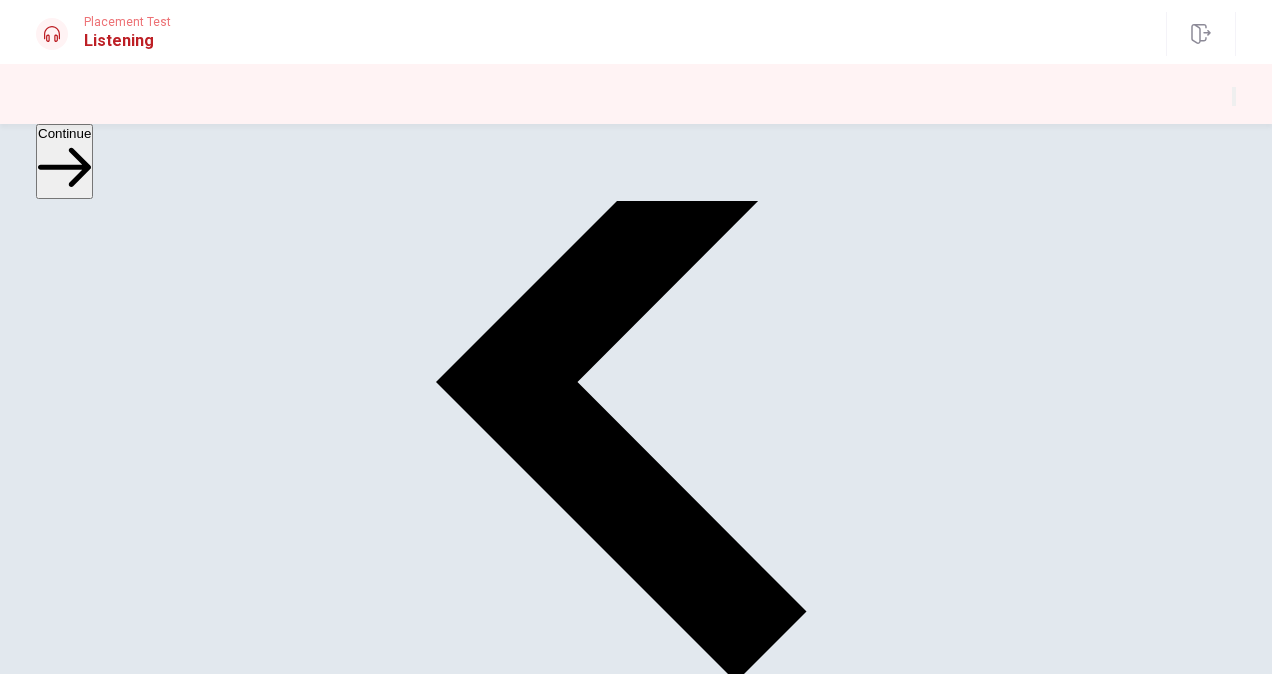click on "Continue" at bounding box center (64, 161) 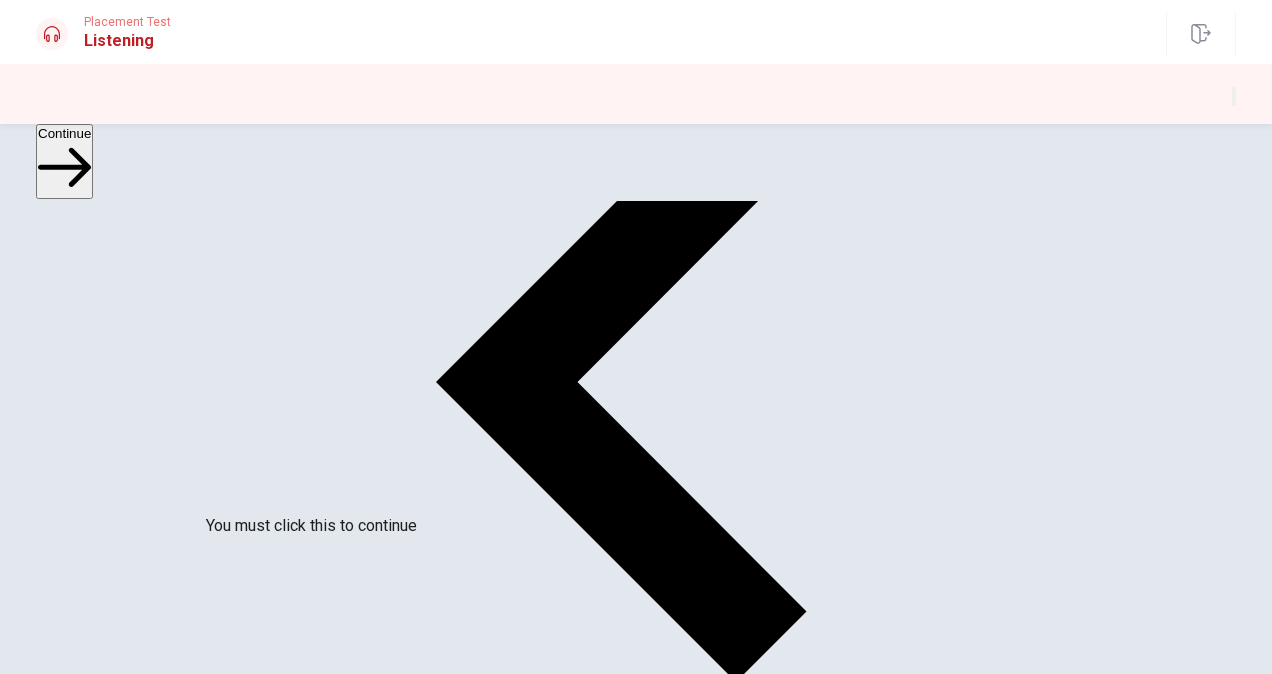 click at bounding box center [6, 2115] 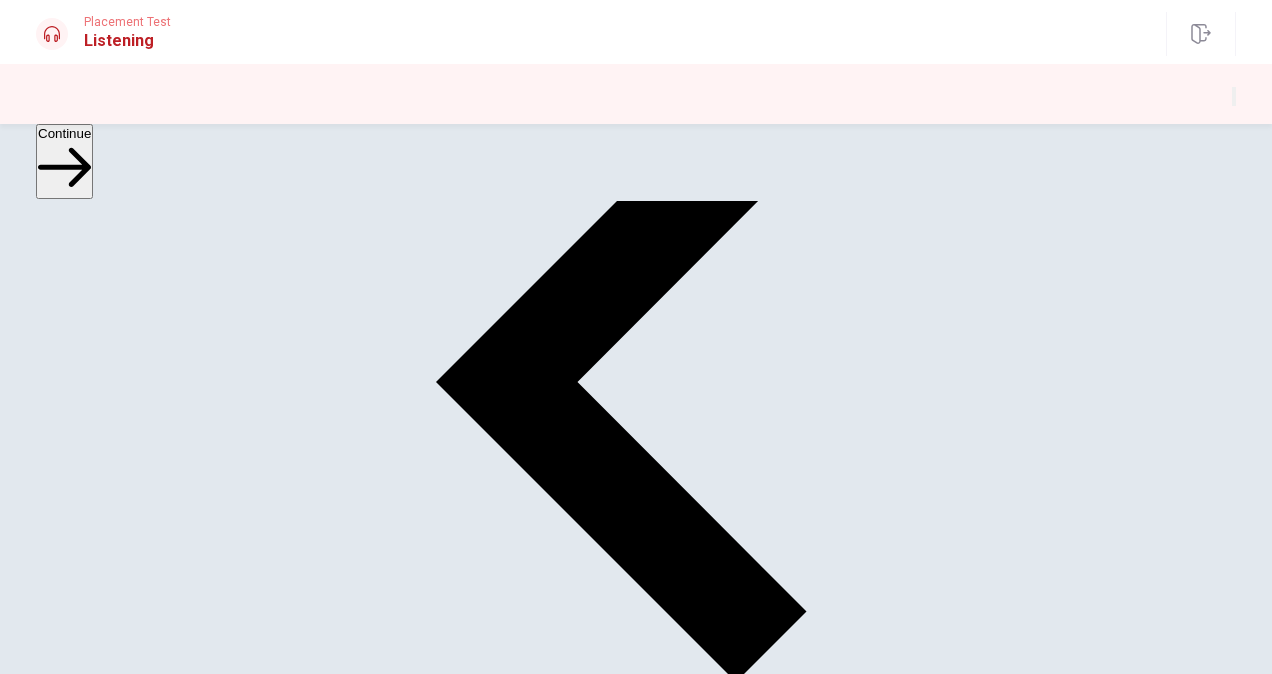 scroll, scrollTop: 72, scrollLeft: 0, axis: vertical 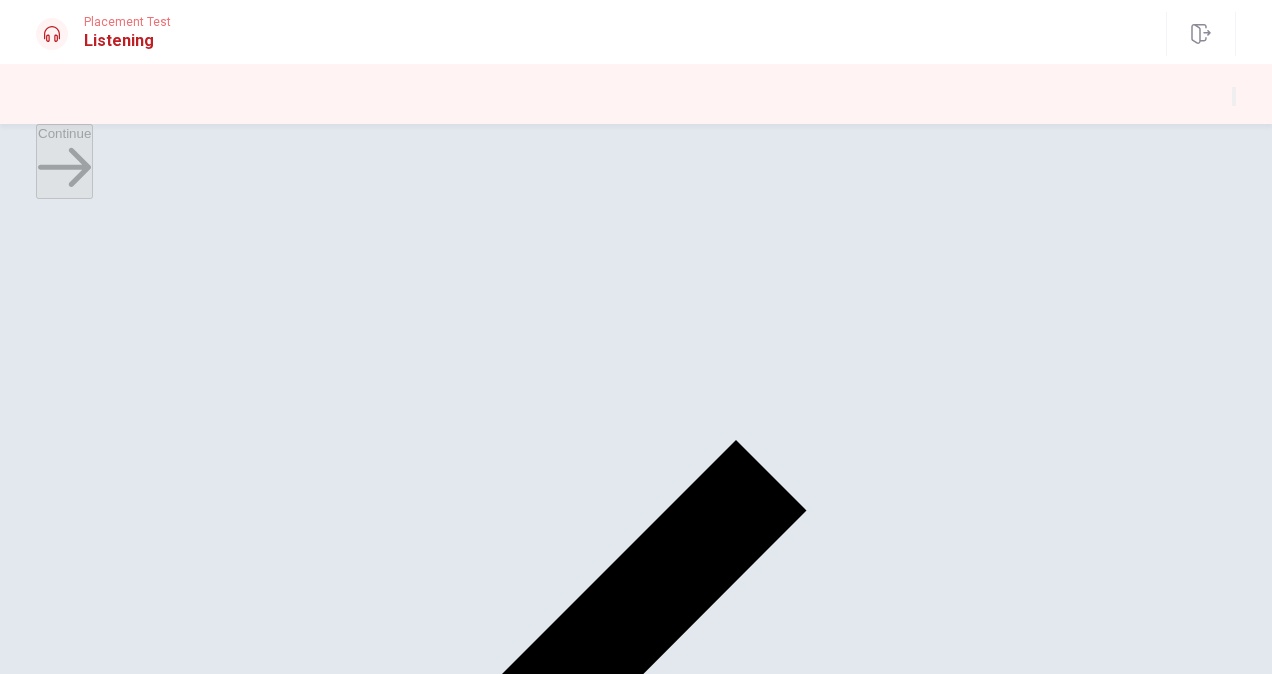 click at bounding box center [42, 151] 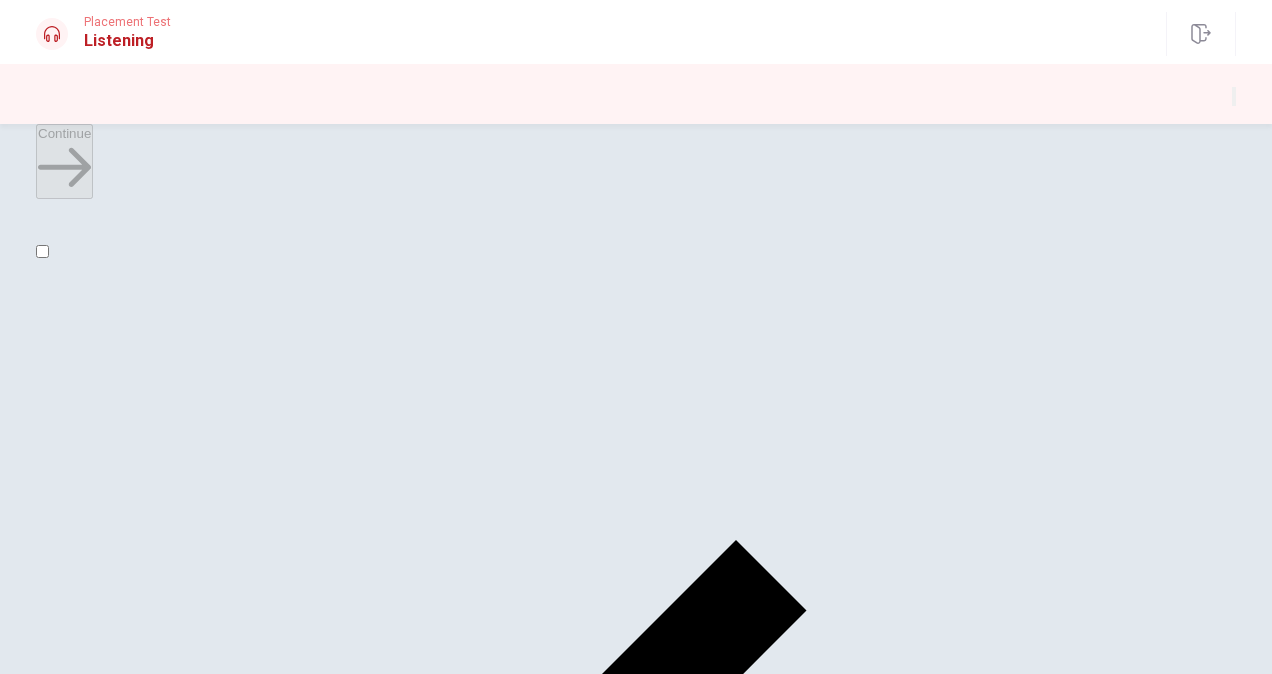 scroll, scrollTop: 200, scrollLeft: 0, axis: vertical 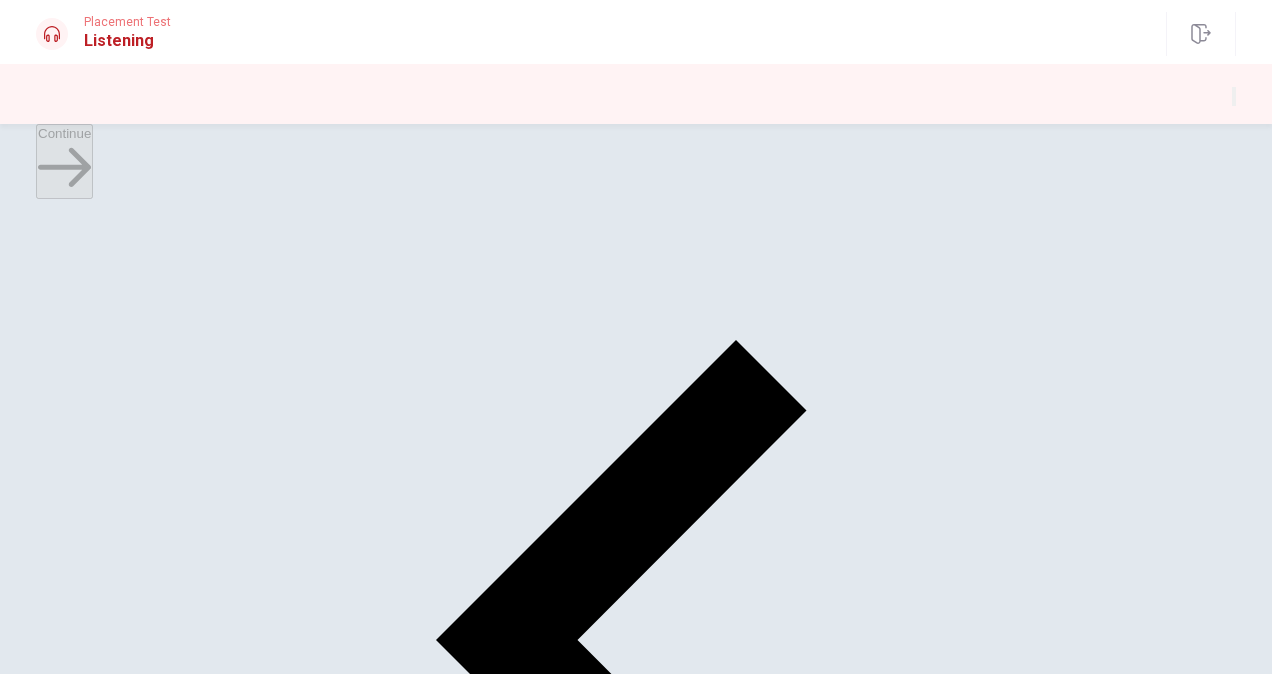 click on "B The sound system" at bounding box center (227, 2563) 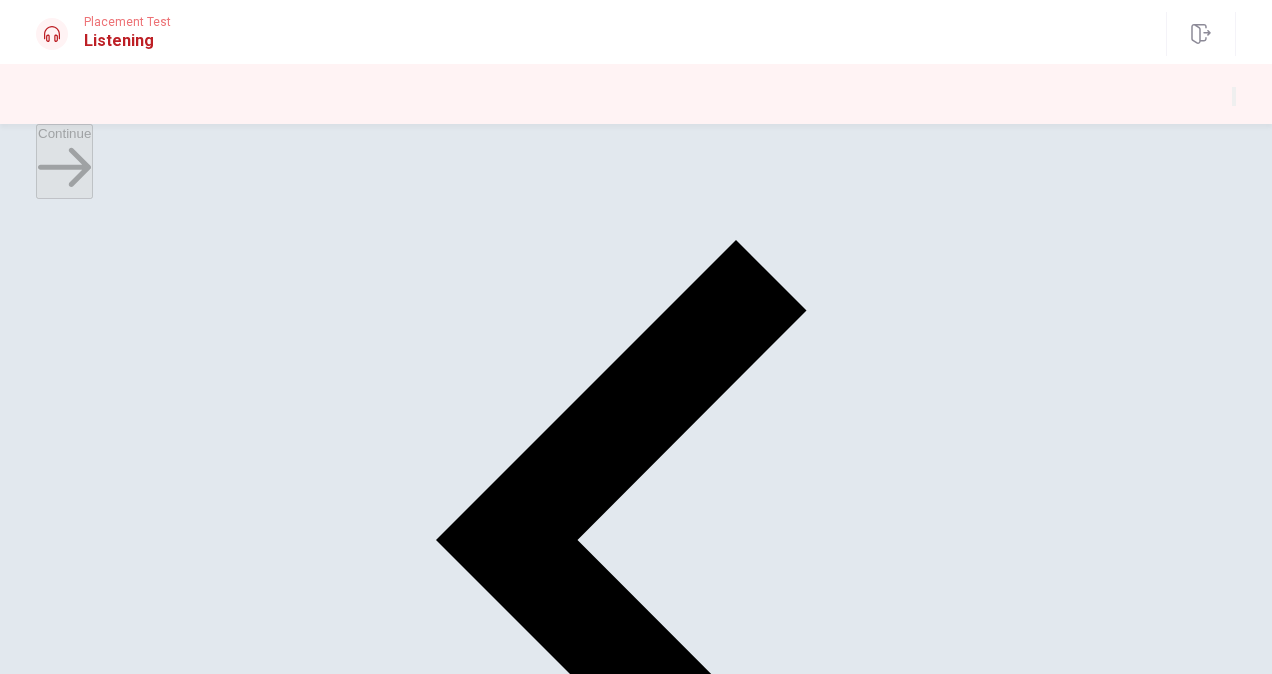 click on "The sponsor’s requested changes" at bounding box center [103, 2470] 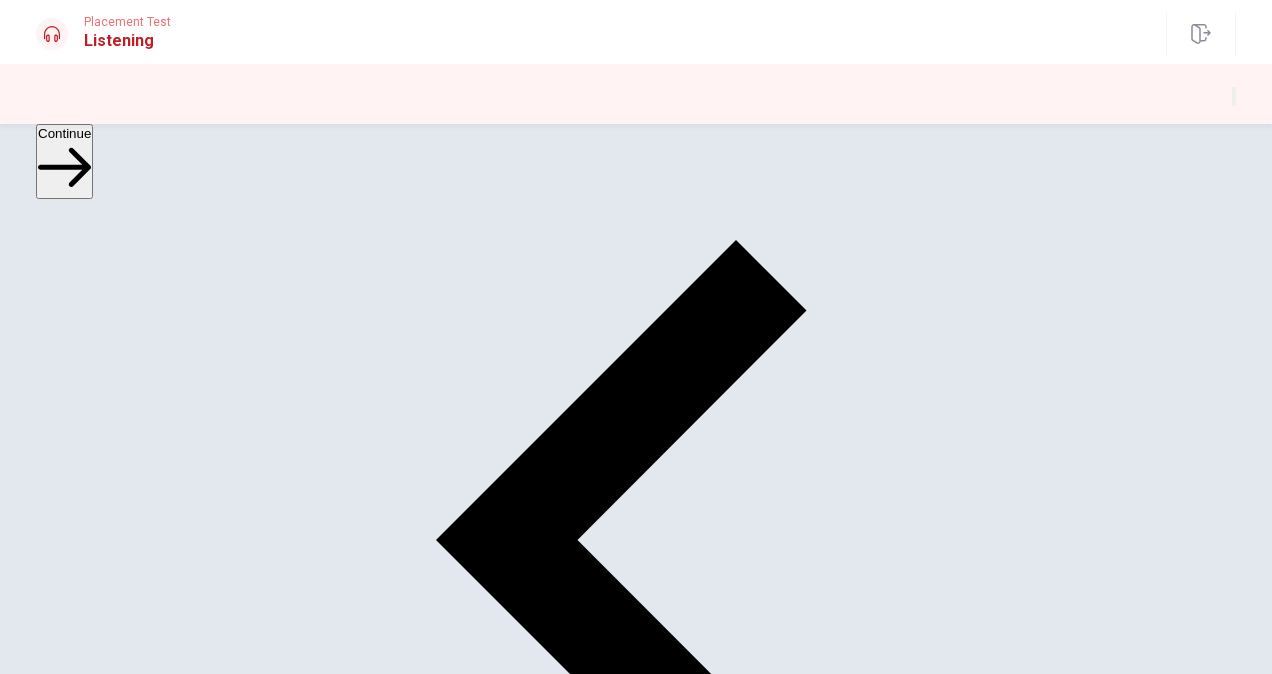 scroll, scrollTop: 0, scrollLeft: 0, axis: both 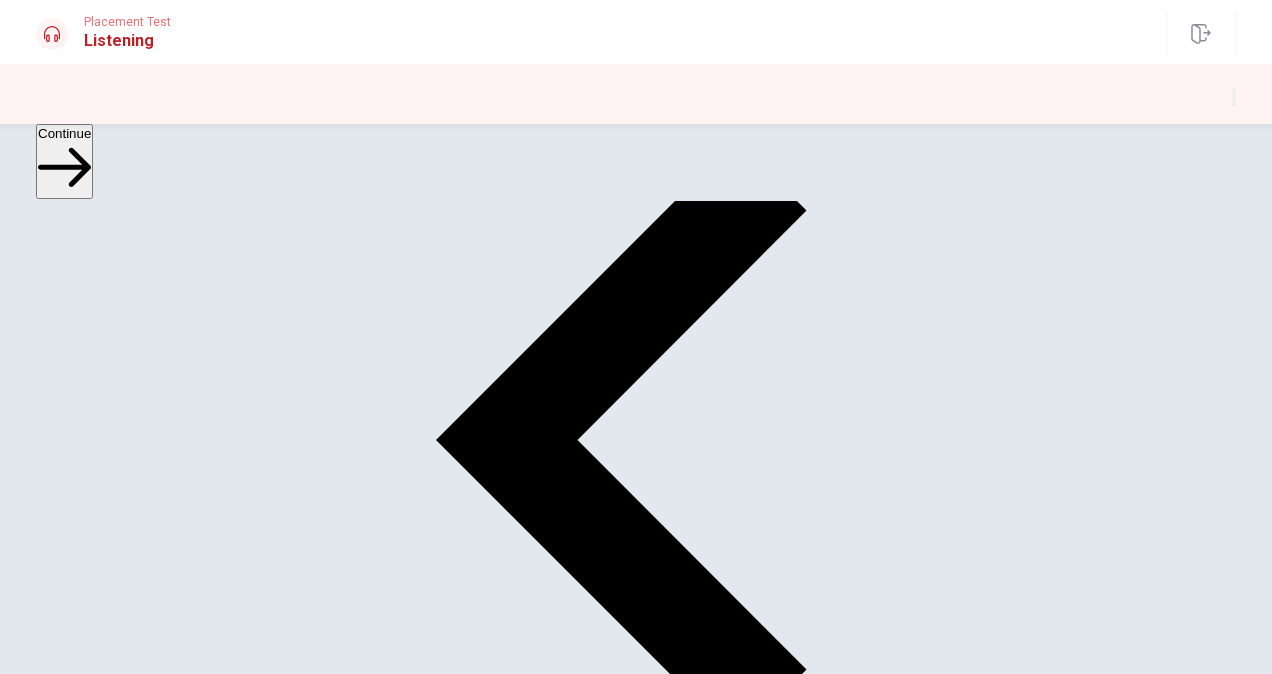 click on "Continue" at bounding box center [64, 161] 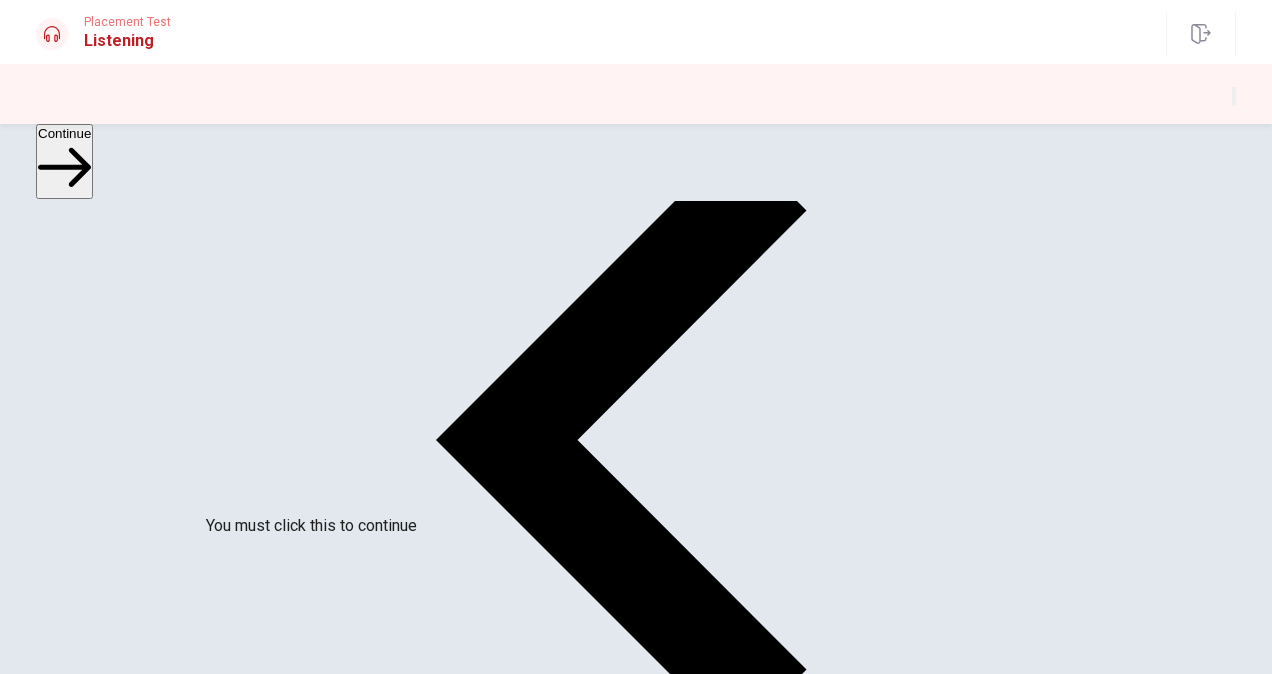 click at bounding box center (6, 2115) 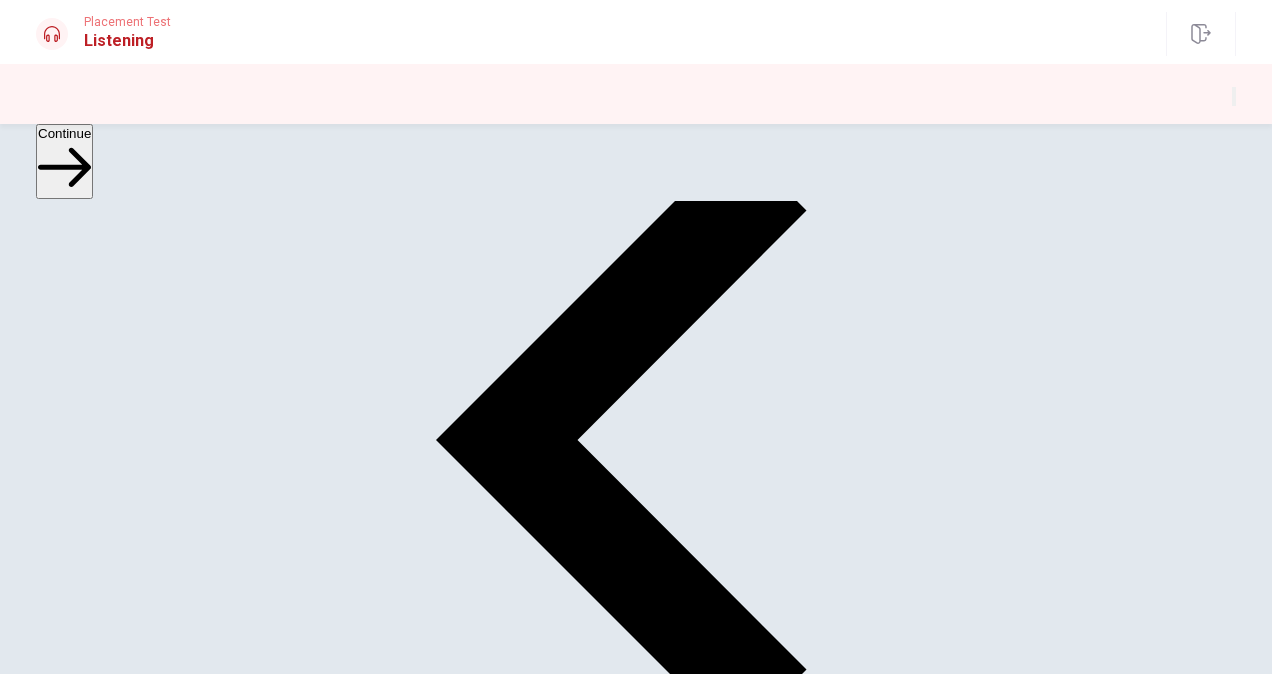 scroll, scrollTop: 72, scrollLeft: 0, axis: vertical 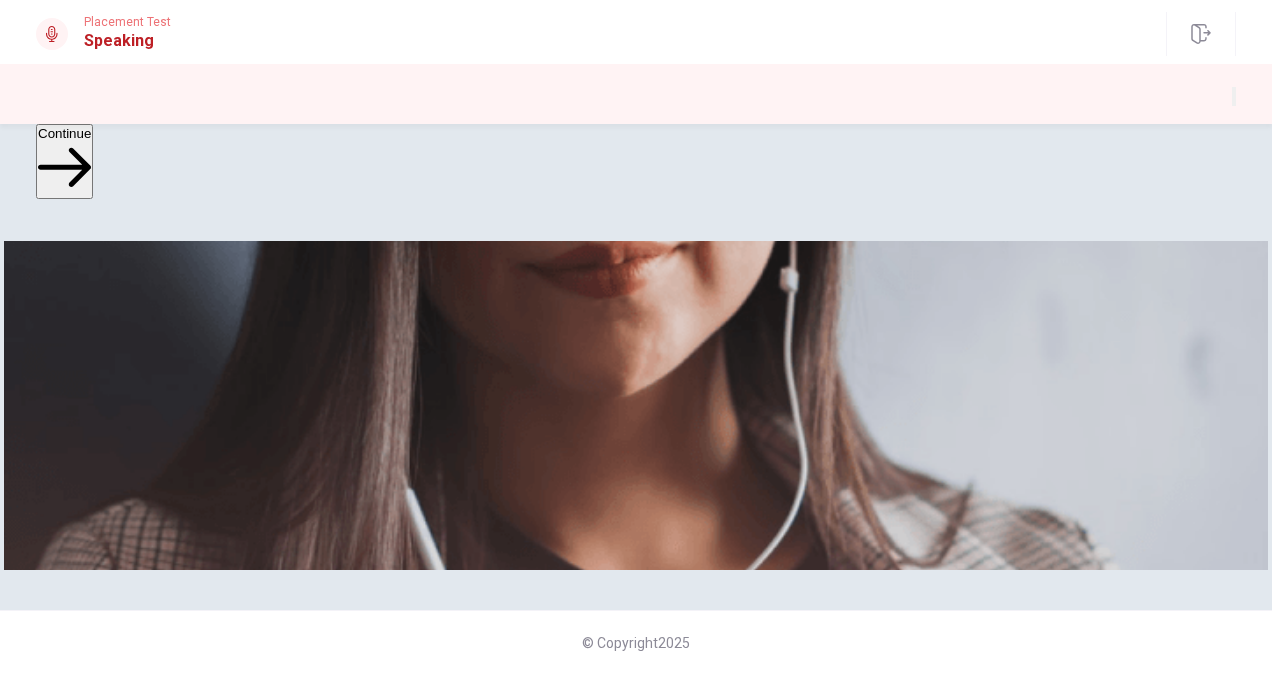 click on "Continue" at bounding box center (64, 161) 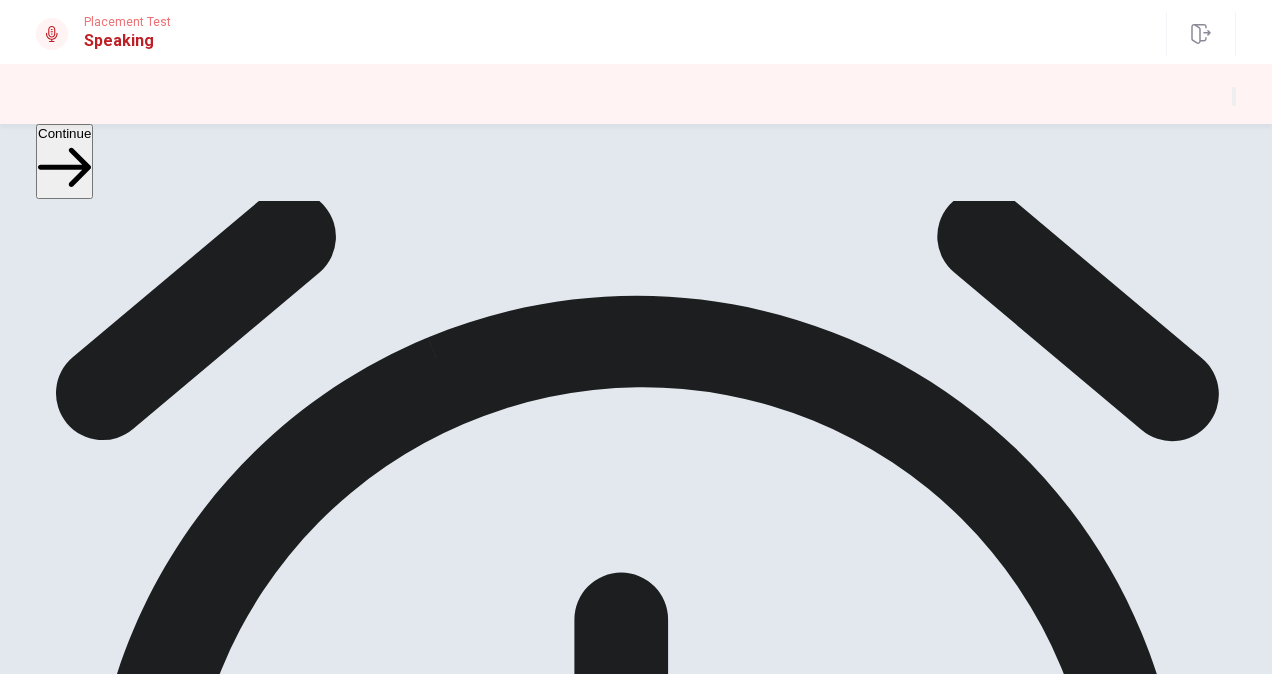 scroll, scrollTop: 526, scrollLeft: 0, axis: vertical 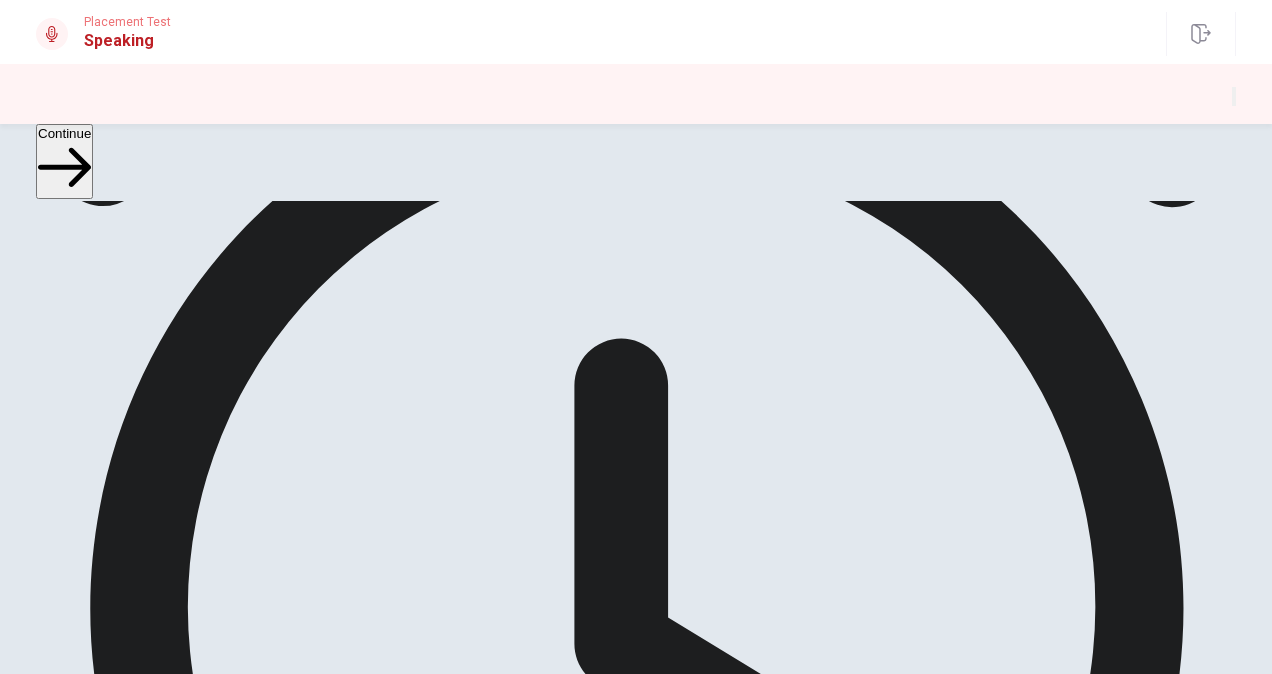 click at bounding box center (636, 1789) 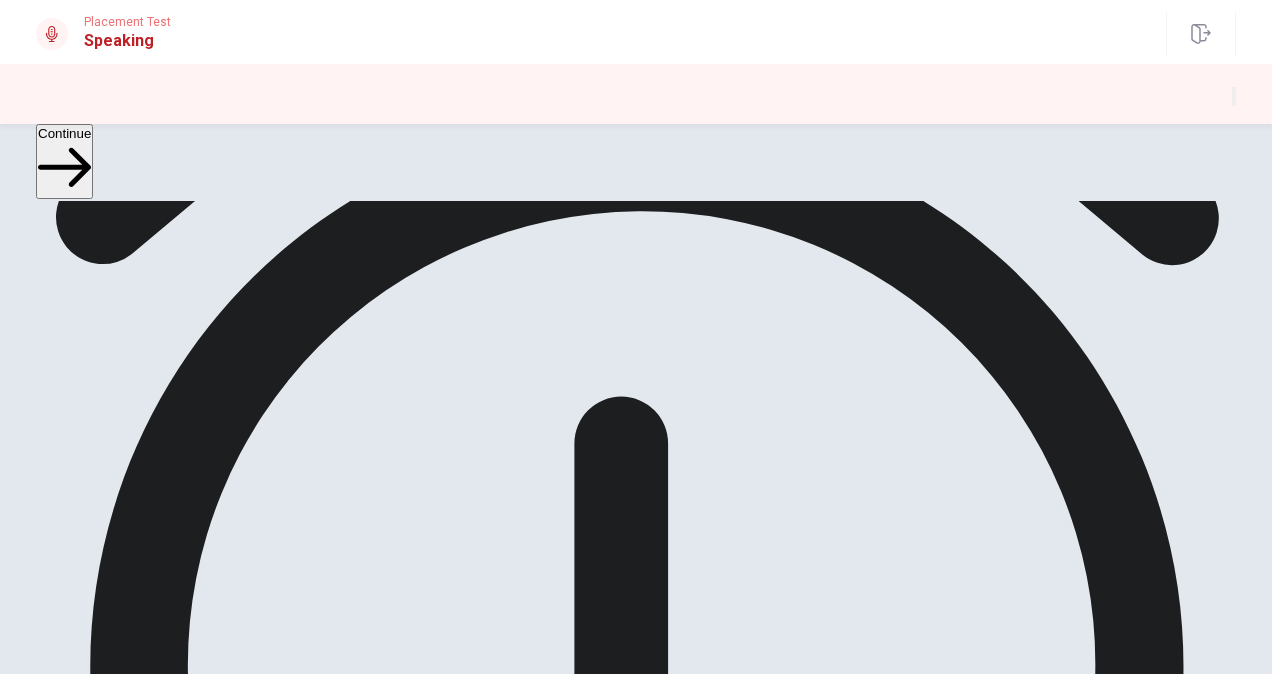 scroll, scrollTop: 500, scrollLeft: 0, axis: vertical 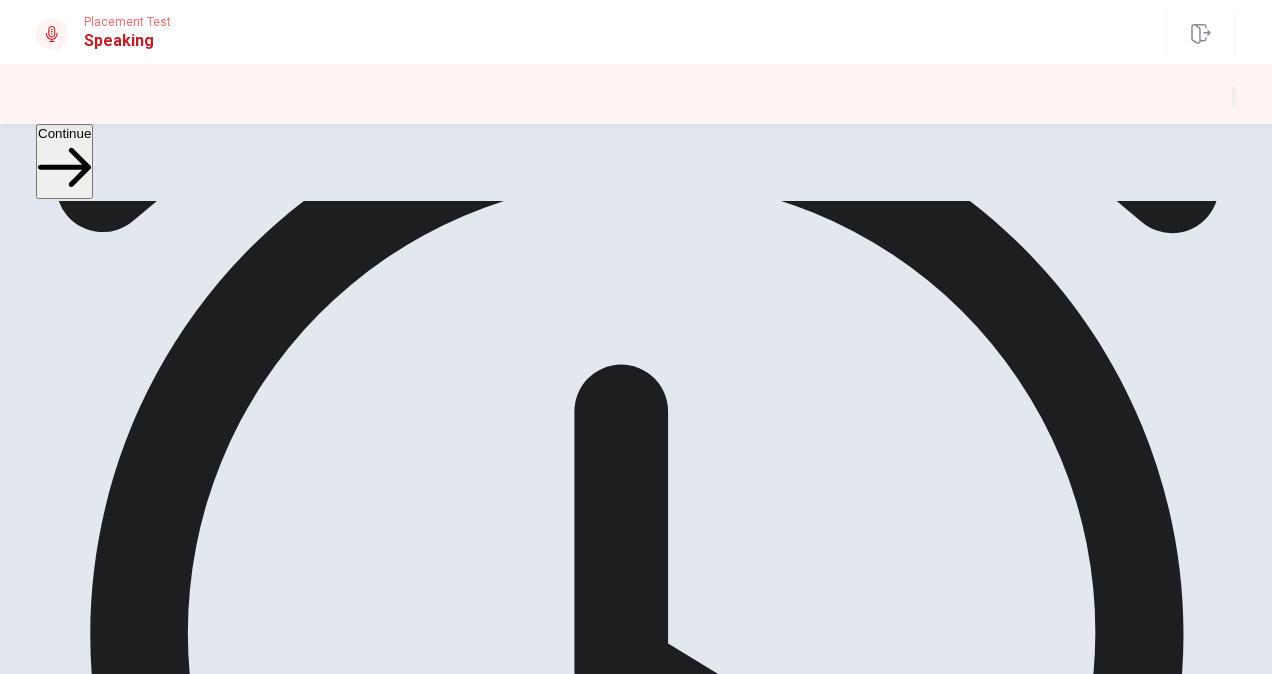 click on "Continue" at bounding box center [64, 161] 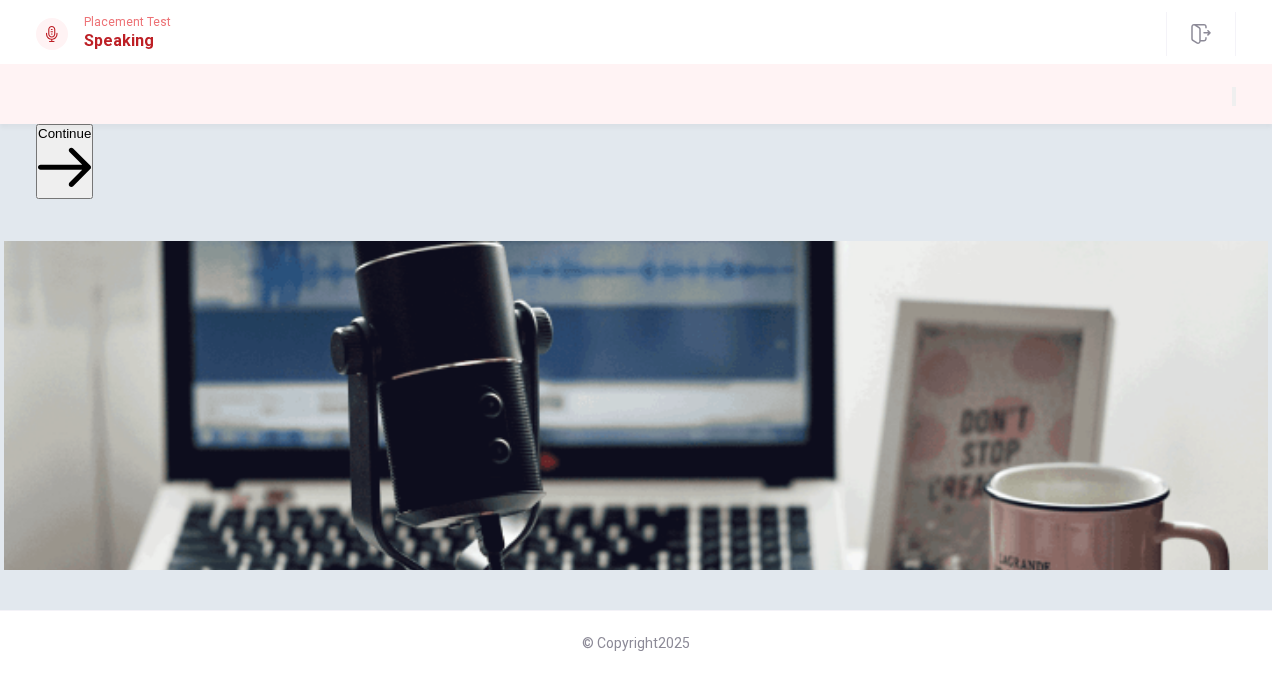 scroll, scrollTop: 386, scrollLeft: 0, axis: vertical 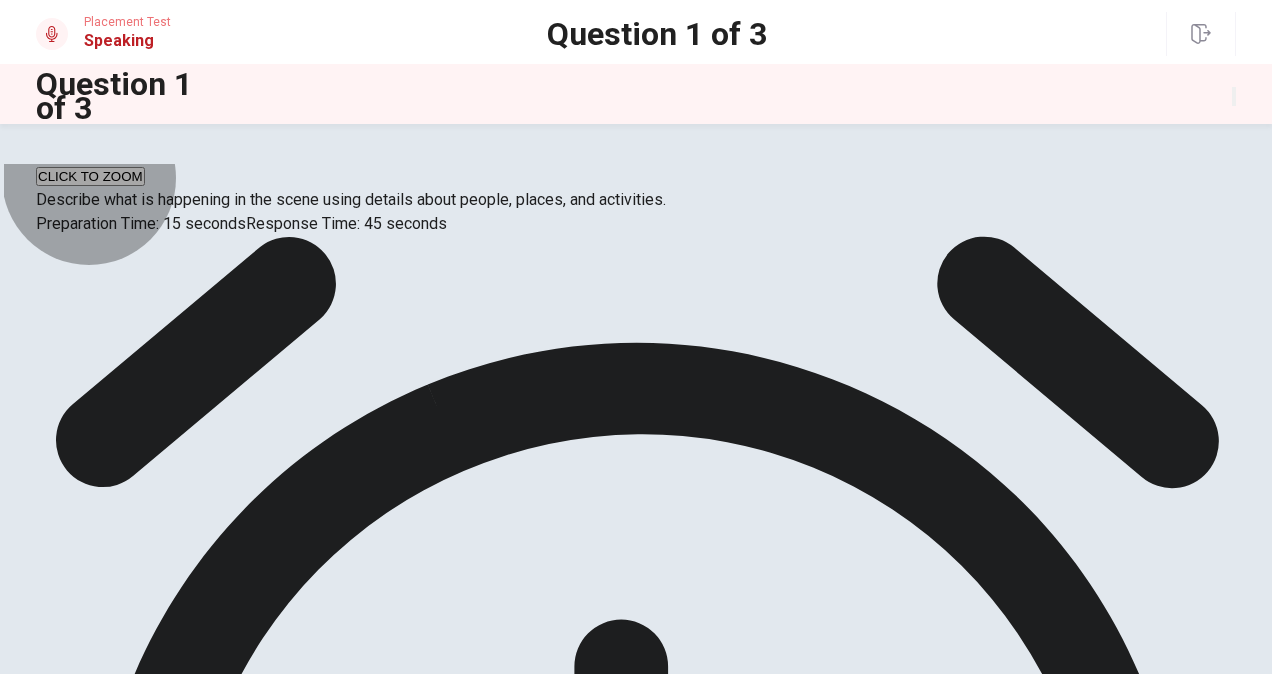 click on "CLICK TO ZOOM" at bounding box center (90, 176) 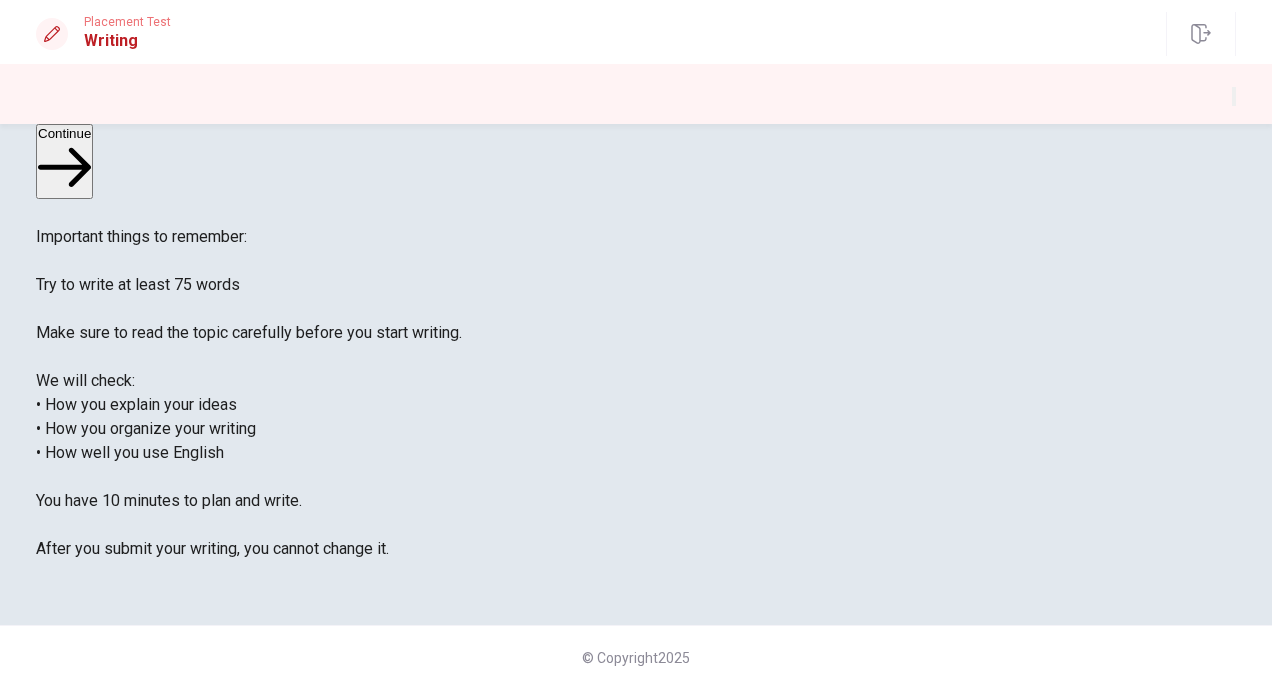 scroll, scrollTop: 46, scrollLeft: 0, axis: vertical 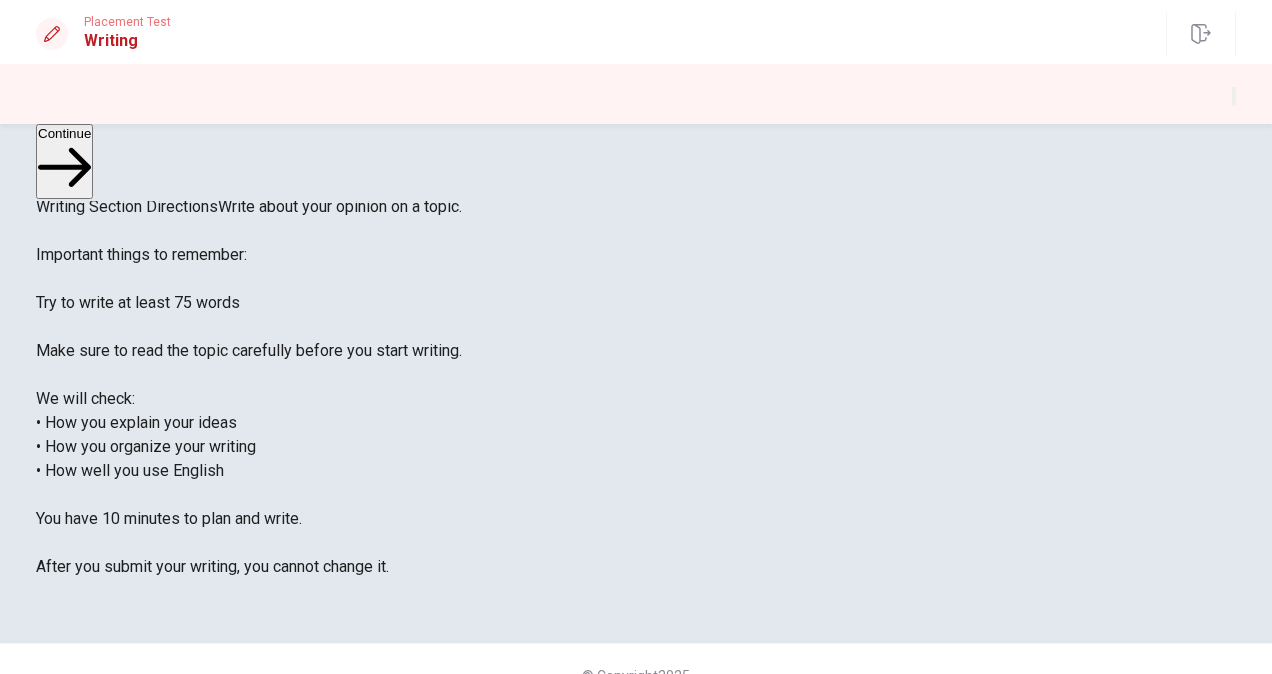 click on "Continue" at bounding box center [64, 161] 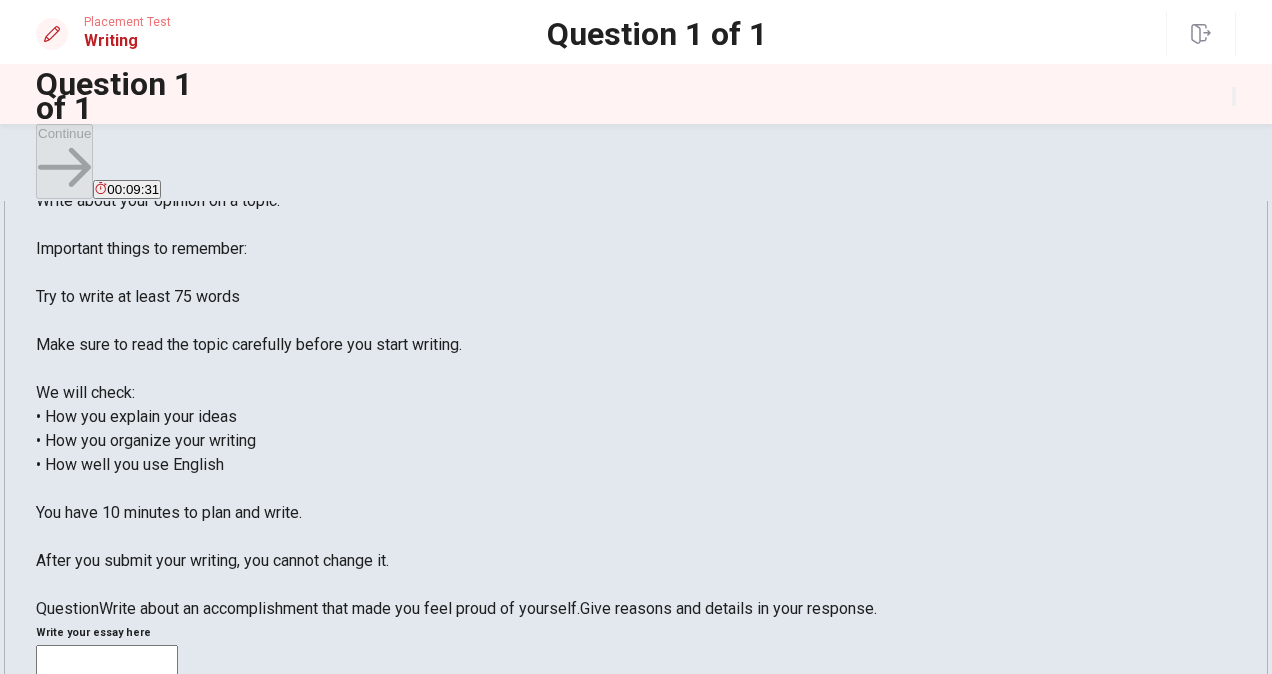 scroll, scrollTop: 0, scrollLeft: 0, axis: both 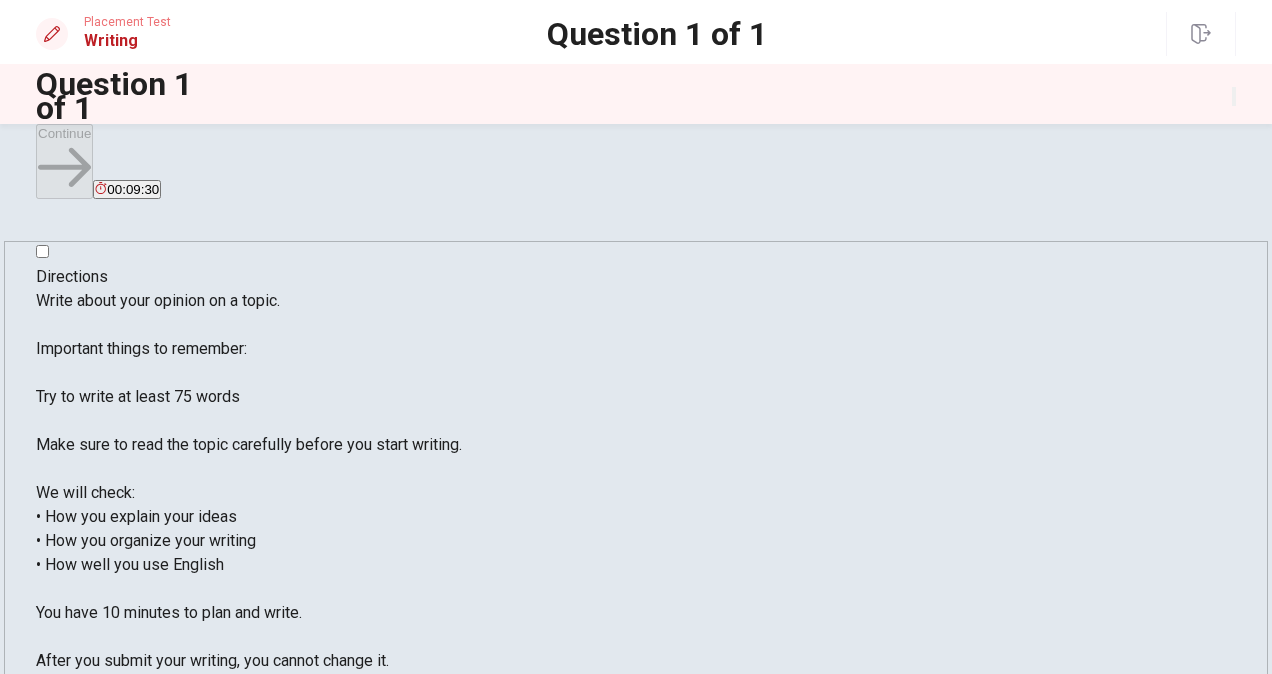 click at bounding box center (107, 1038) 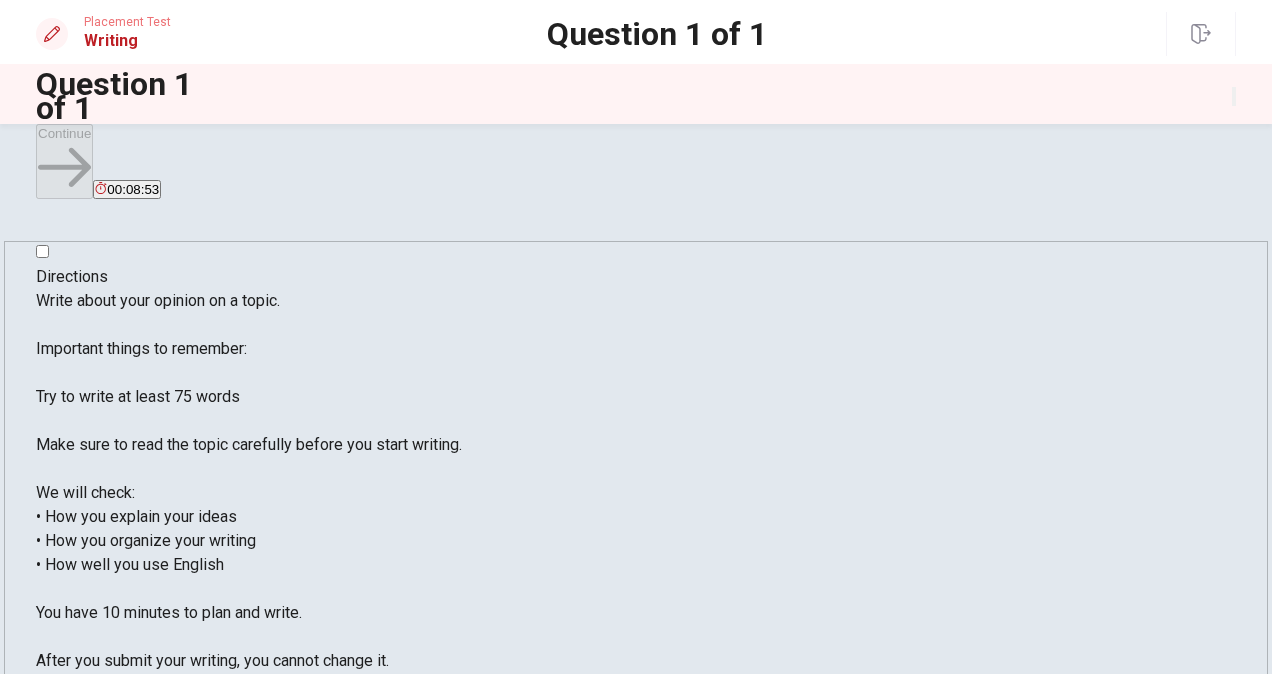 scroll, scrollTop: 0, scrollLeft: 0, axis: both 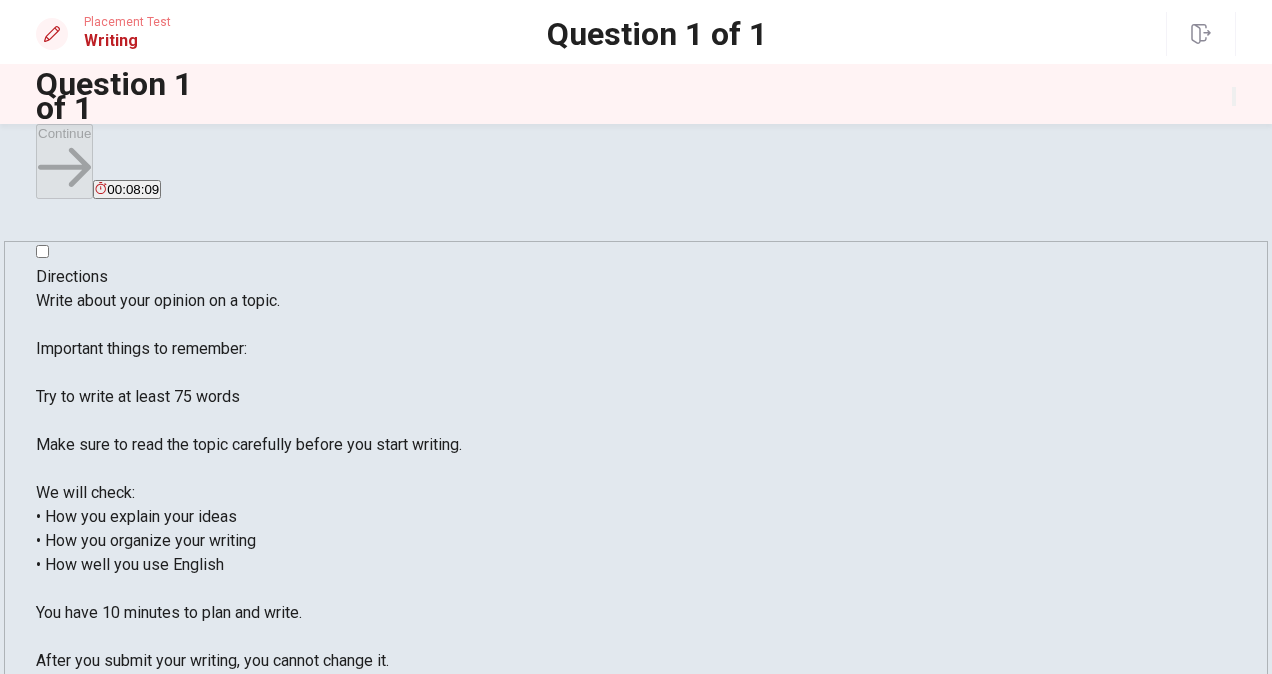 click on "When I have my opinion" at bounding box center (107, 1038) 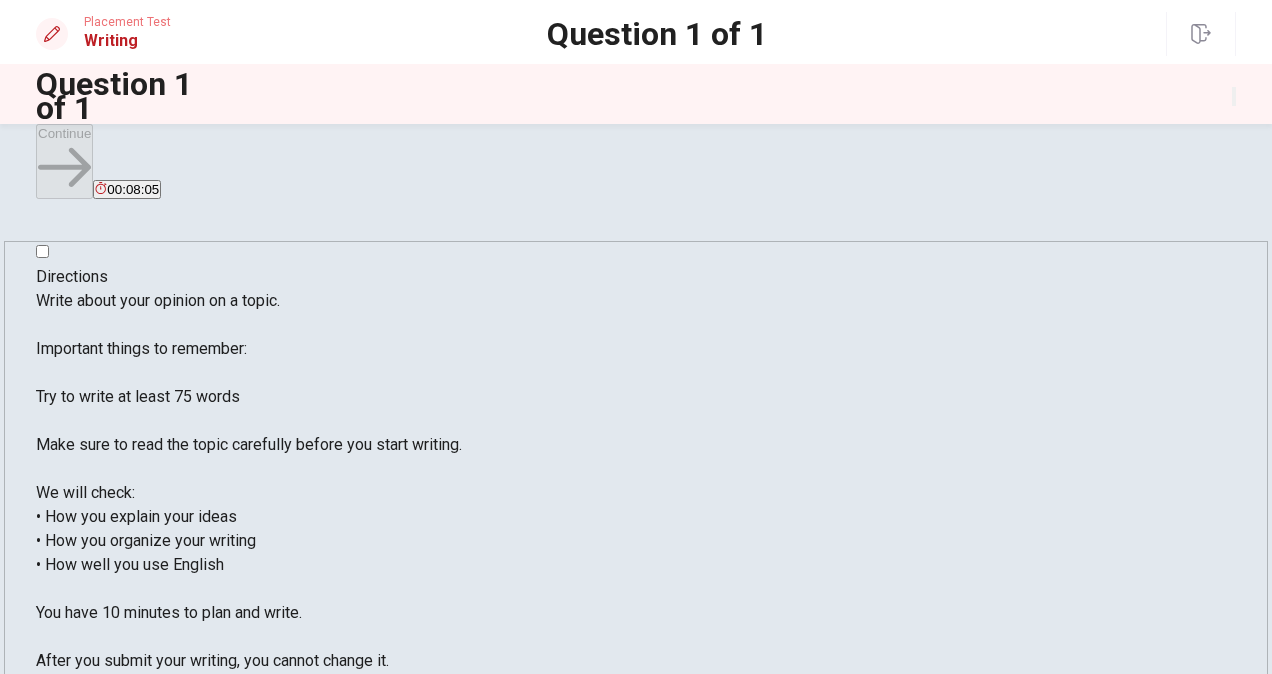 click on "When I have my own opinion" at bounding box center (107, 1038) 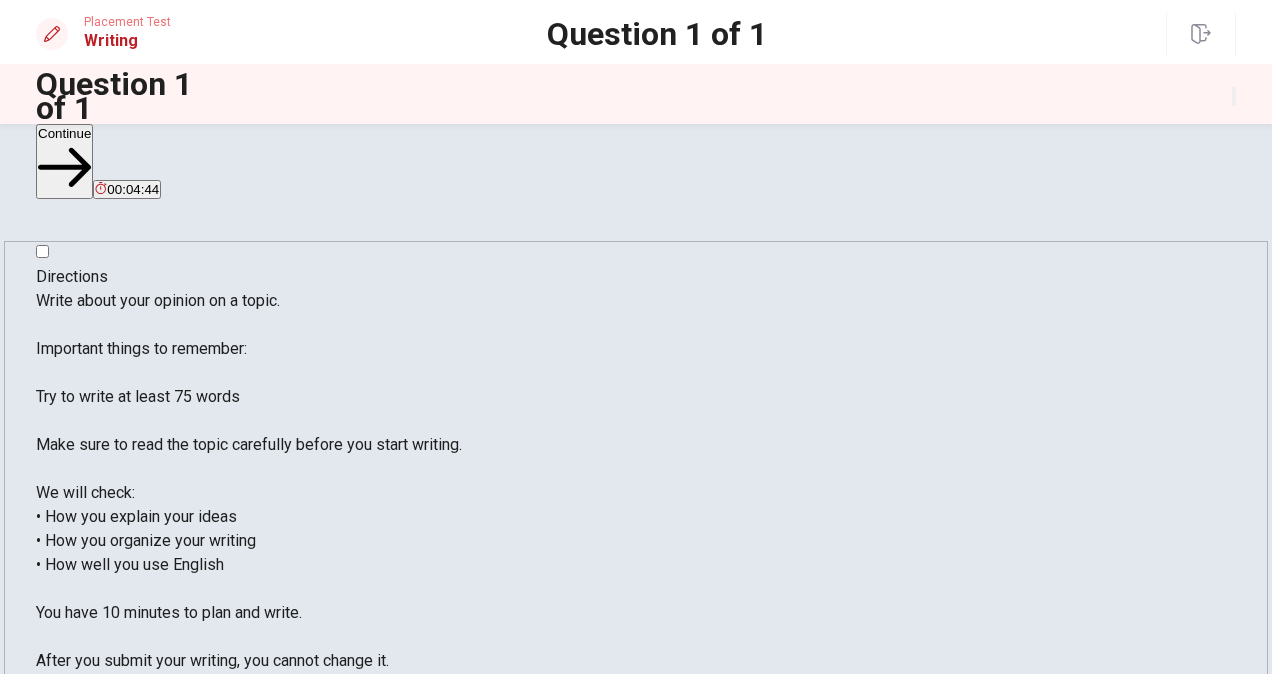 drag, startPoint x: 918, startPoint y: 358, endPoint x: 650, endPoint y: 314, distance: 271.58792 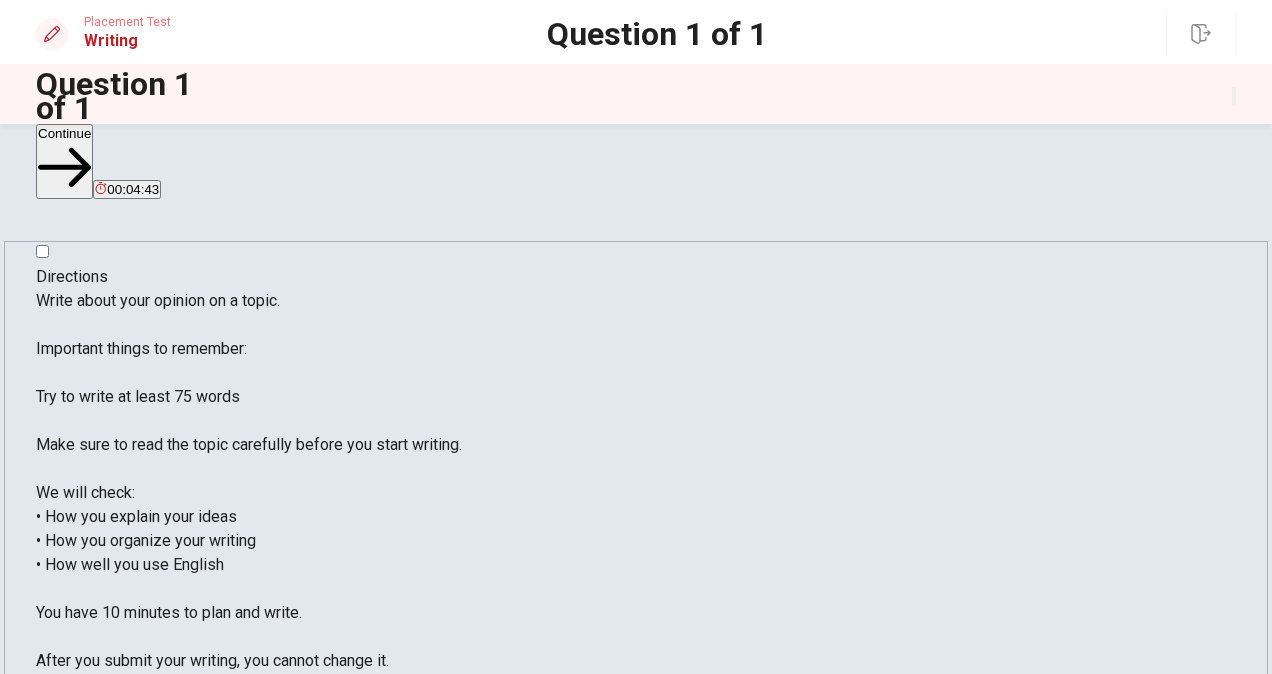 click on "When I have my own opinion to show my friends,I always look for many evidences for the idea. x ​" at bounding box center (636, 1042) 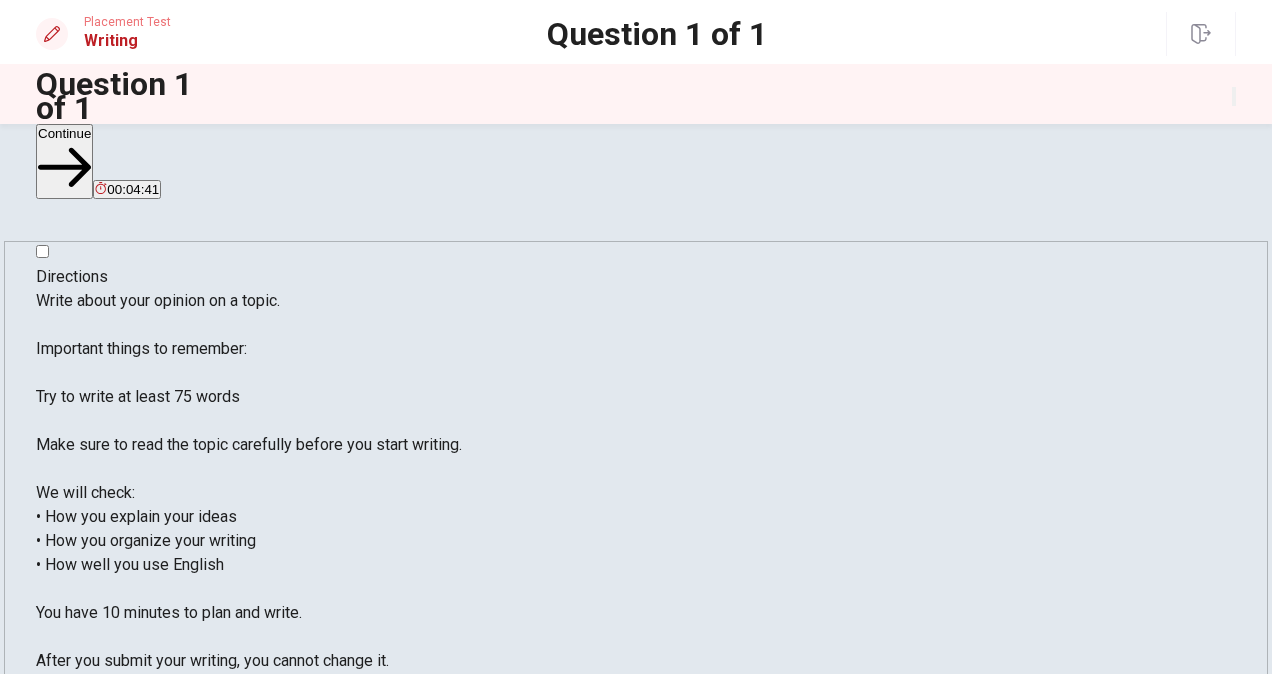 click on "When I have my own opinion to show my friends,I always look for many evidences for the idea." at bounding box center [107, 1038] 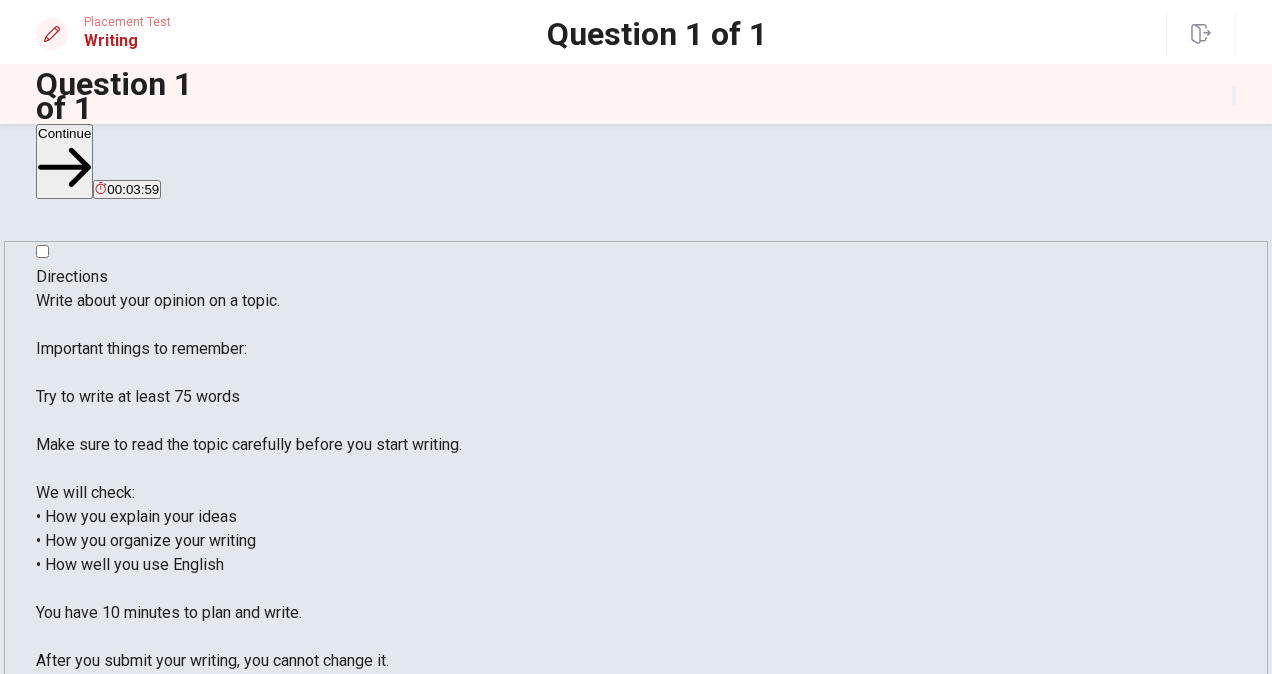 drag, startPoint x: 942, startPoint y: 321, endPoint x: 798, endPoint y: 374, distance: 153.4438 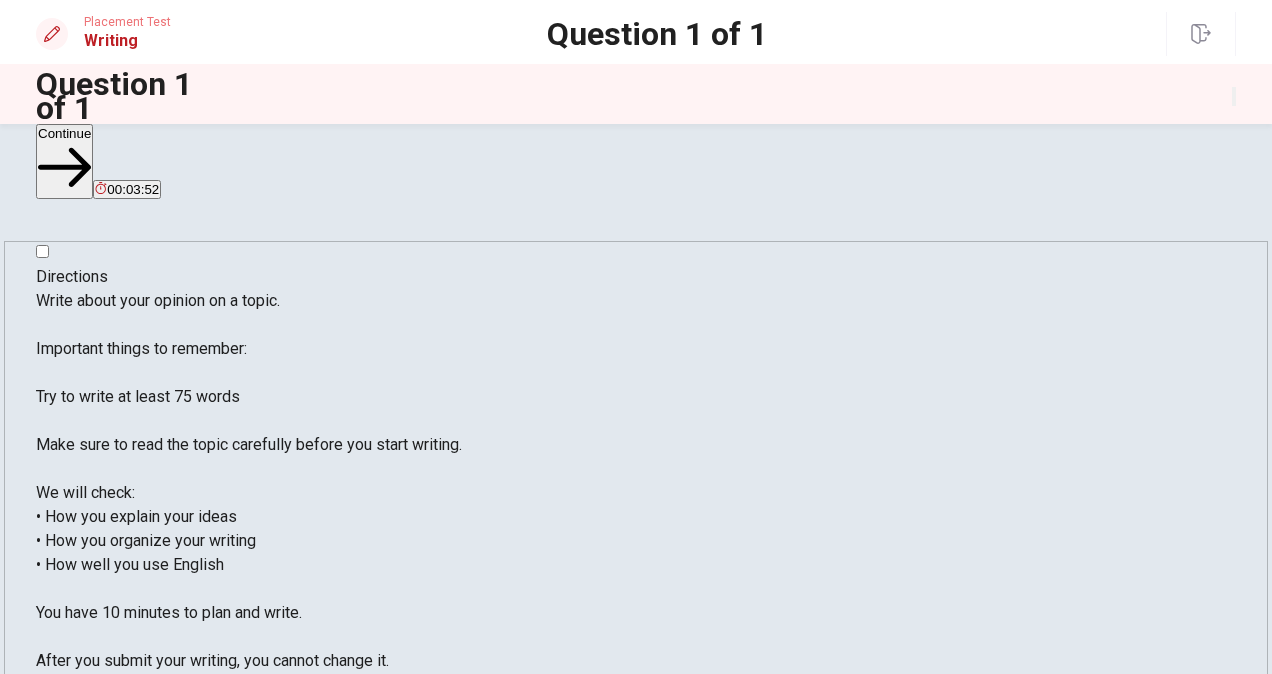 click on "I have many ideas during my working.I always look for many evidences for the idea." at bounding box center [107, 1038] 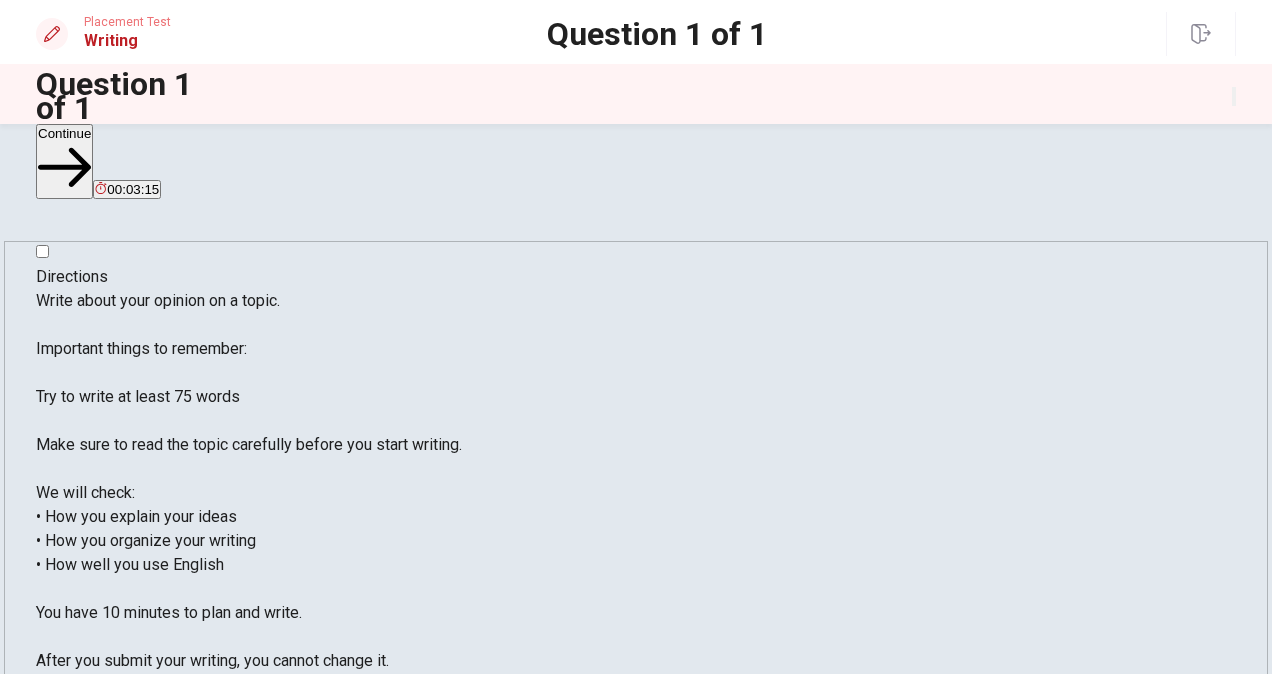 drag, startPoint x: 751, startPoint y: 346, endPoint x: 794, endPoint y: 347, distance: 43.011627 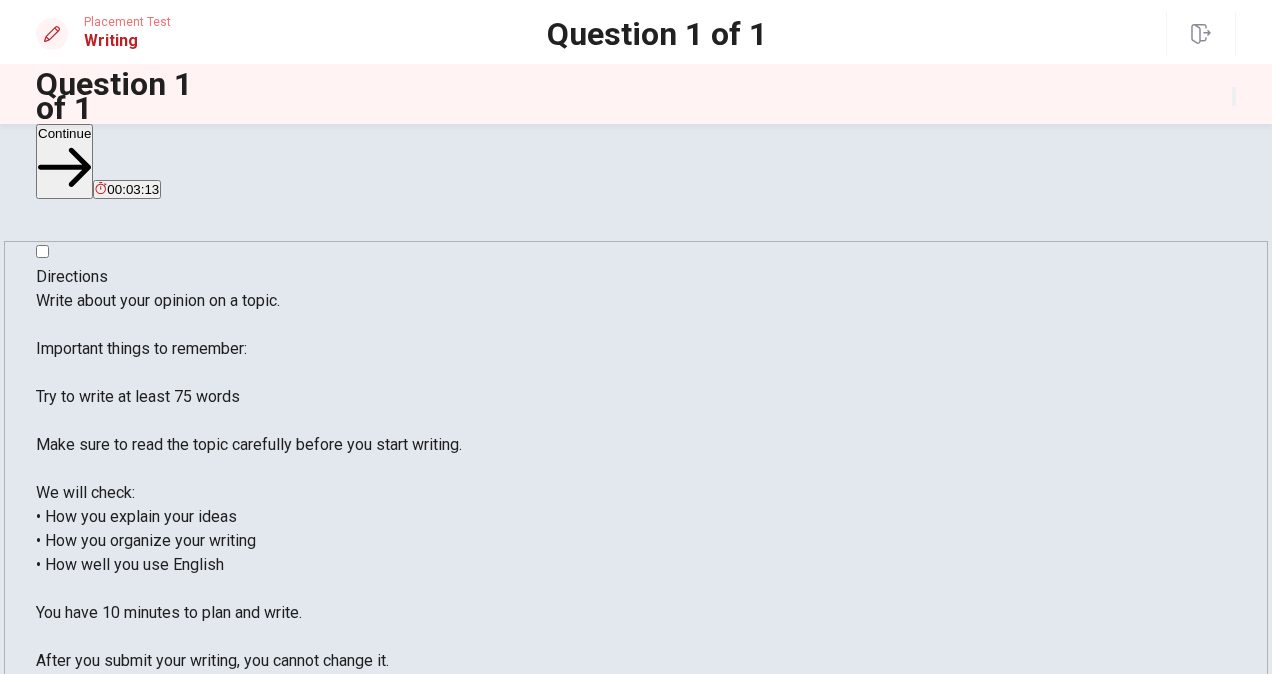 drag, startPoint x: 798, startPoint y: 346, endPoint x: 754, endPoint y: 355, distance: 44.911022 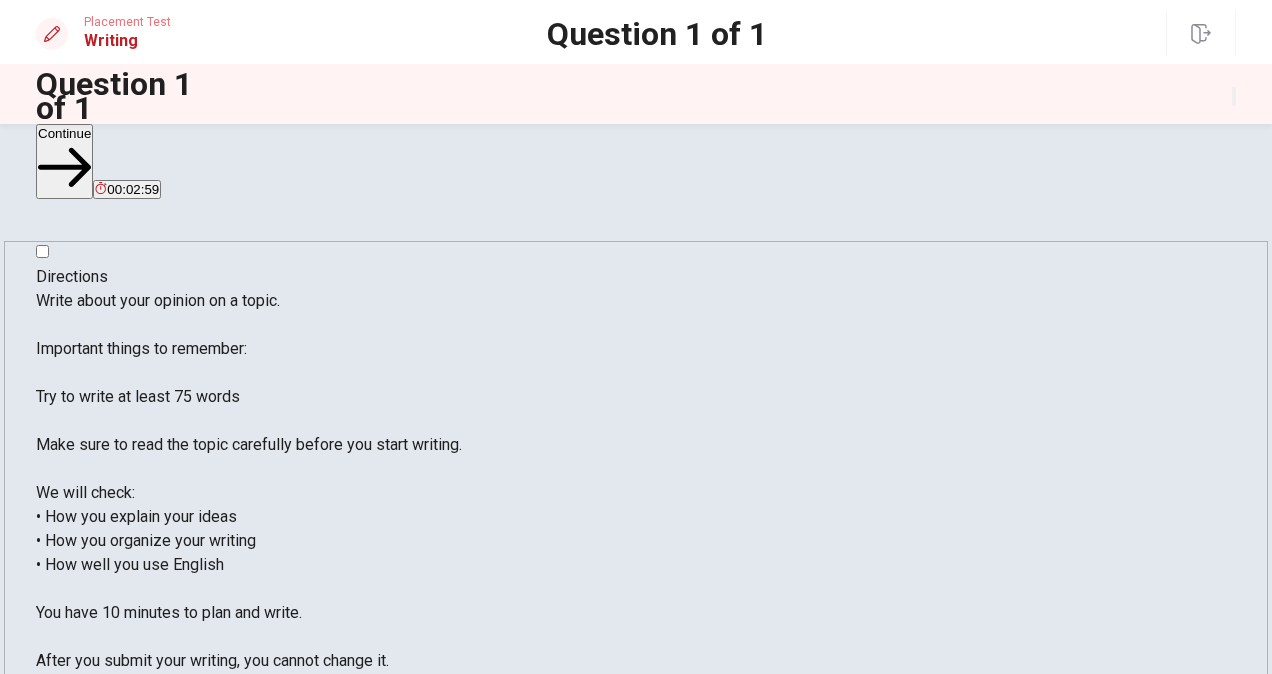 click on "I have many ideas during my working.I always look for many evidences which can support for the idea and explain to others" at bounding box center [107, 1038] 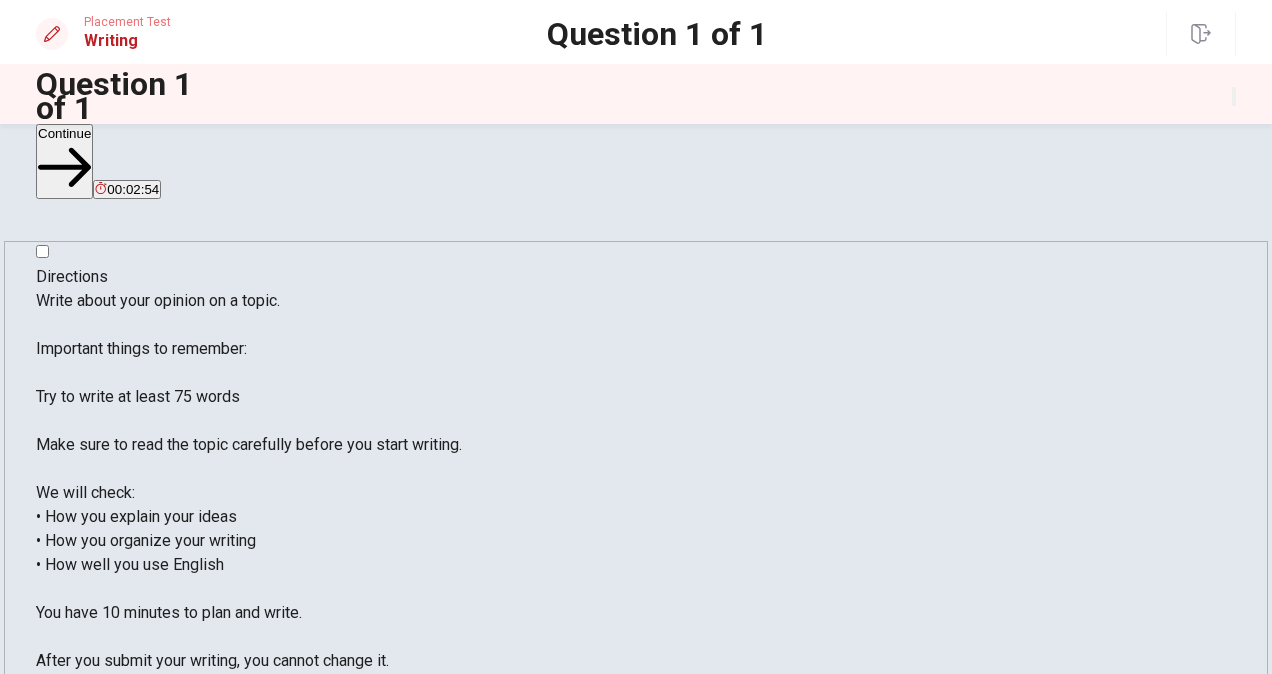 click on "I have many ideas during my working.I always look for many evidences which can support for the ideas and explain to others" at bounding box center [107, 1038] 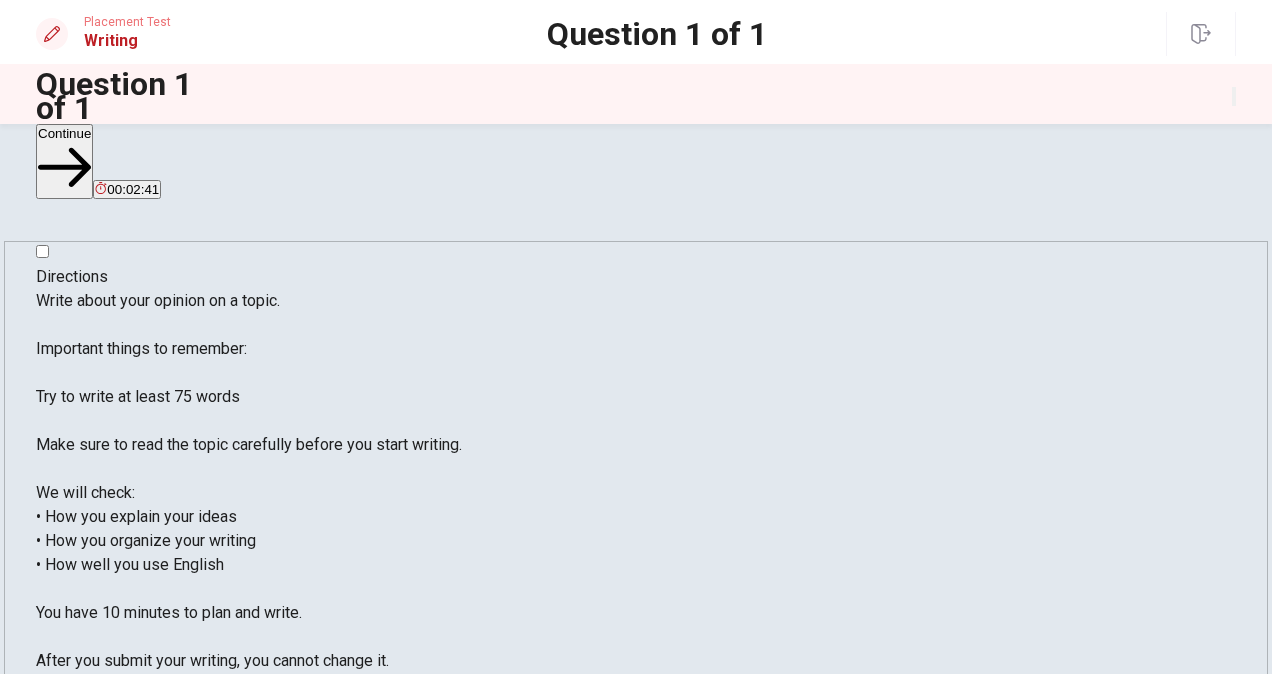 drag, startPoint x: 983, startPoint y: 344, endPoint x: 1127, endPoint y: 346, distance: 144.01389 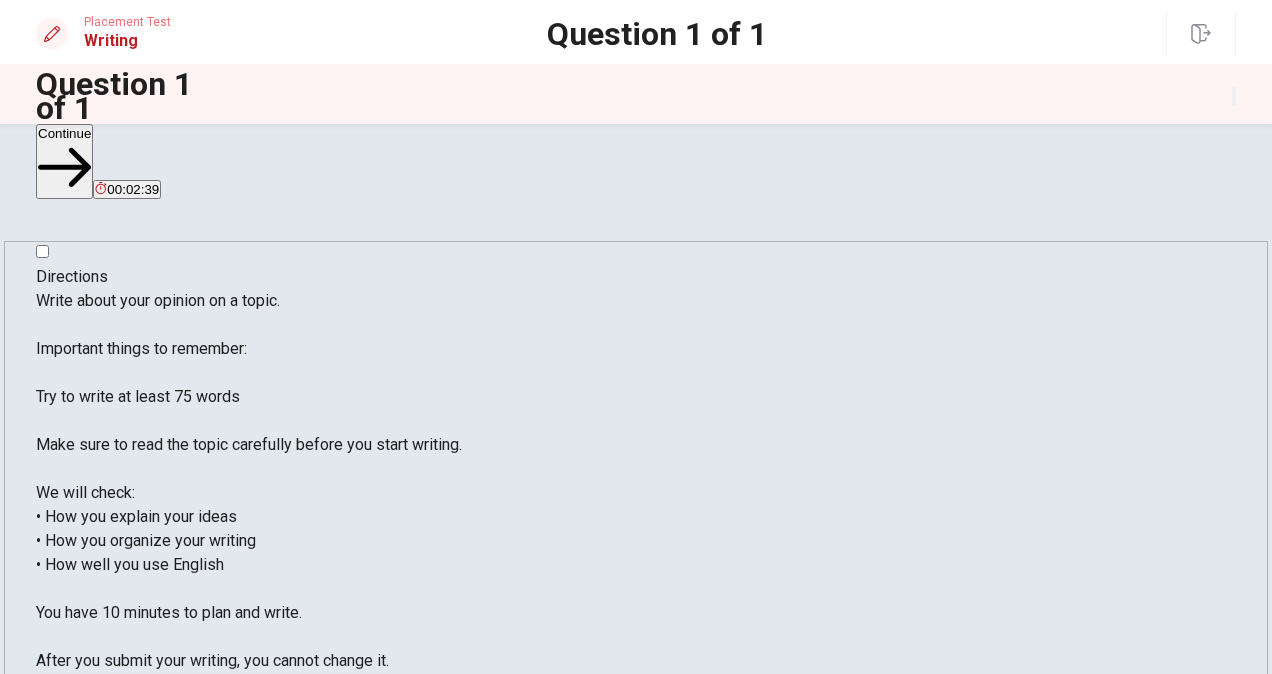 click on "I have many ideas during my working.I always look for many evidences which can support for the ideas ." at bounding box center (107, 1038) 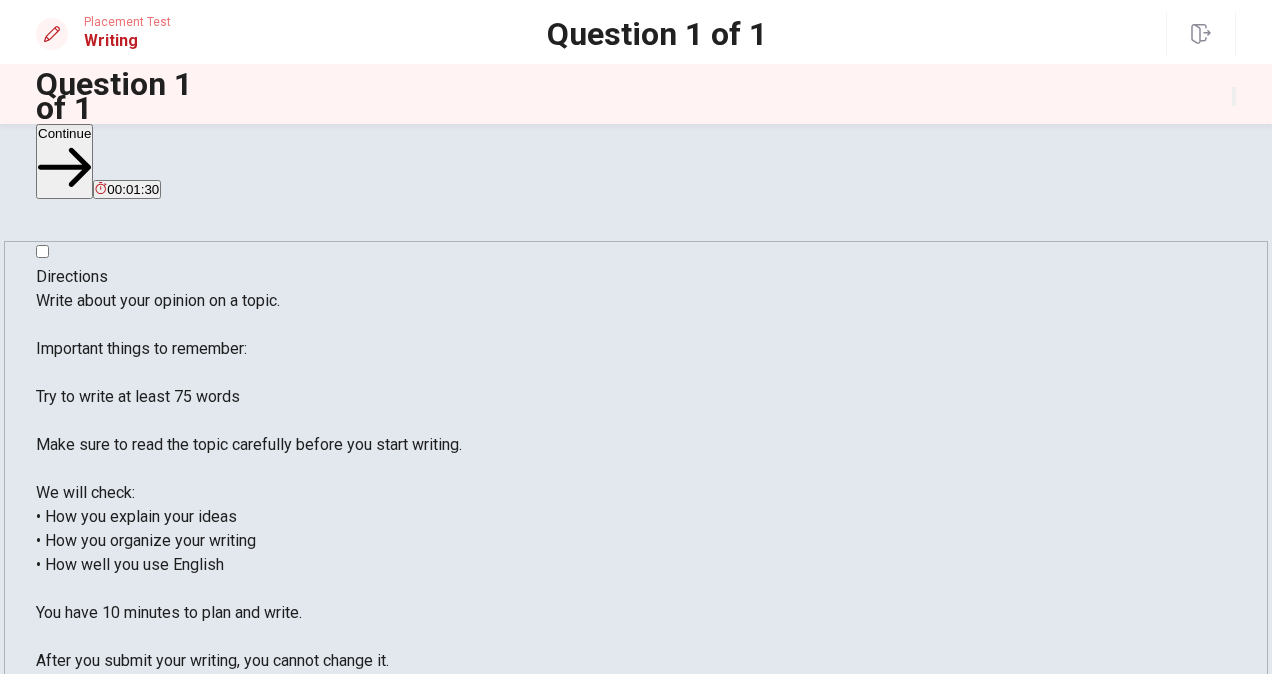 click on "I have many ideas during my working.I always look for many evidences which can support for the ideas.When I am writing,I always confirm many factors such as who,when,where and why" at bounding box center (107, 1038) 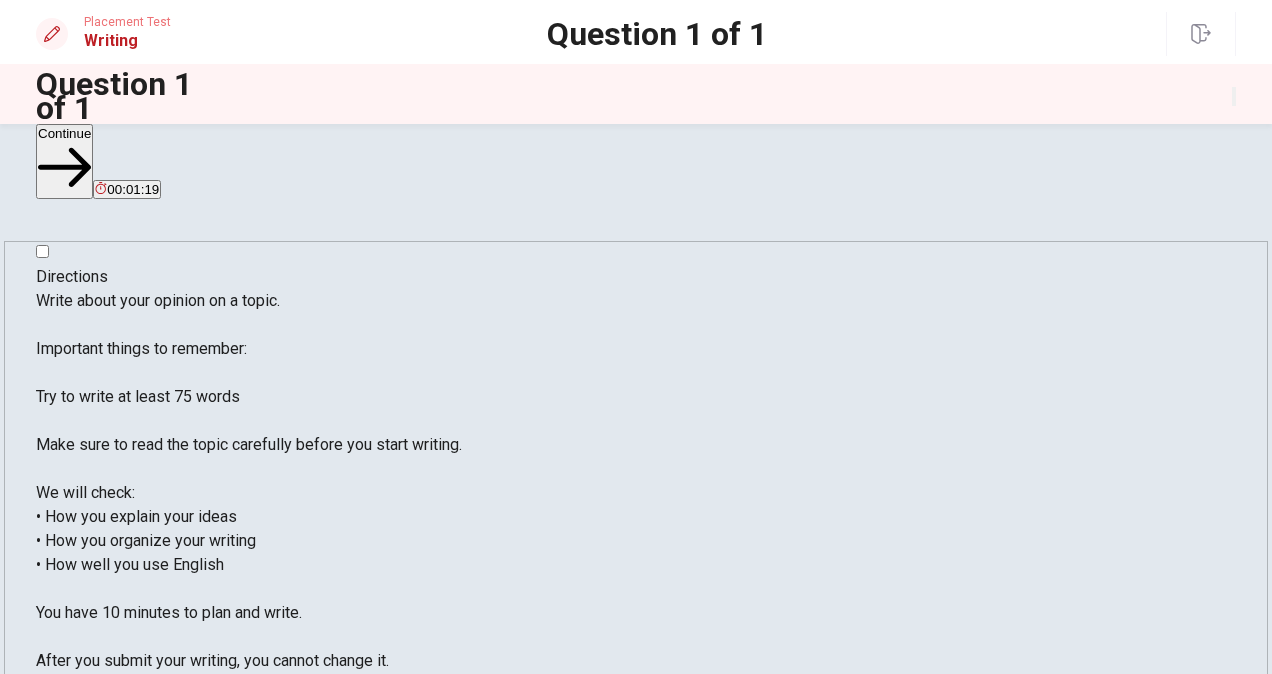 click on "I have many ideas during my working.I always look for many evidences which can support for the ideas.When I am writing,I always confirm many factors of events such as who,when,where and why" at bounding box center (107, 1038) 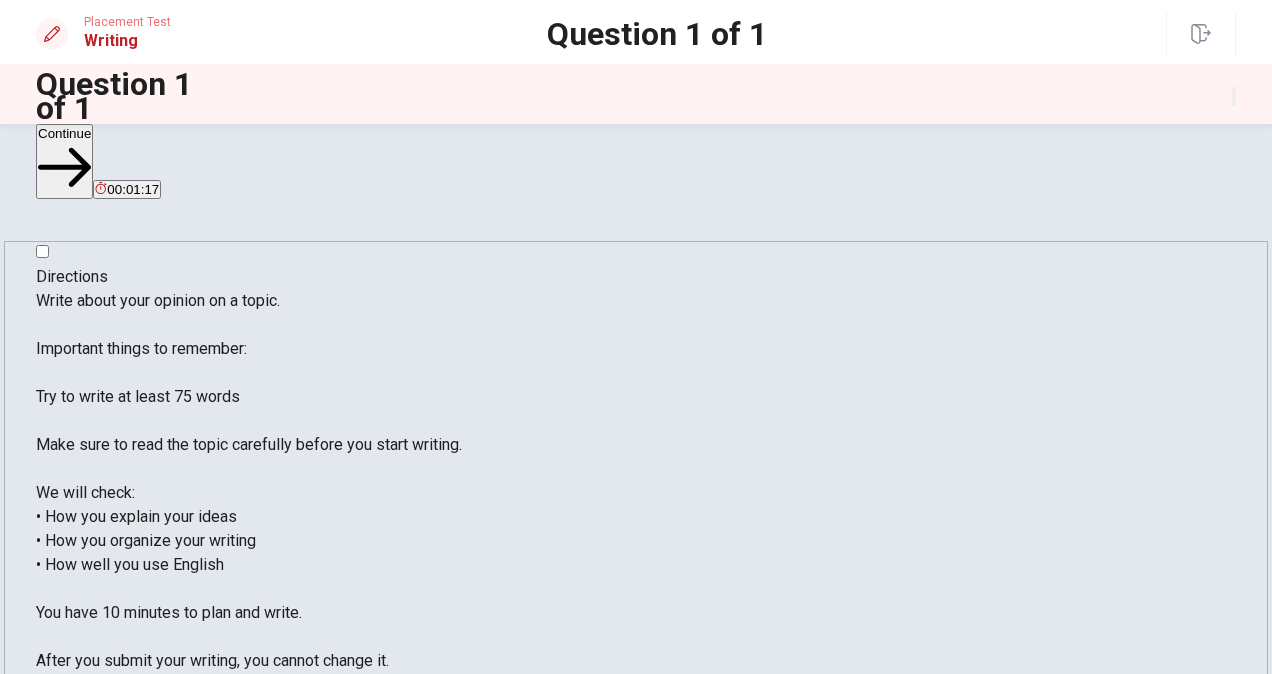 click on "I have many ideas during my working.I always look for many evidences which can support for the ideas.When I am writing,I always confirm many factors of events such as who,when,where and why" at bounding box center [107, 1038] 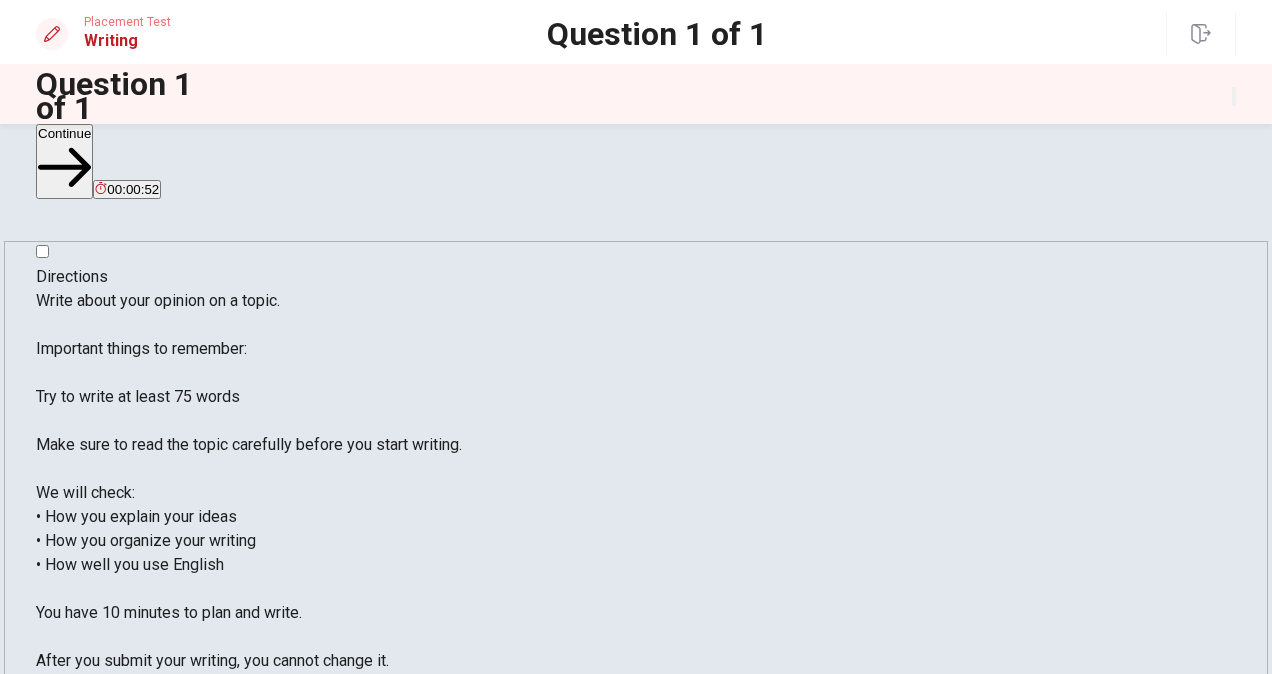 click on "I have many ideas during my working.I always look for many evidences which can support for the ideas.When I am writing a new event ,I always confirm many factors of events such as who,when,where and why" at bounding box center (107, 1038) 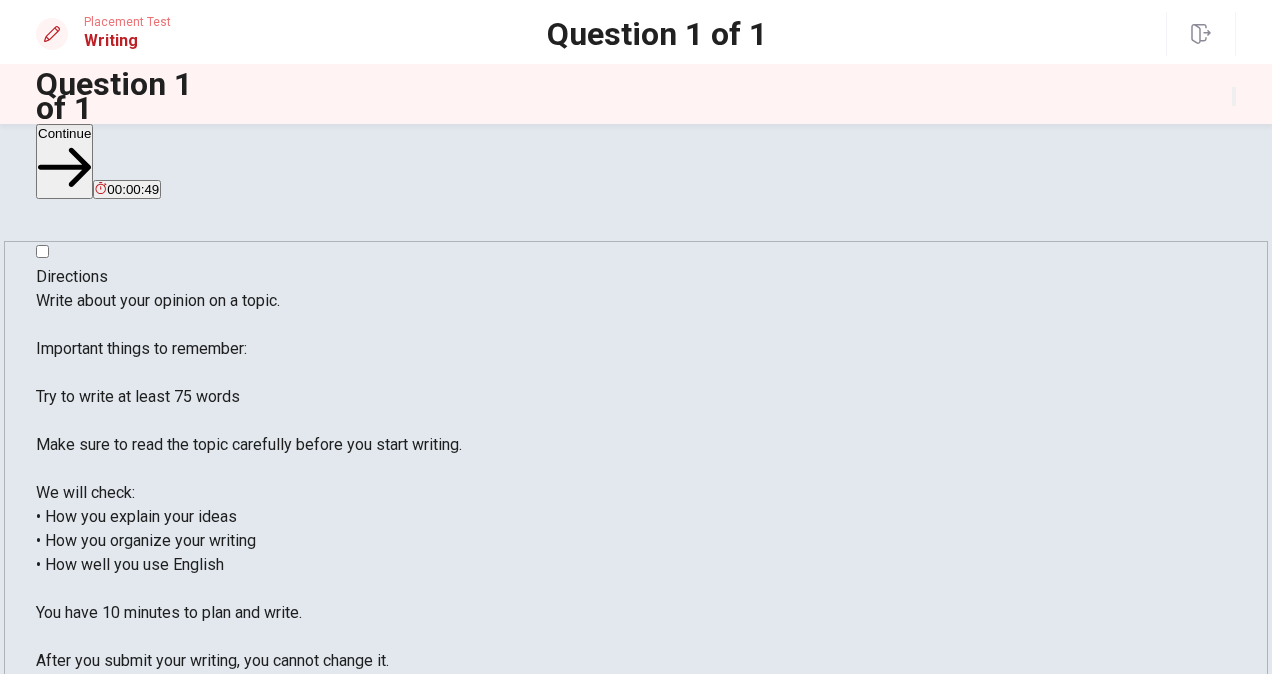 click on "I have many ideas during my working.I always look for many evidences which can support for the ideas.When I am writing a new event ,I always confirm many factors of events such as who,when,where and why" at bounding box center (107, 1038) 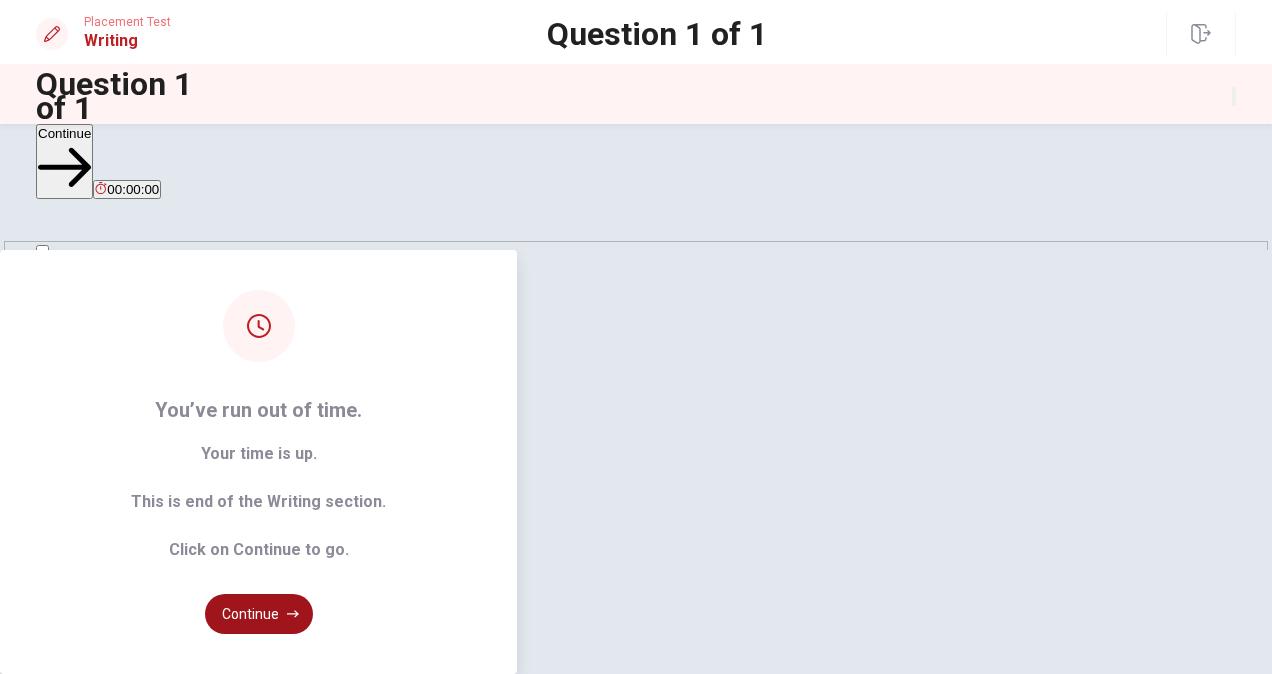 type on "I have many ideas during my working.I always look for many evidences which can support for the ideas.When I am writing a new event ,I always confirm many factors of events such as who,when,where and why first .Then I will also" 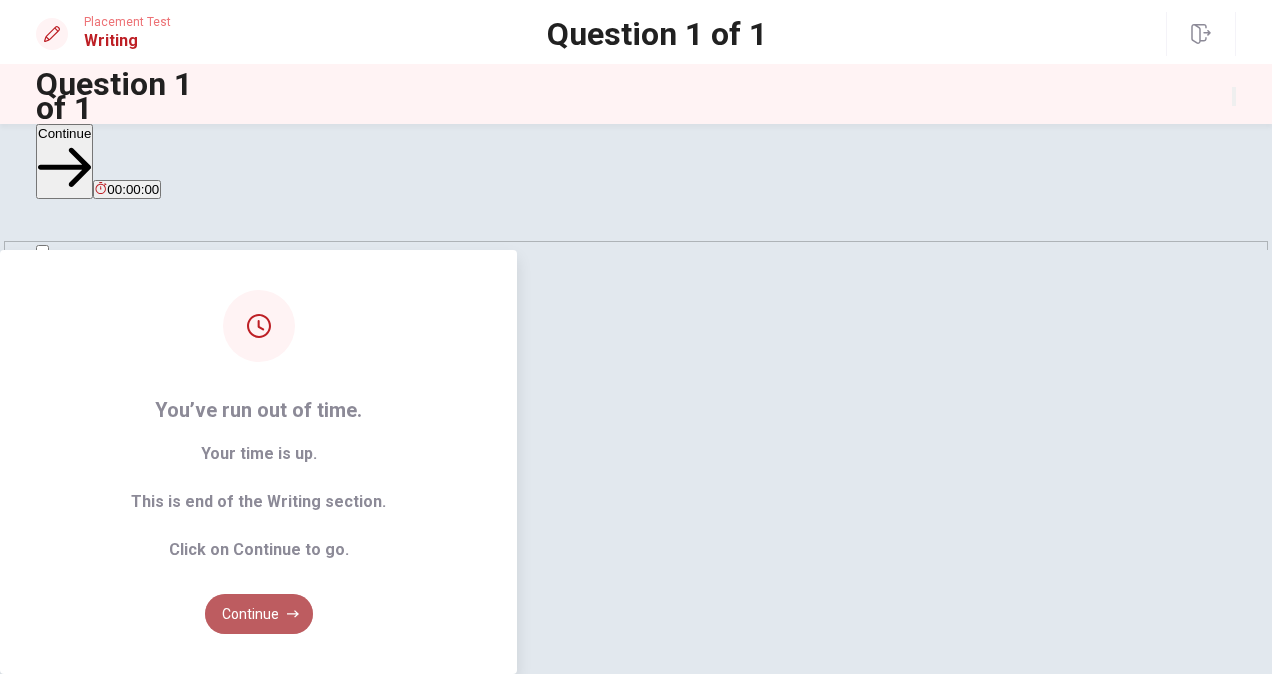 click on "Continue" at bounding box center [259, 614] 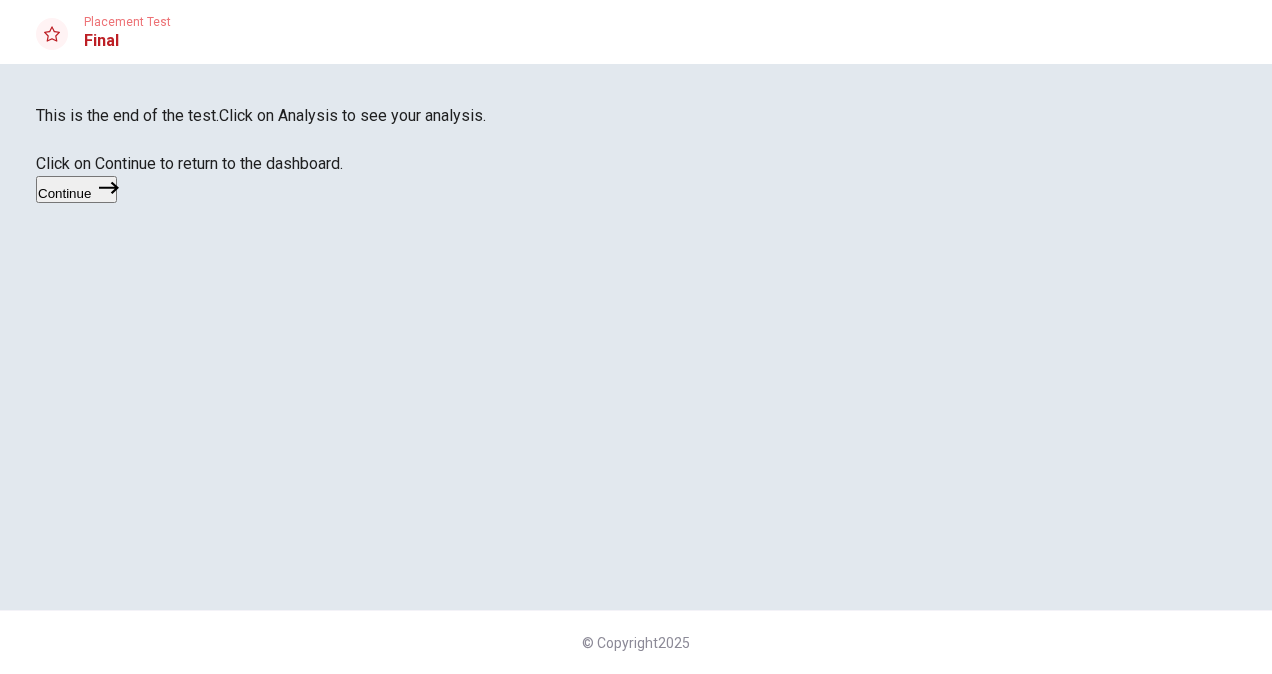 click on "Continue" at bounding box center [76, 189] 